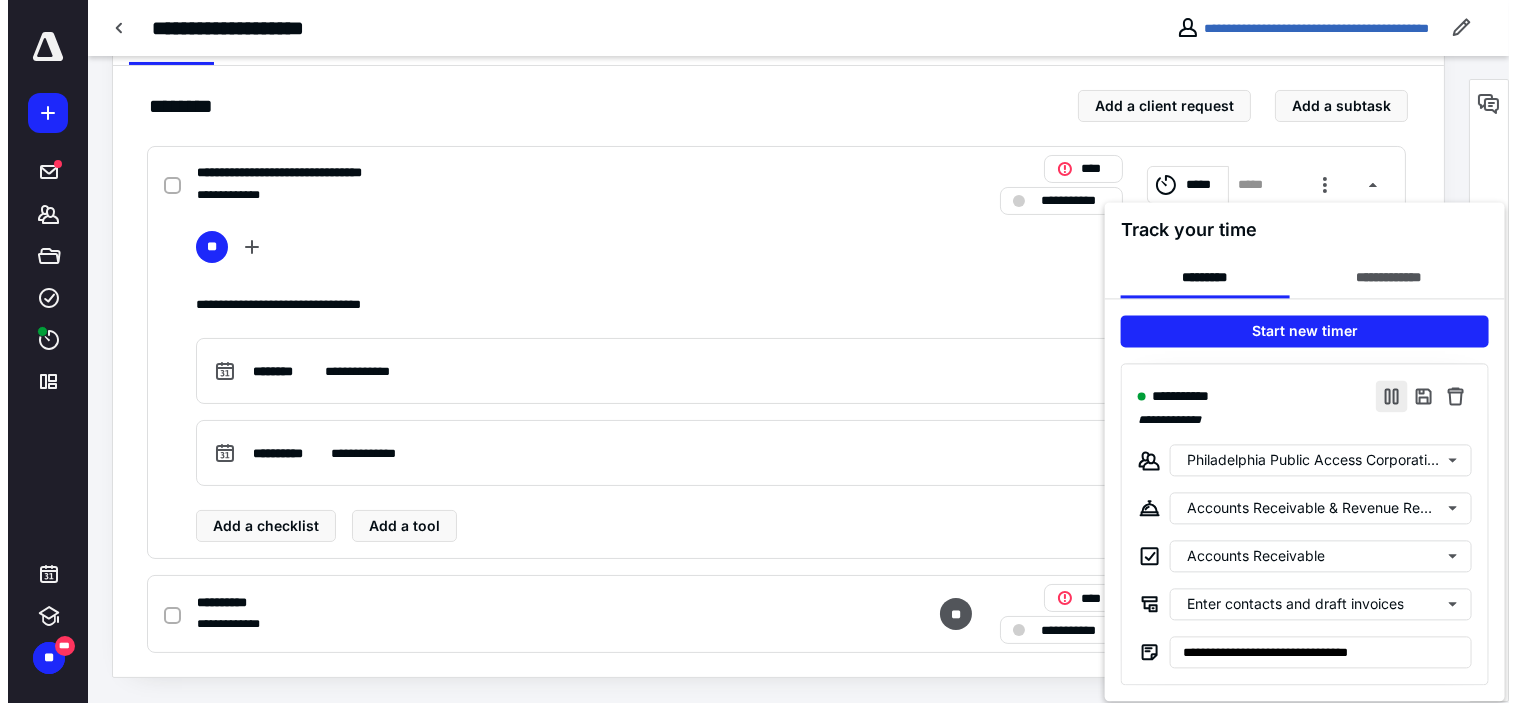 scroll, scrollTop: 0, scrollLeft: 0, axis: both 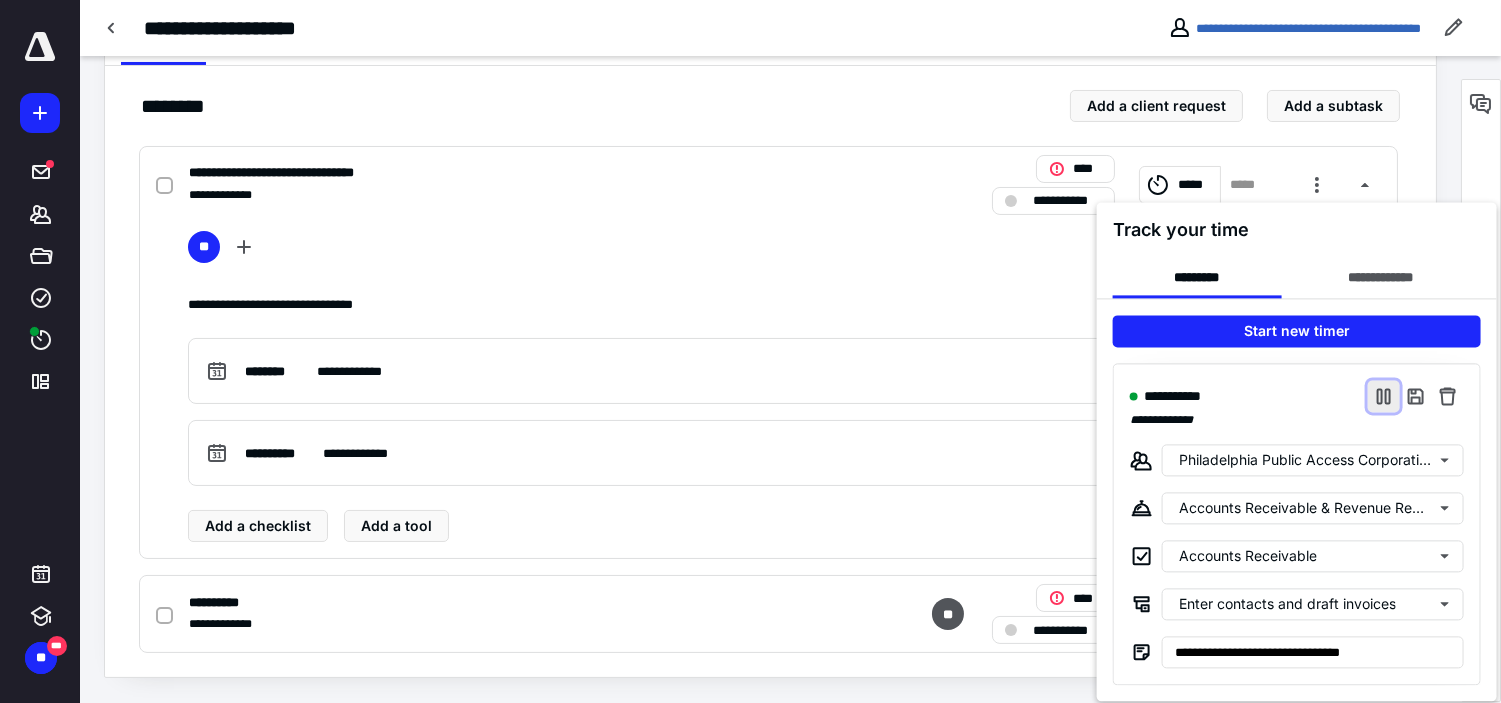 click at bounding box center (1384, 396) 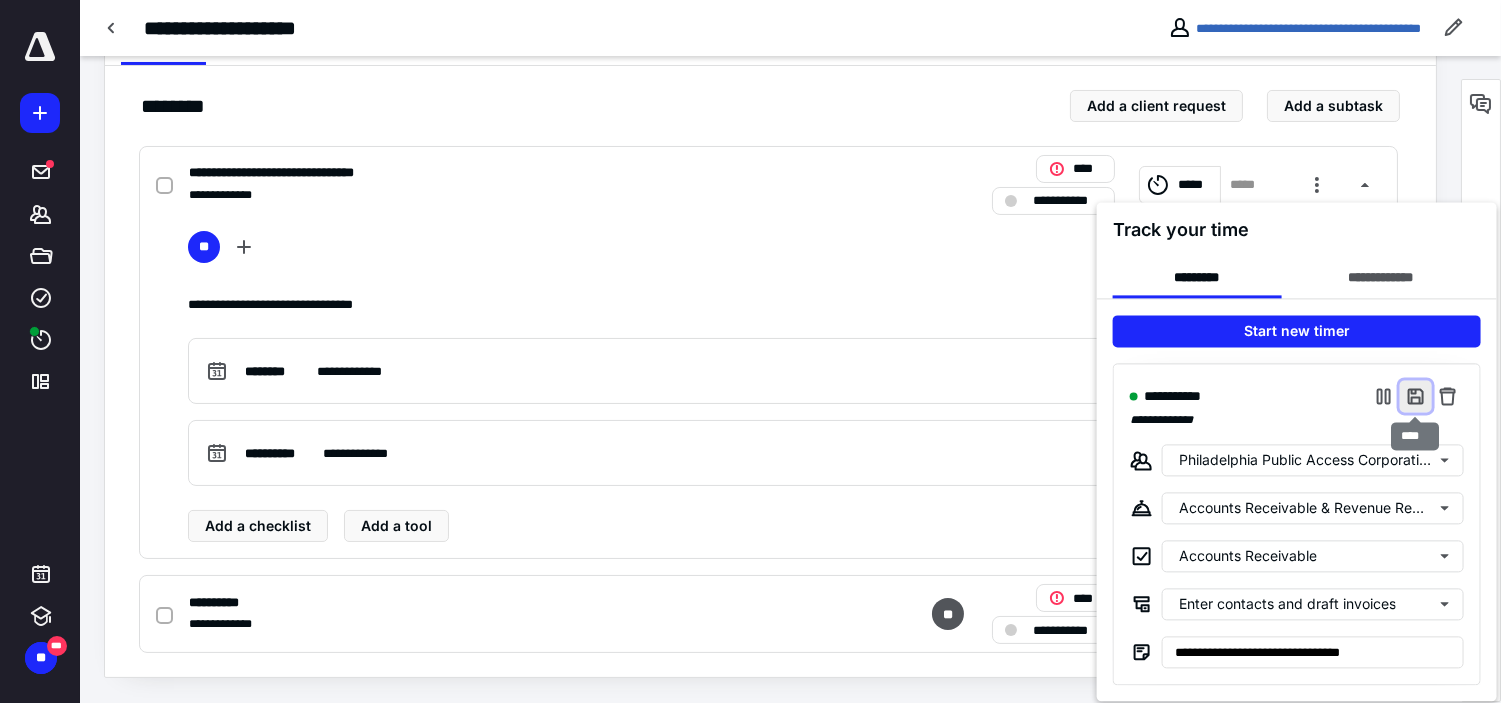 click at bounding box center (1416, 396) 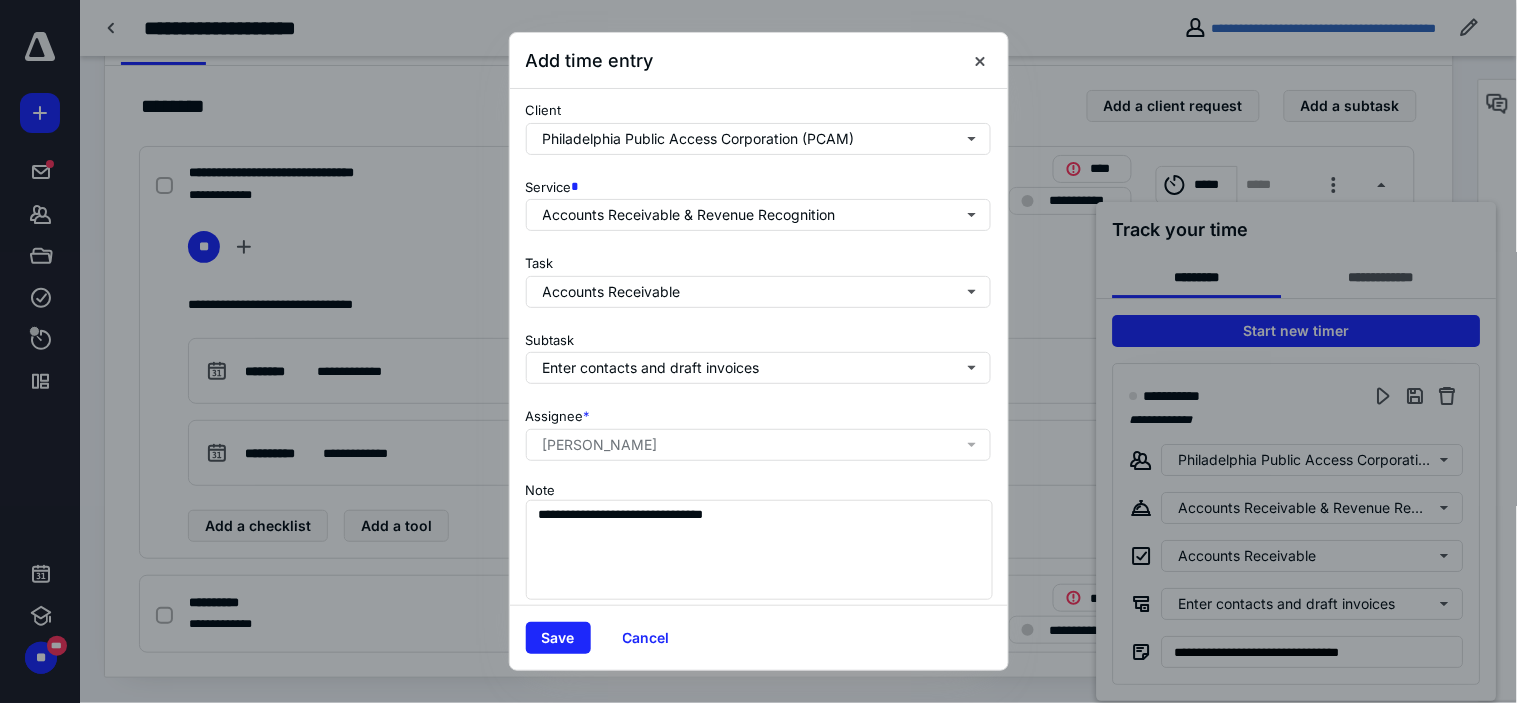 scroll, scrollTop: 272, scrollLeft: 0, axis: vertical 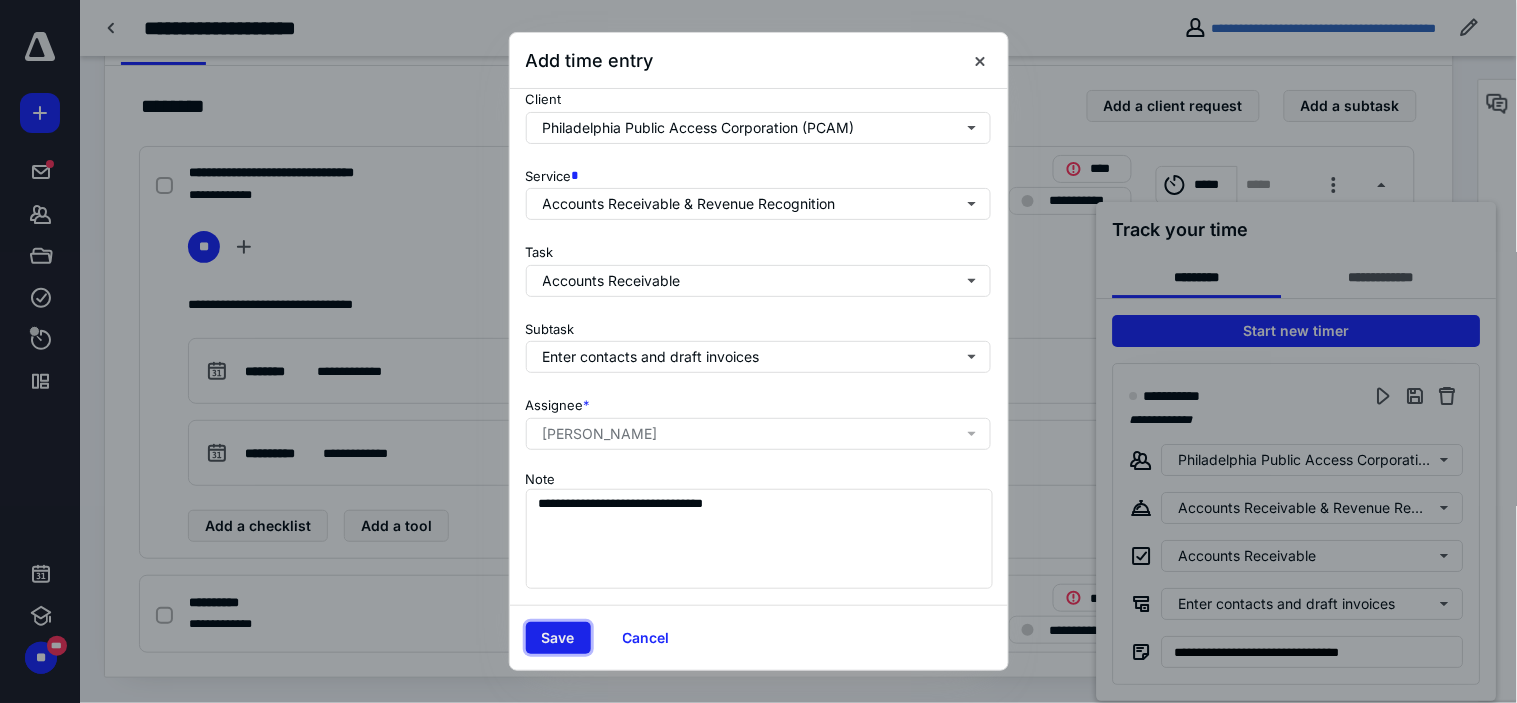 click on "Save" at bounding box center [558, 638] 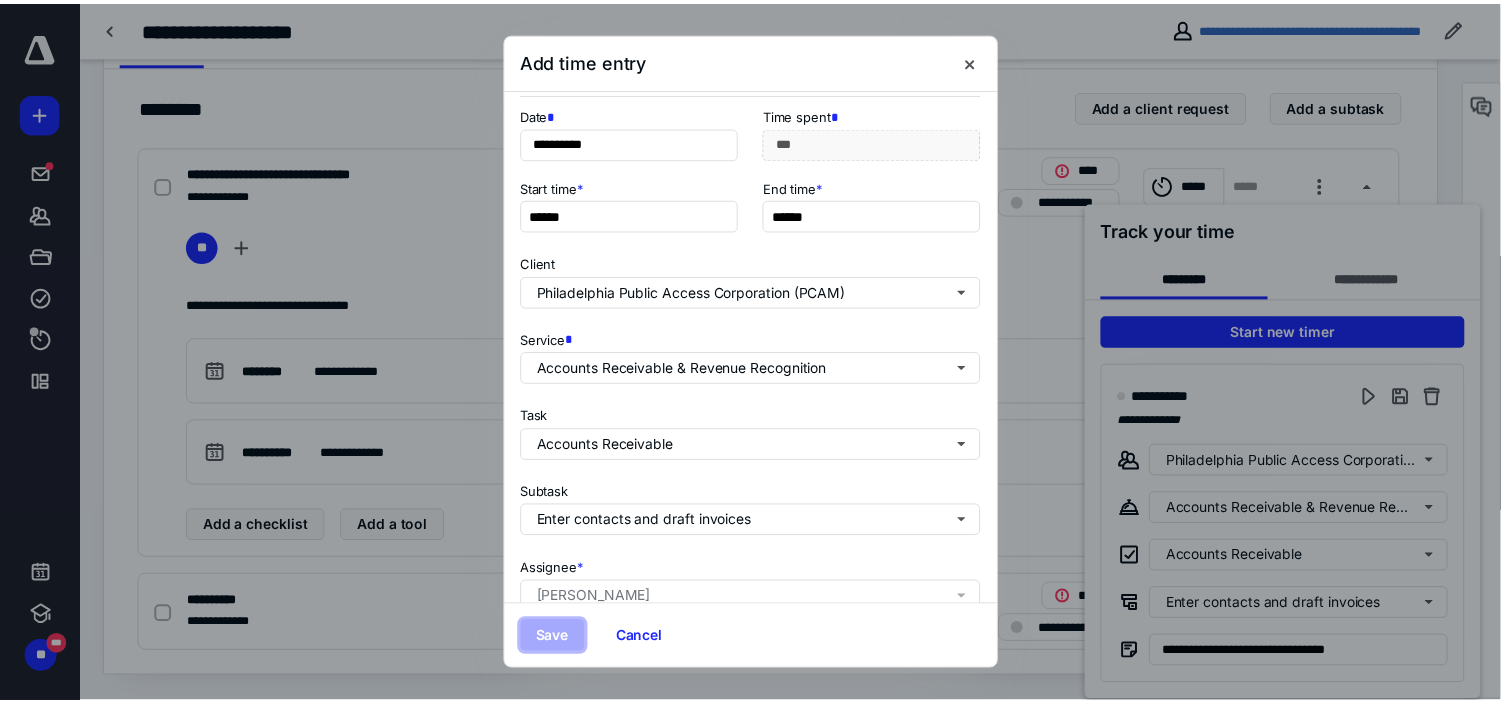 scroll, scrollTop: 0, scrollLeft: 0, axis: both 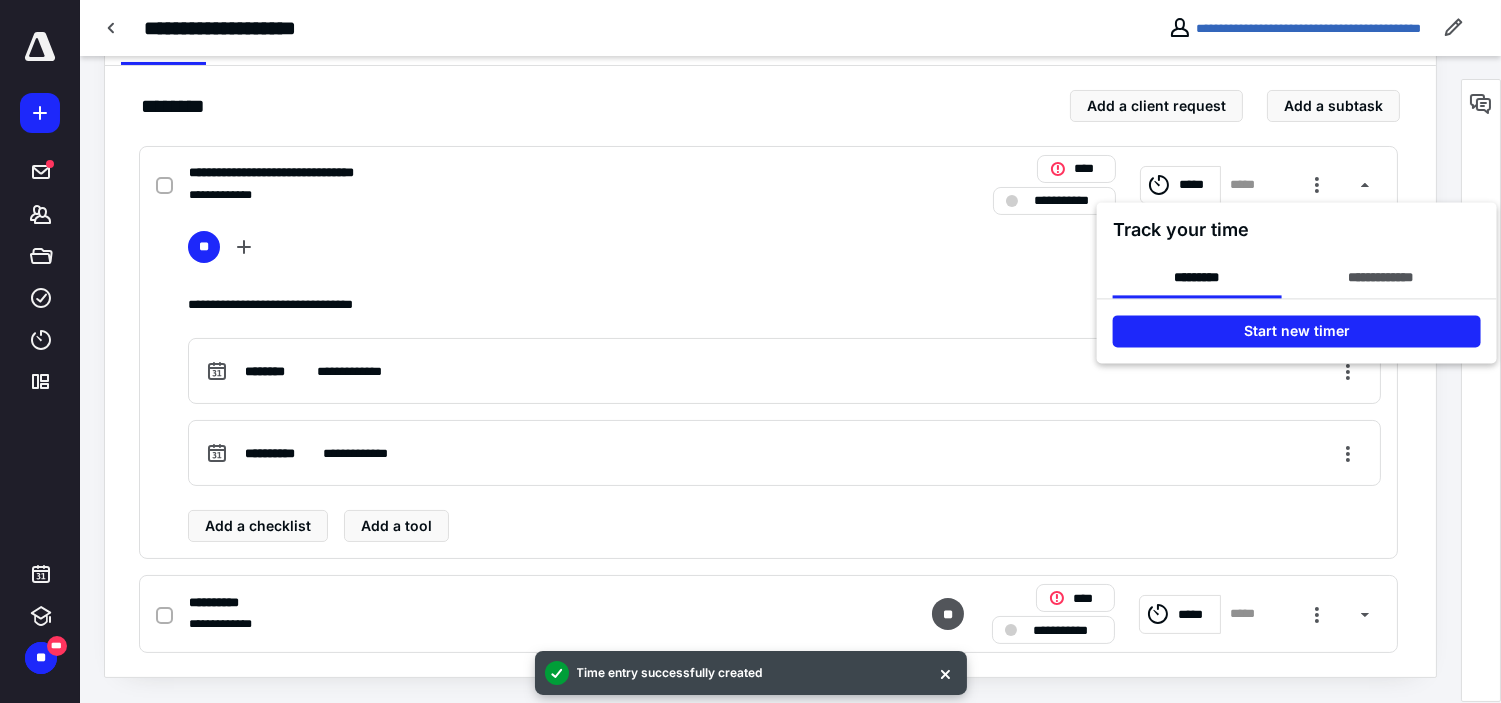 click at bounding box center (750, 351) 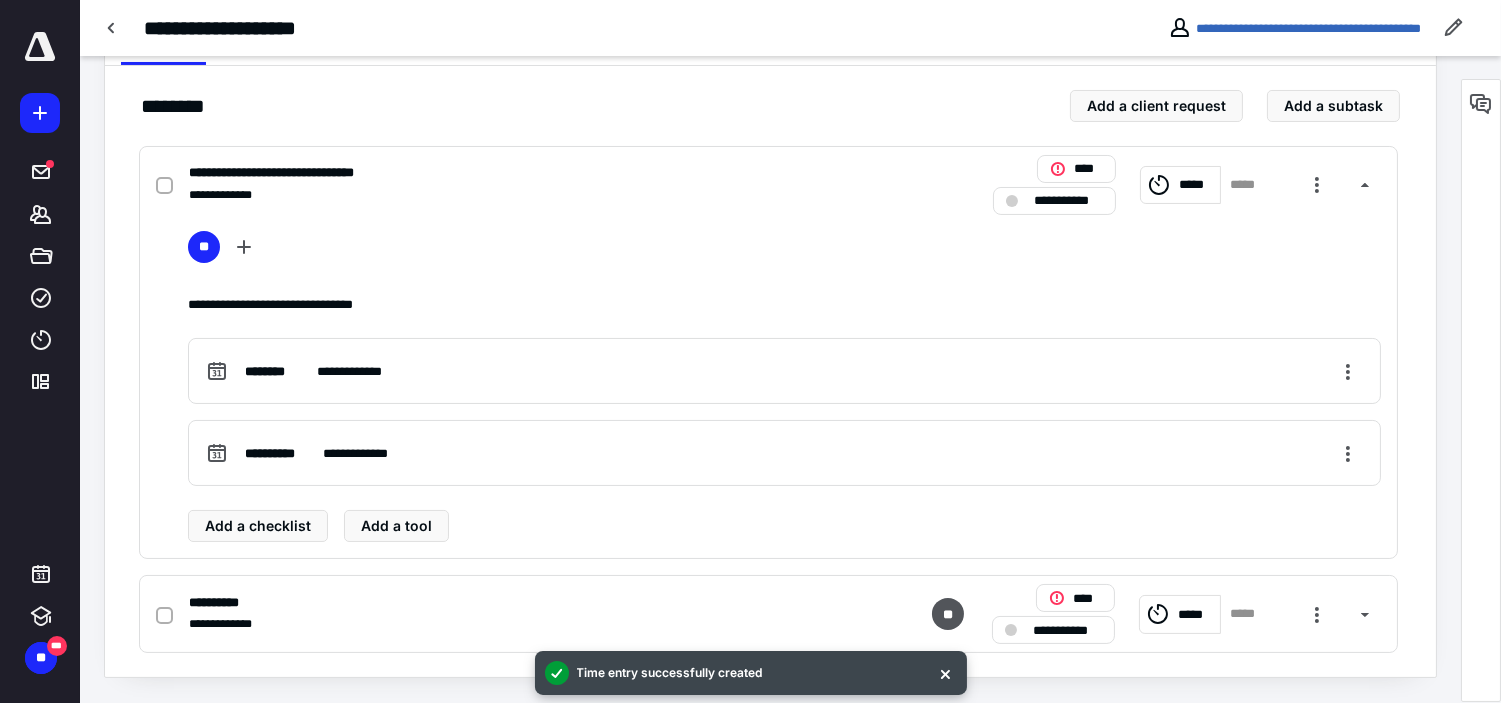 click 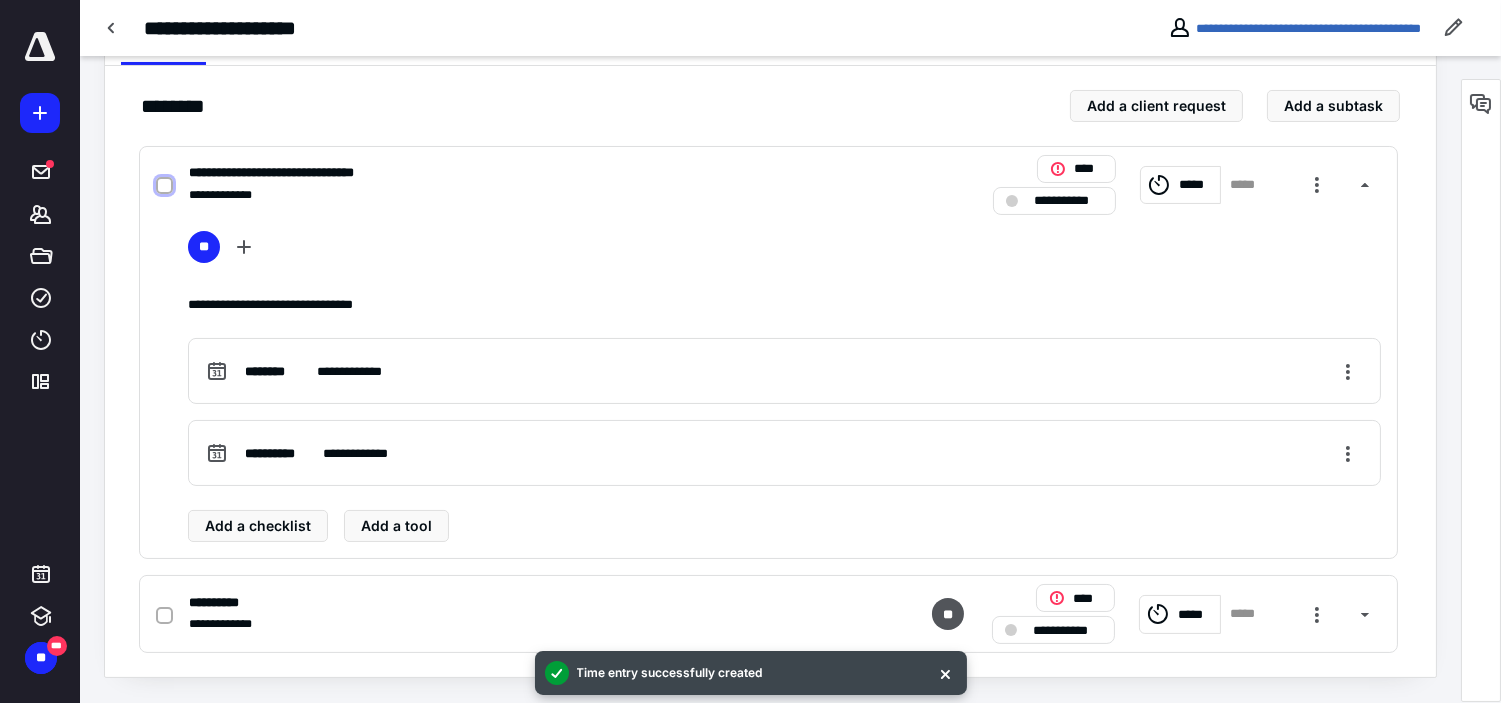 click at bounding box center [164, 186] 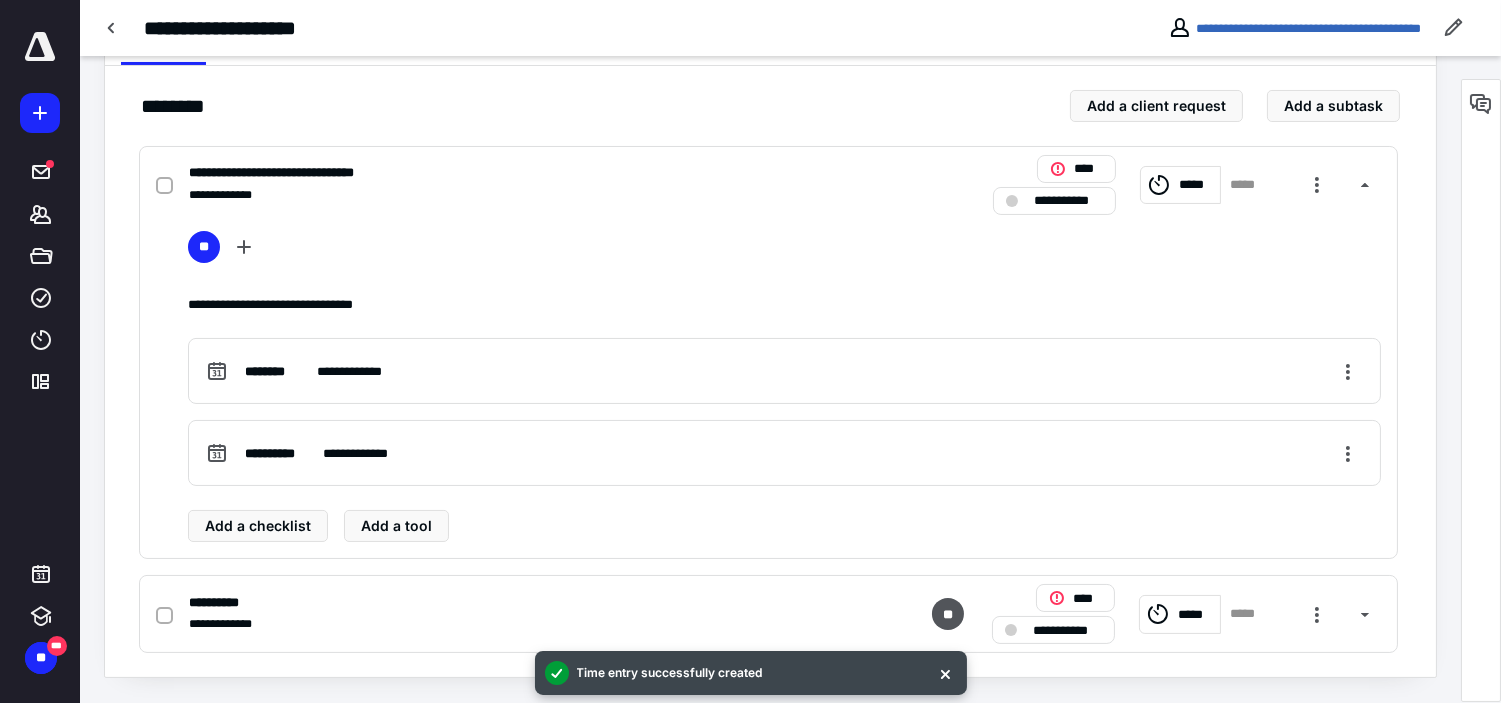 checkbox on "true" 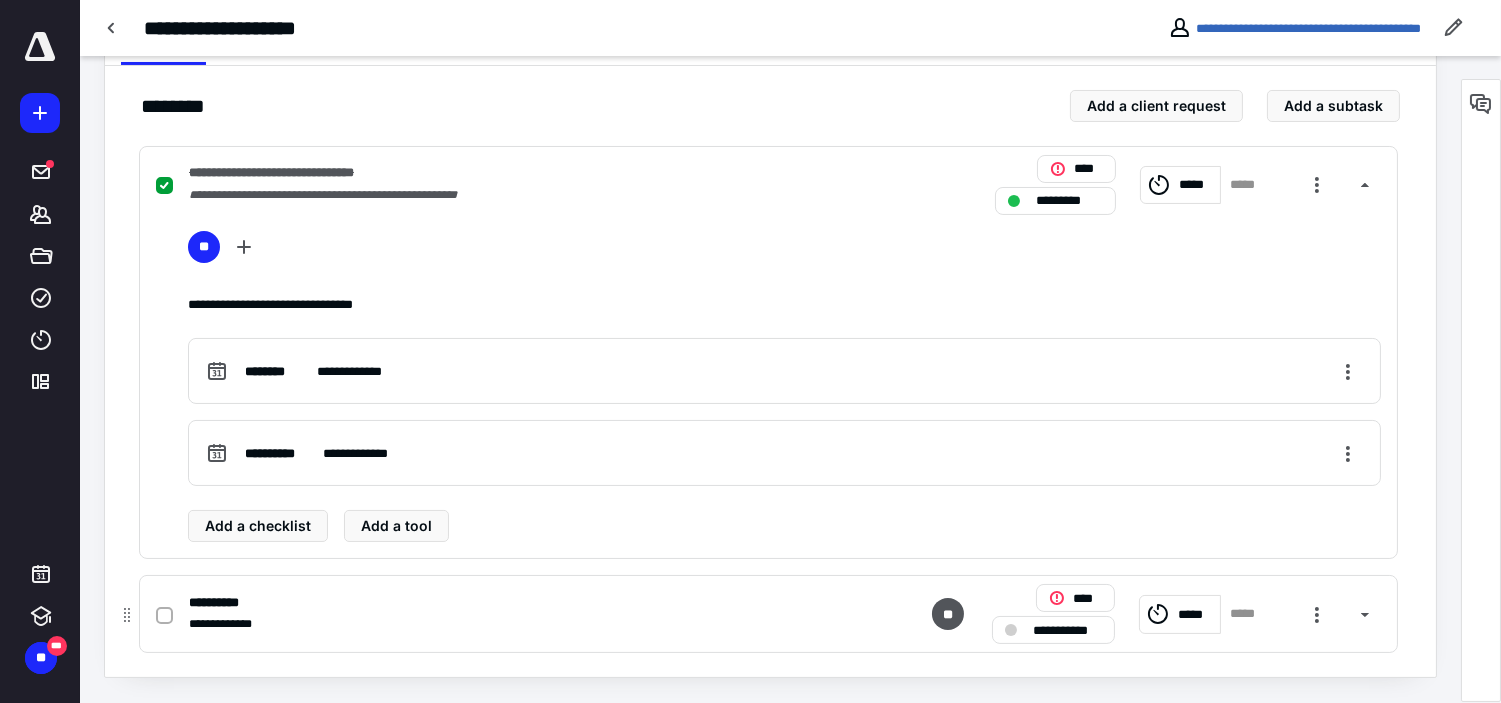 click on "**********" at bounding box center [1067, 630] 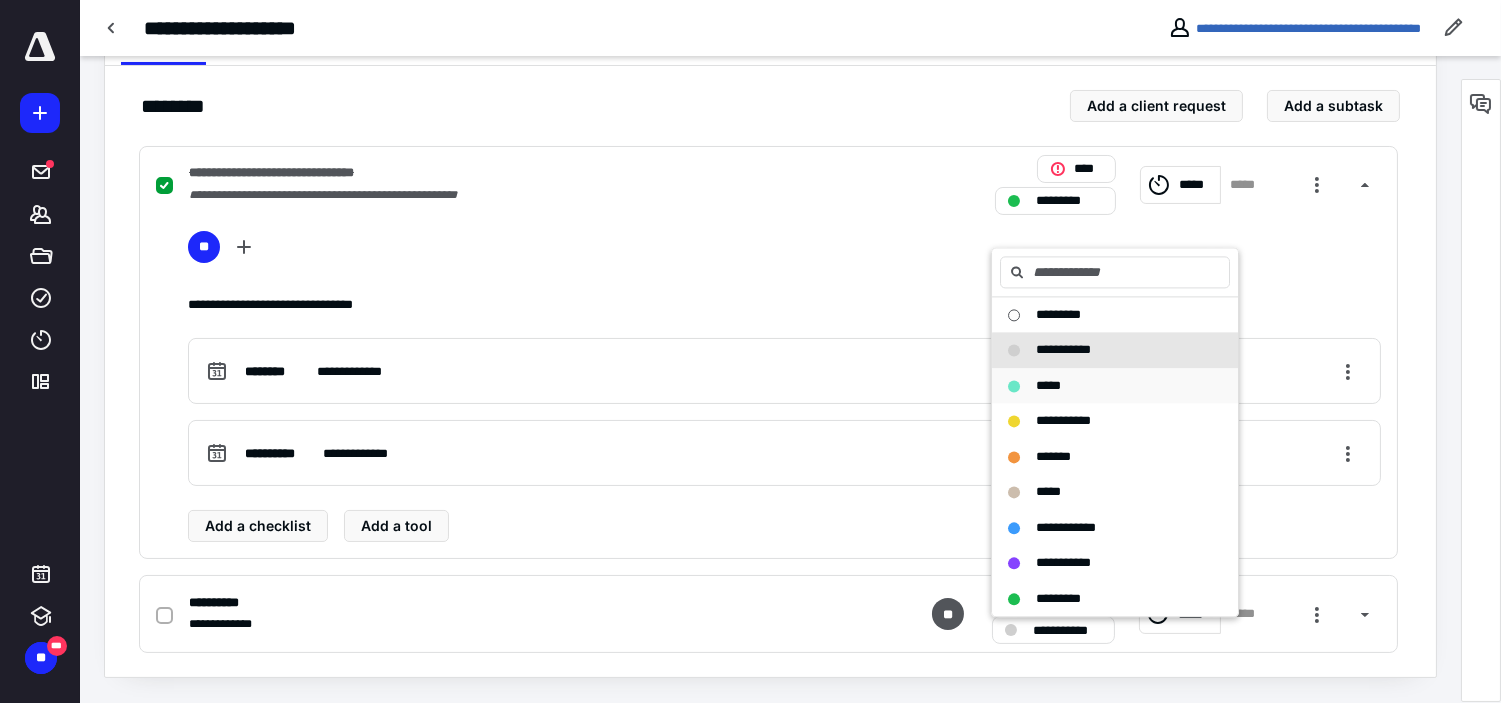 click on "*****" at bounding box center (1103, 386) 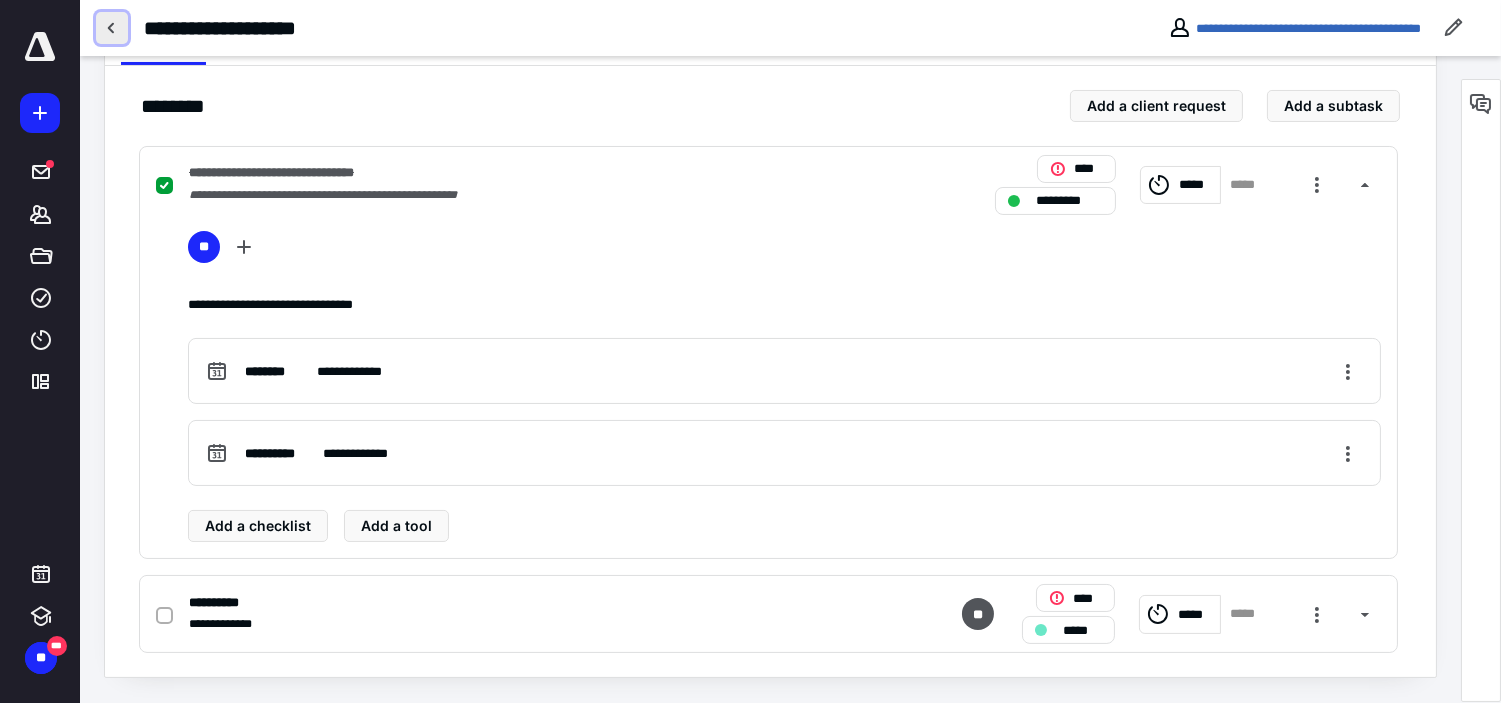click at bounding box center (112, 28) 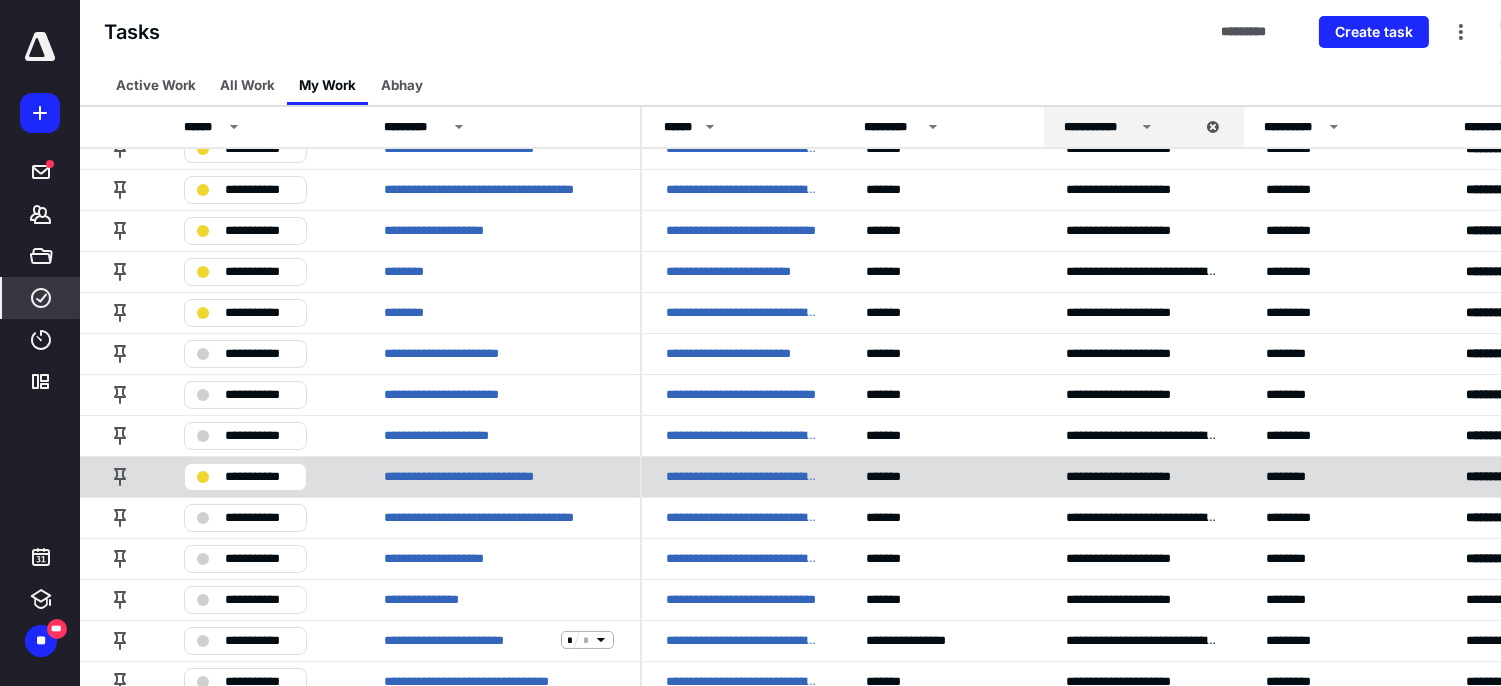scroll, scrollTop: 333, scrollLeft: 0, axis: vertical 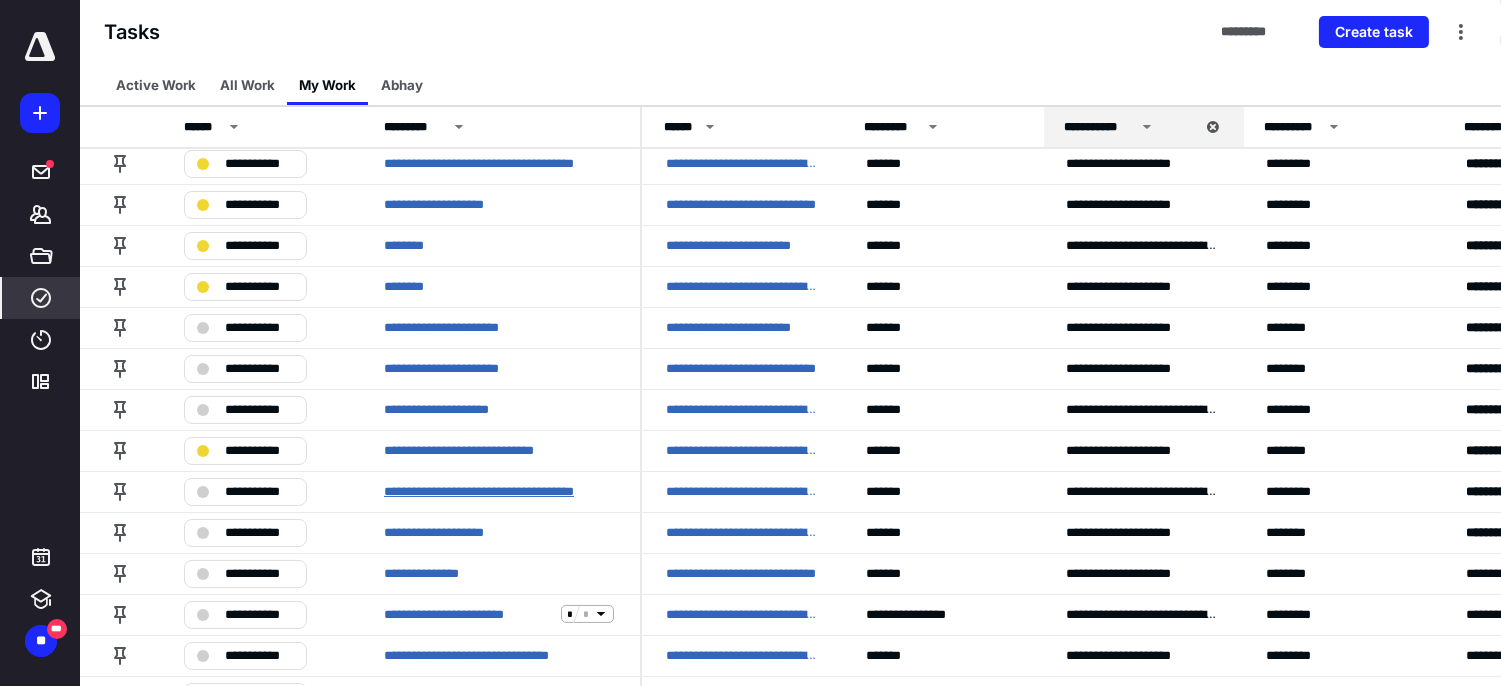 click on "**********" at bounding box center [500, 491] 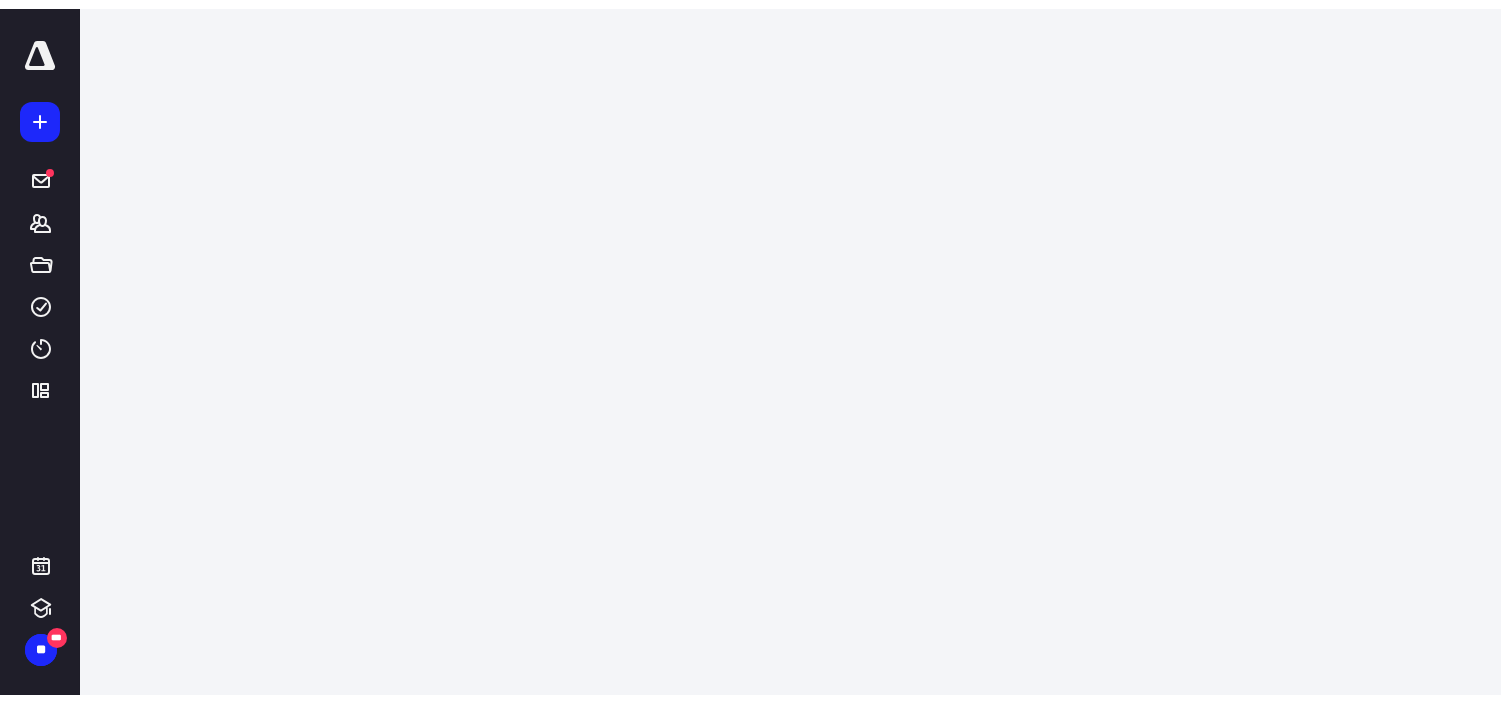 scroll, scrollTop: 0, scrollLeft: 0, axis: both 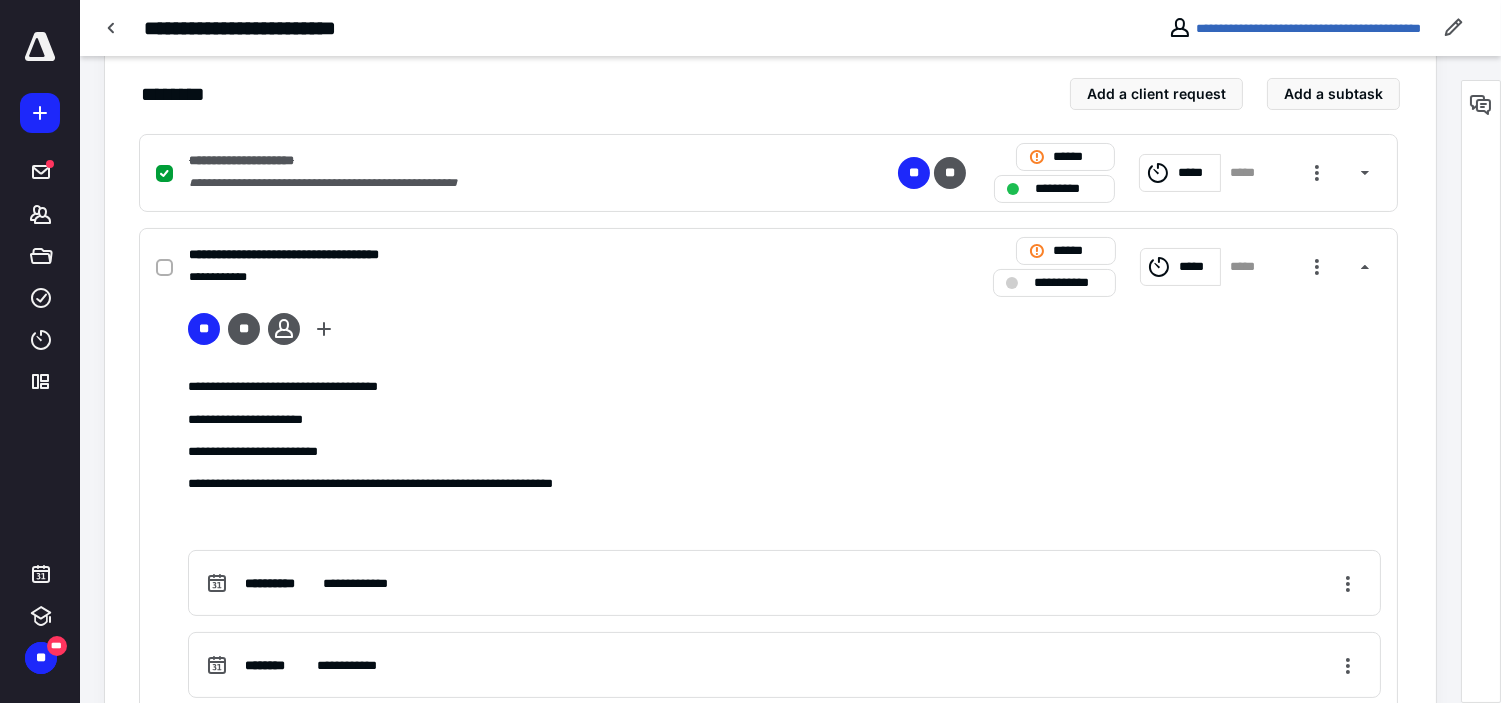 click on "**********" at bounding box center [784, 483] 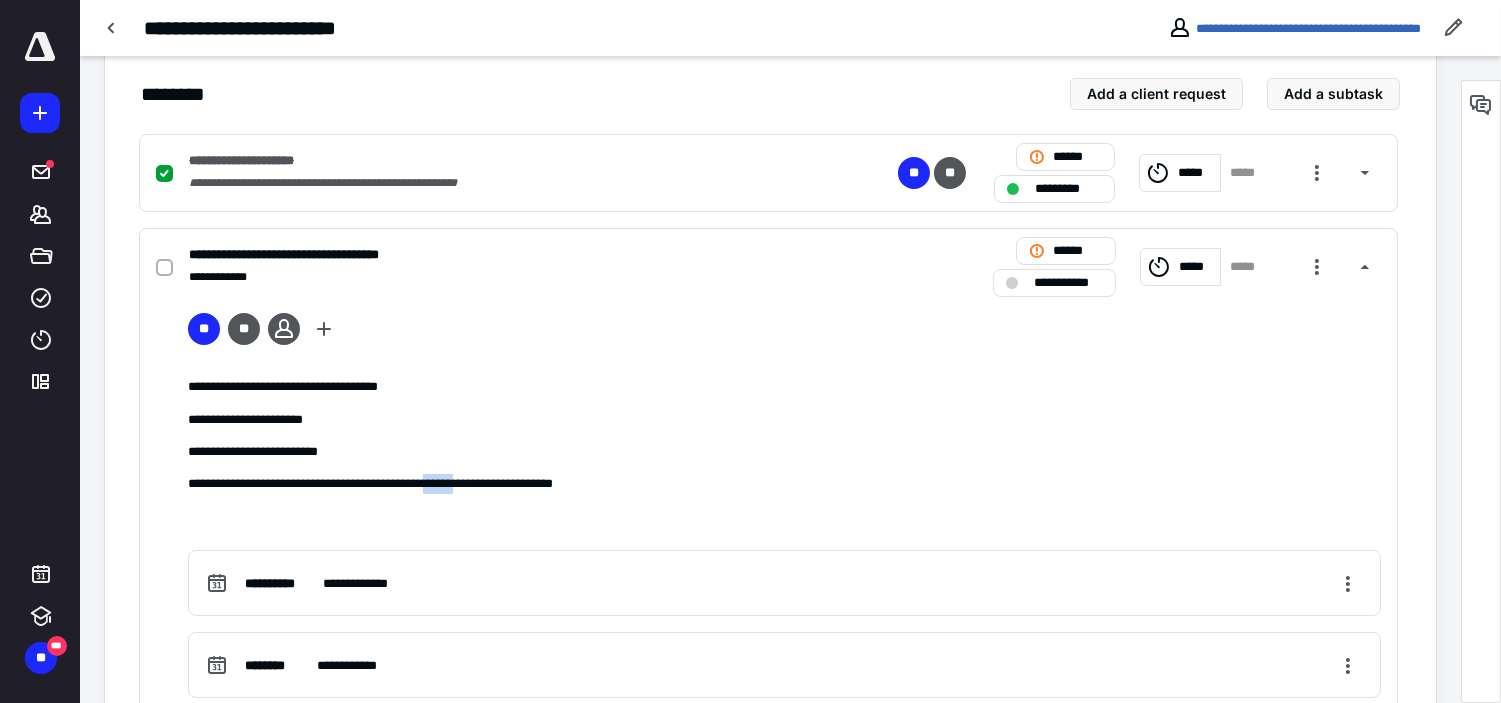 click on "**********" at bounding box center (784, 483) 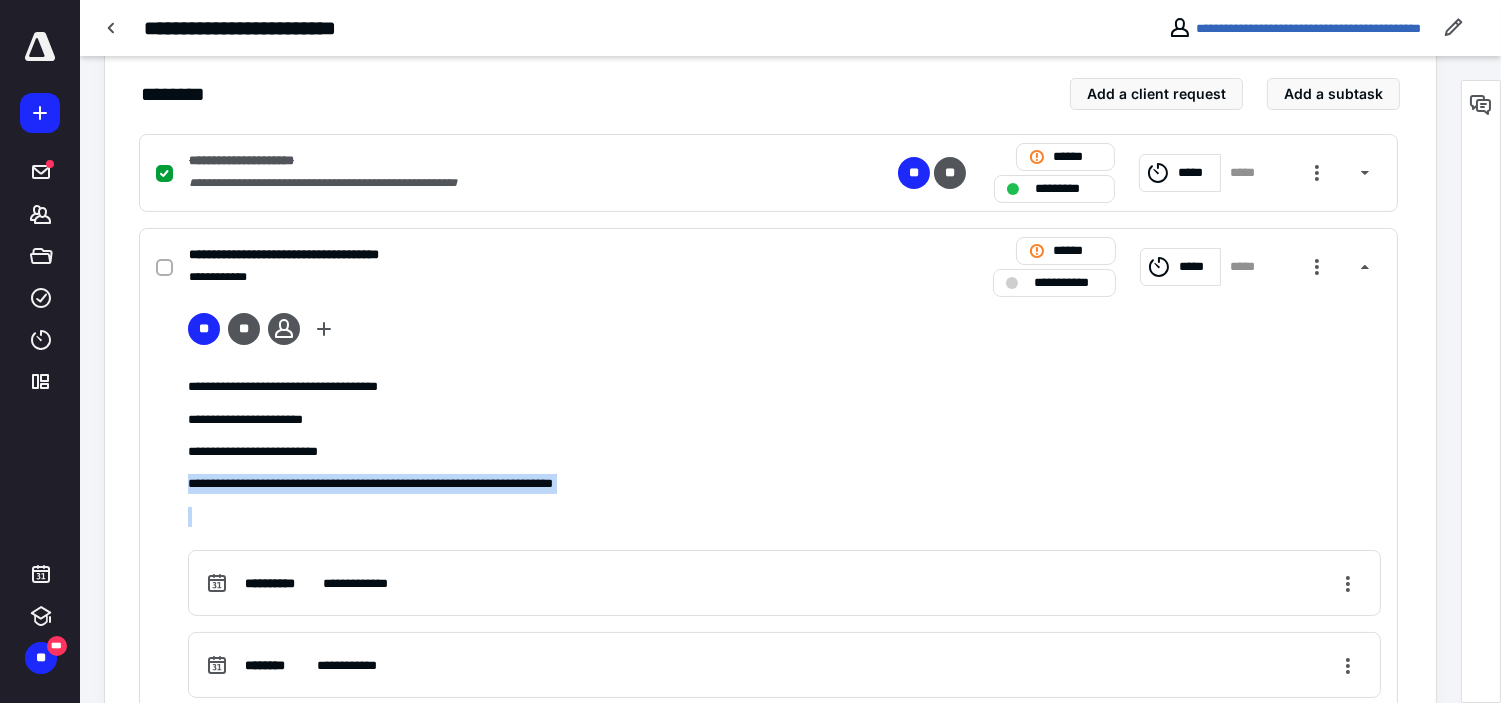 click on "**********" at bounding box center [784, 483] 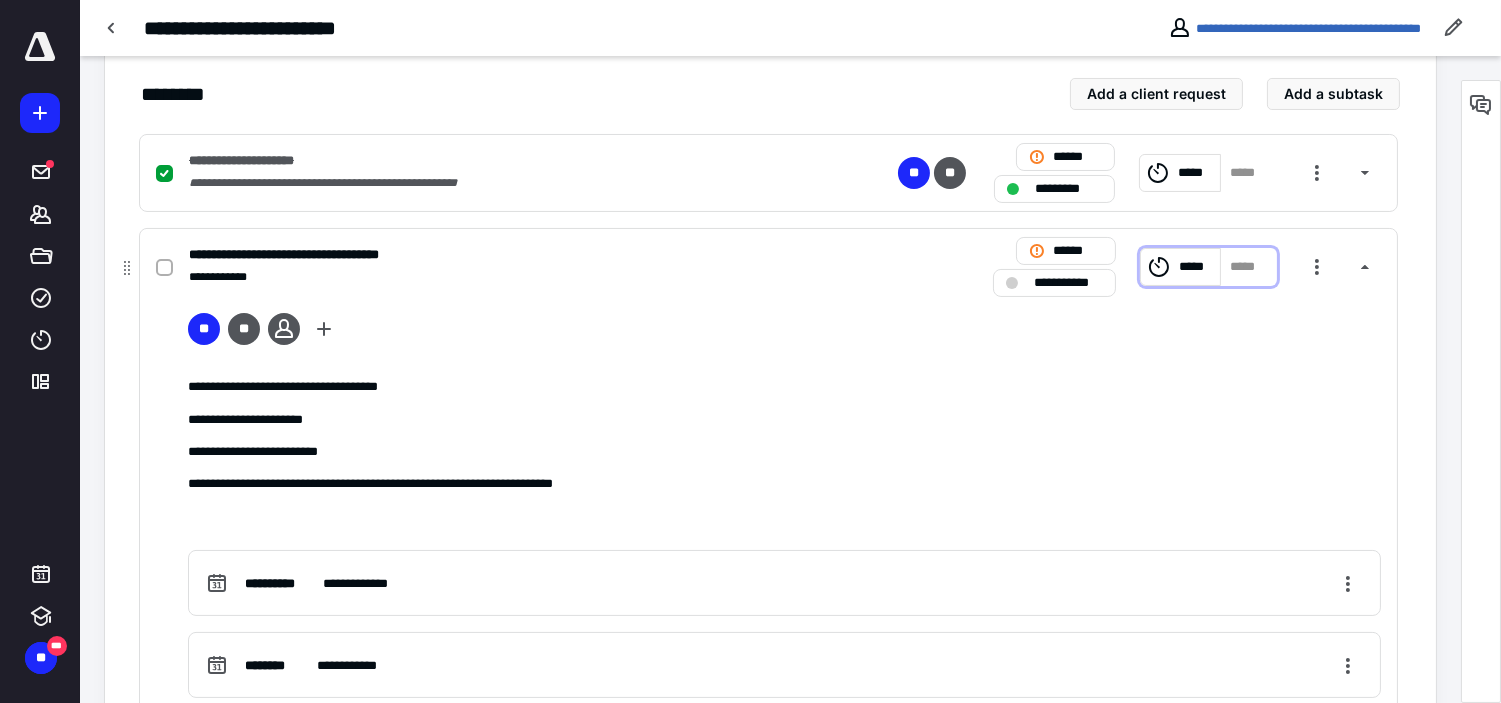 click on "*****" at bounding box center [1197, 266] 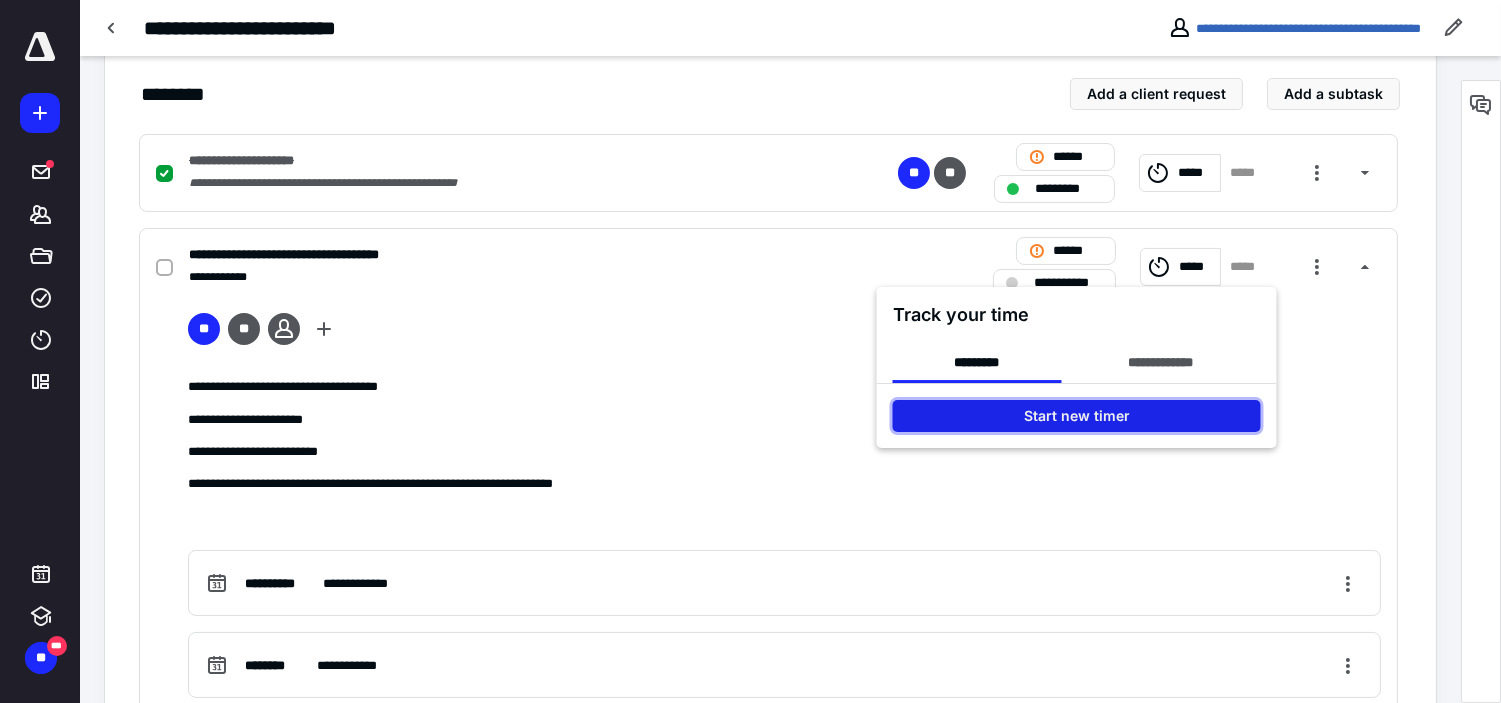 click on "Start new timer" at bounding box center (1077, 416) 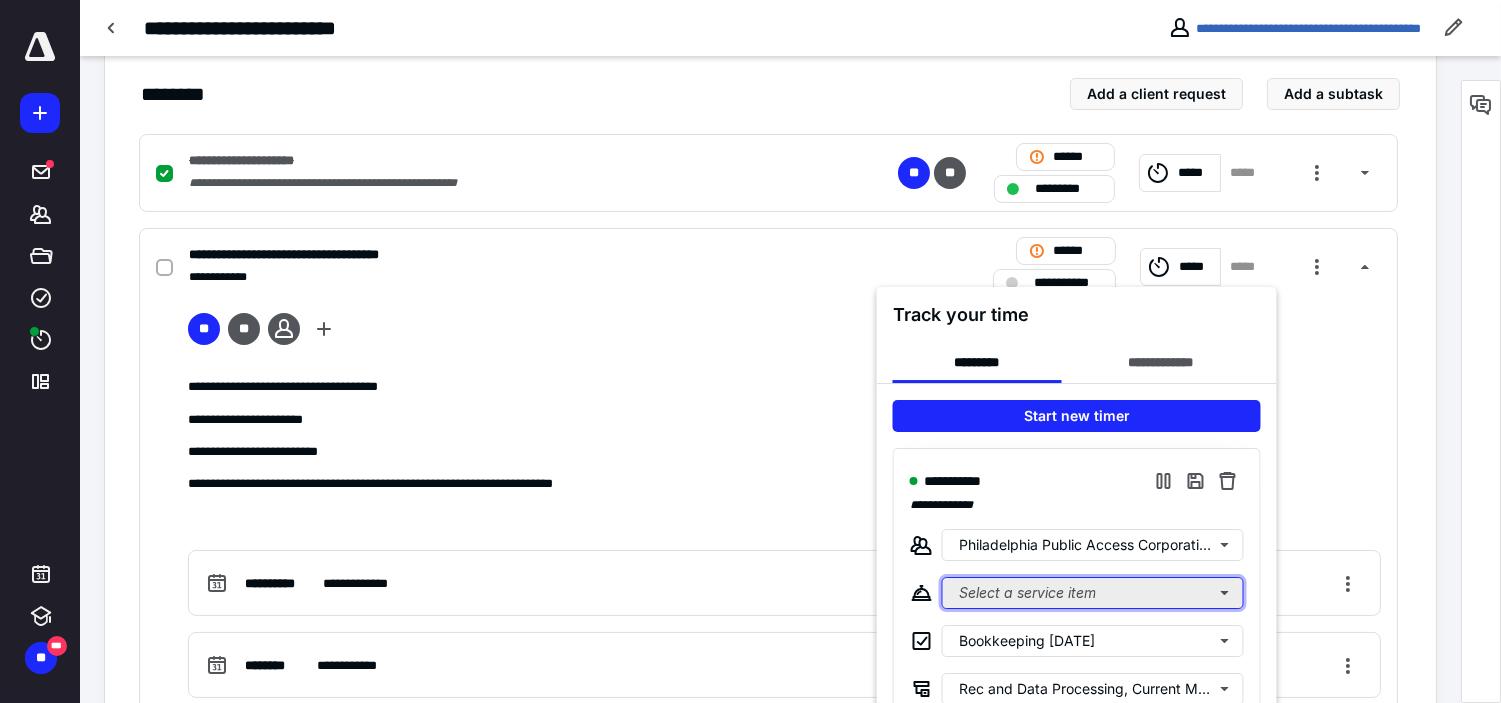 click on "Select a service item" at bounding box center (1093, 593) 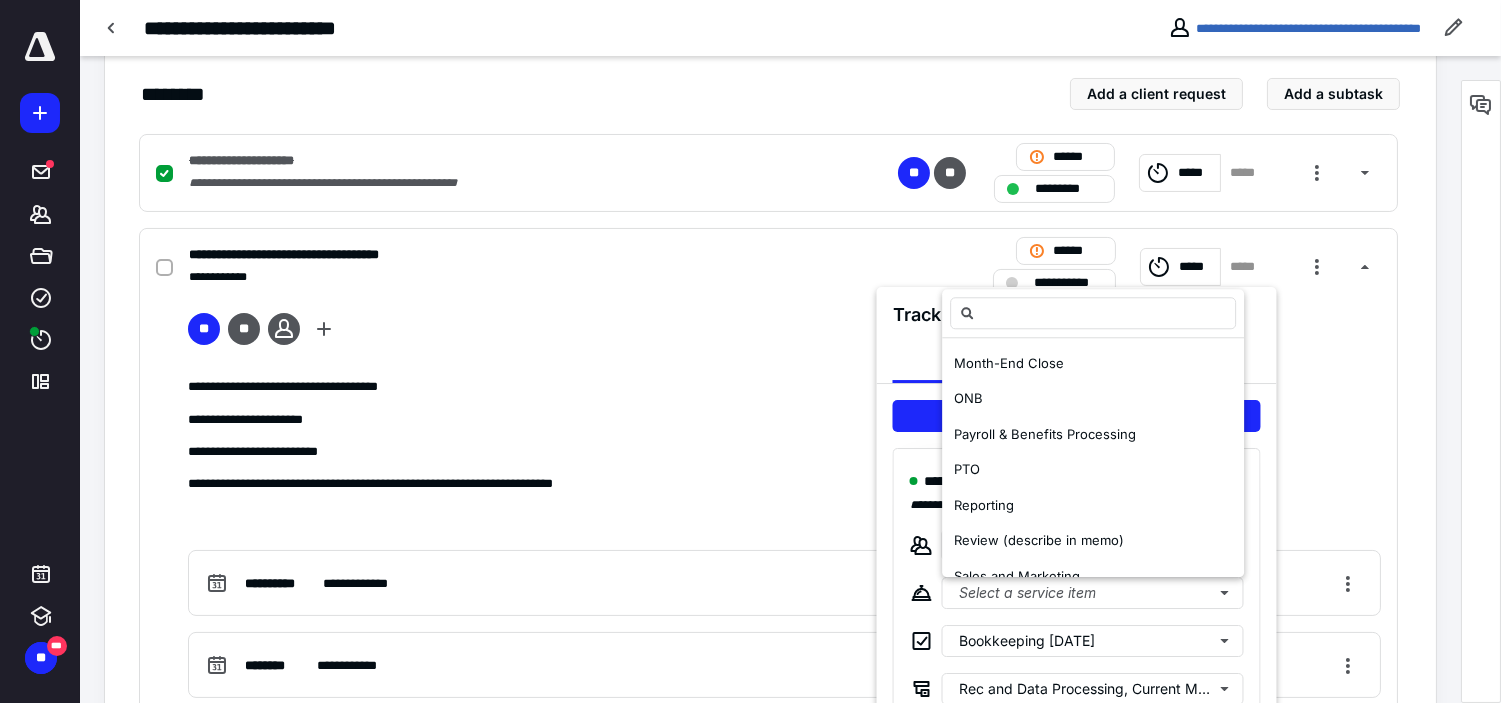 scroll, scrollTop: 153, scrollLeft: 0, axis: vertical 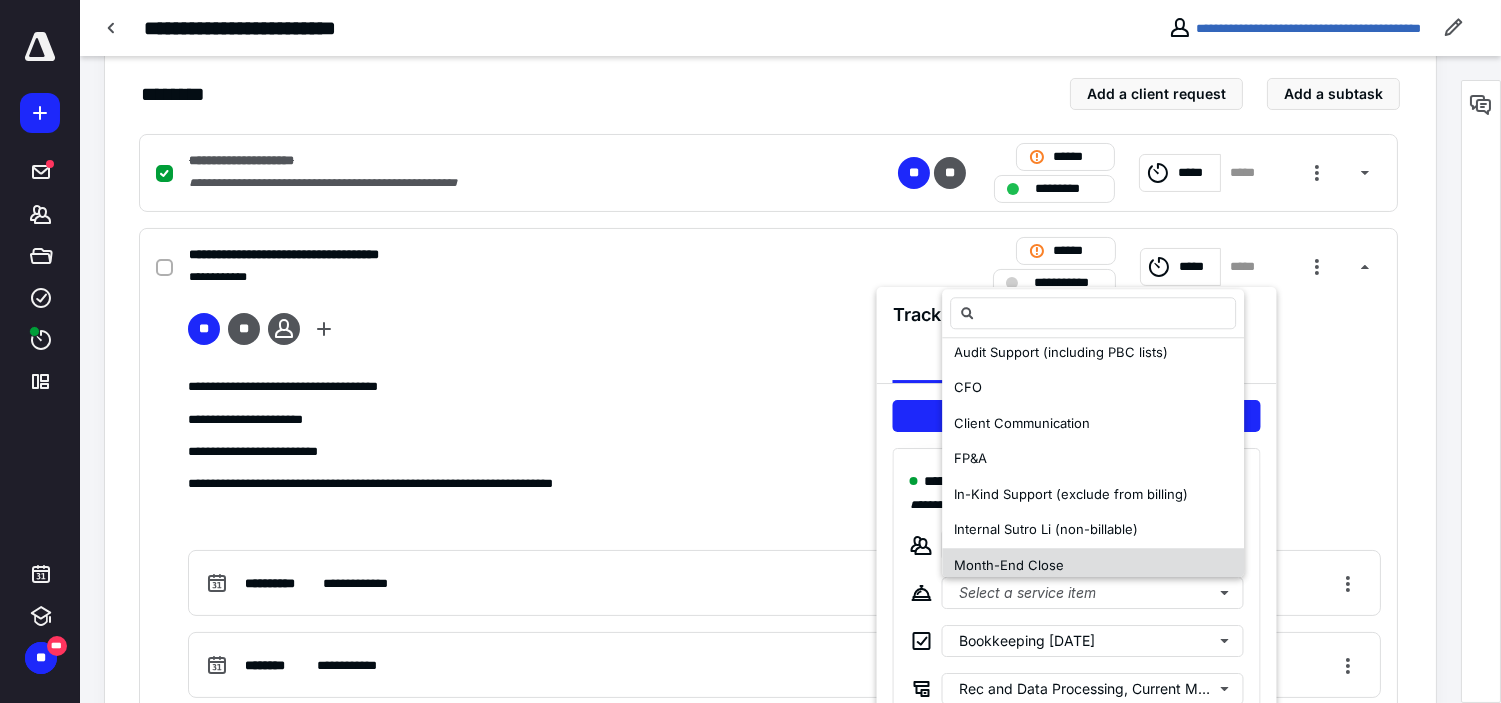 click on "Month-End Close" at bounding box center [1093, 566] 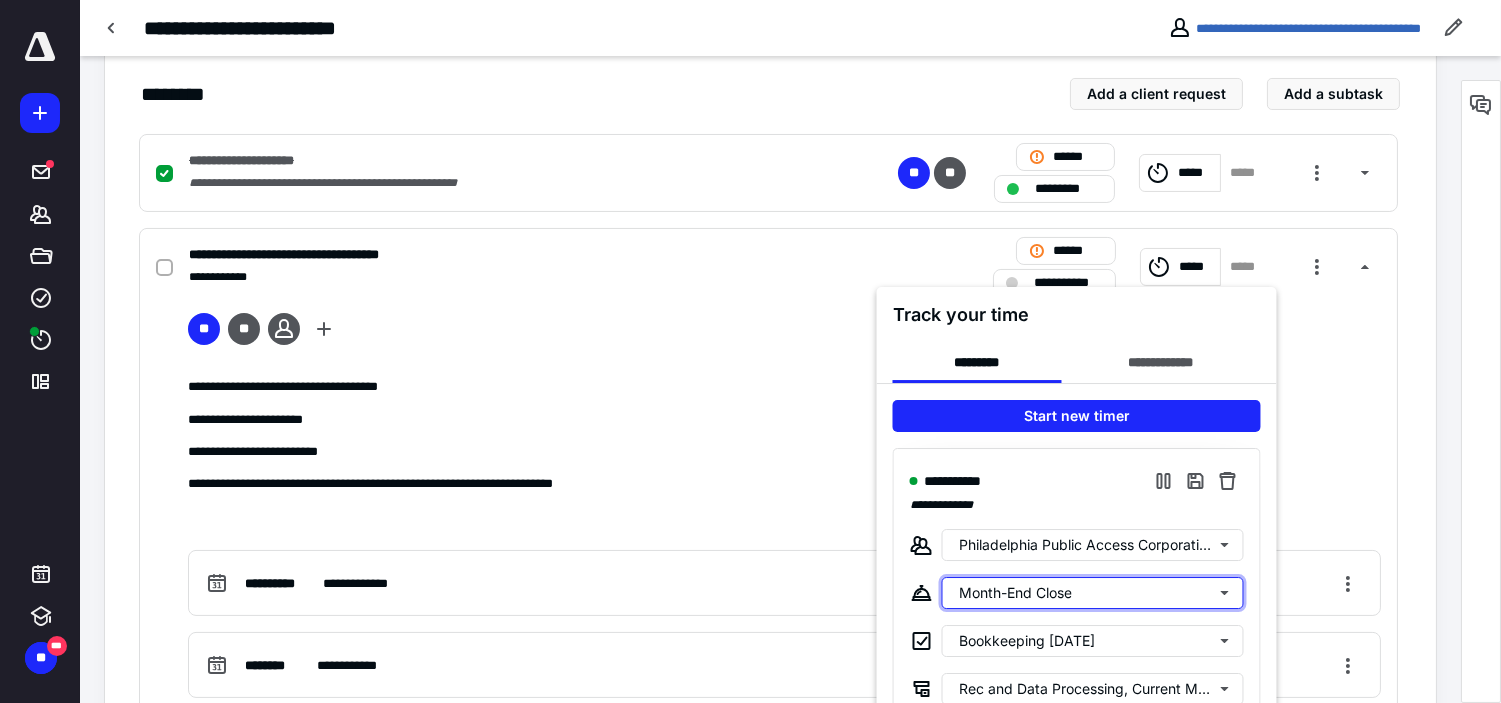 scroll, scrollTop: 0, scrollLeft: 0, axis: both 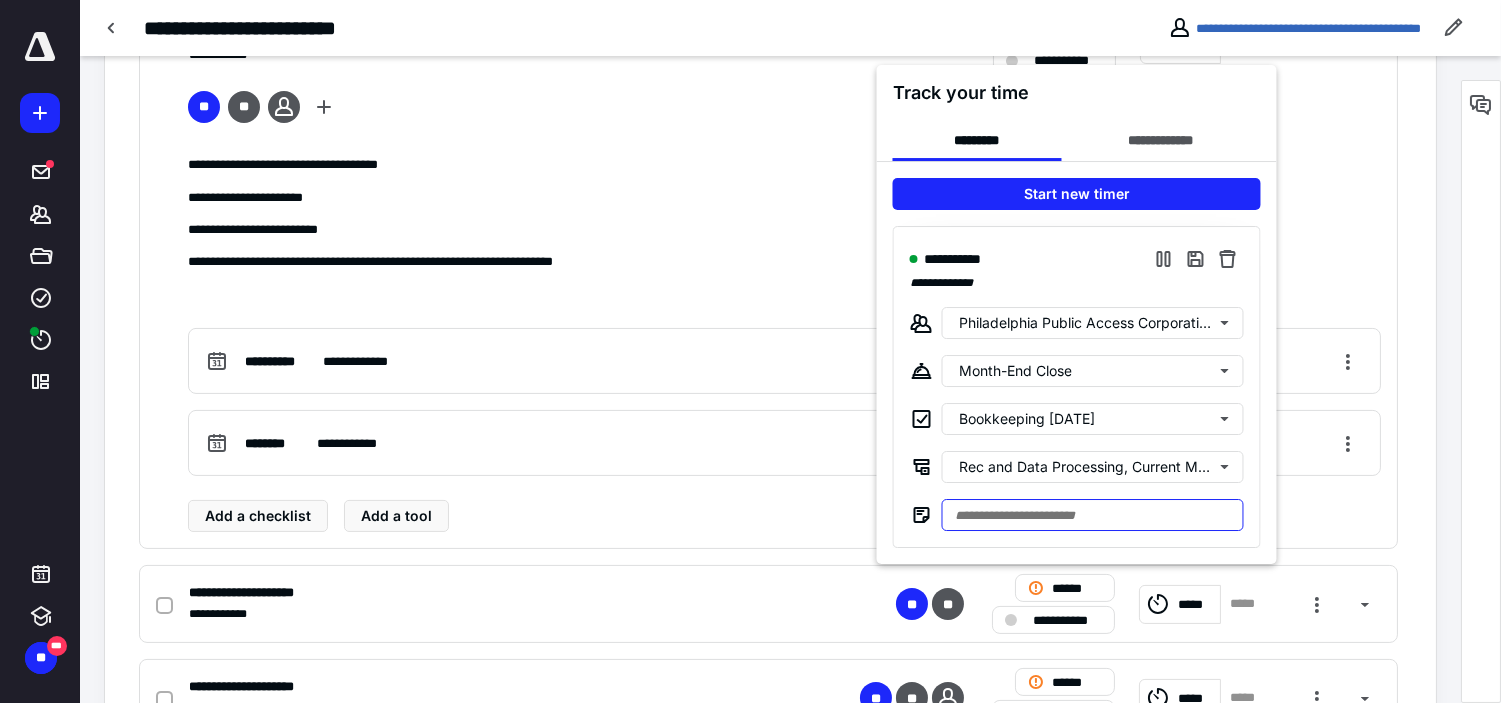 click at bounding box center [1093, 515] 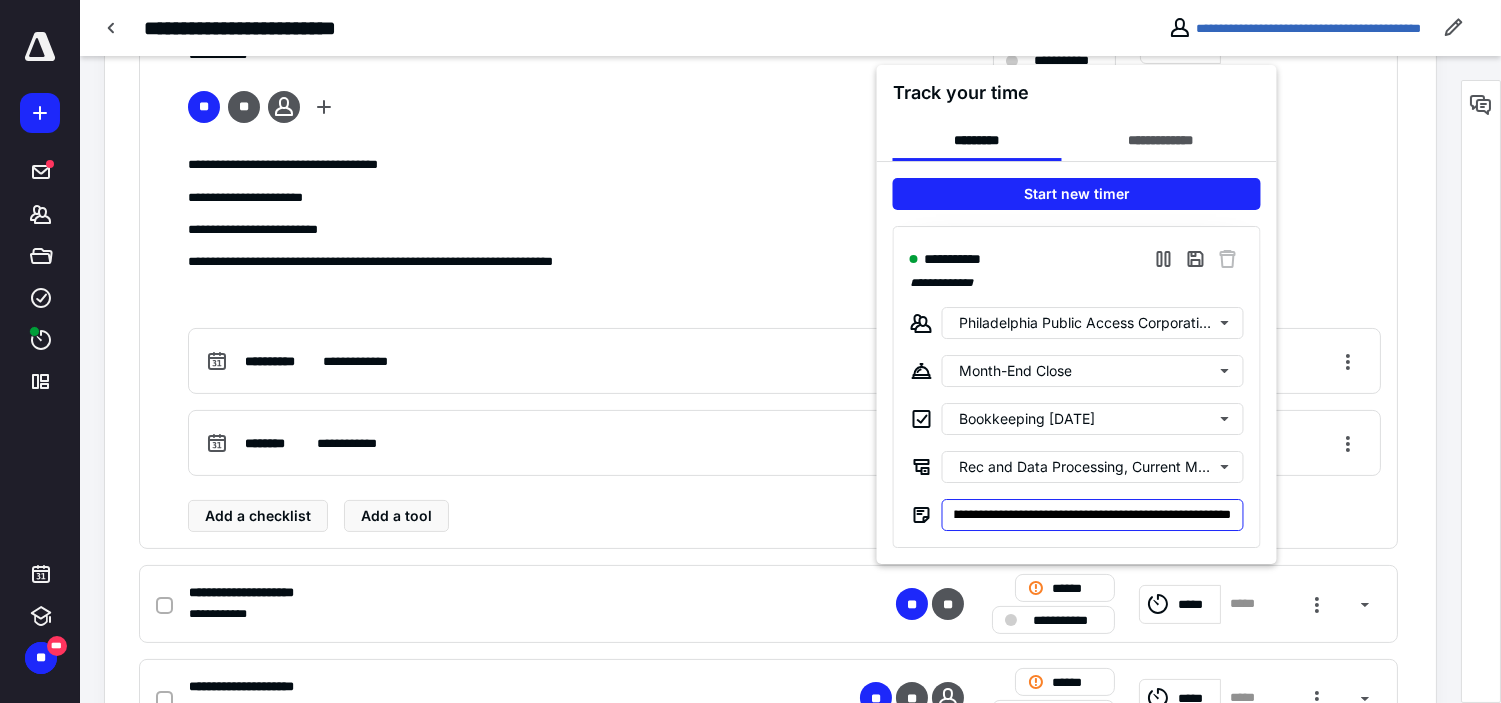 scroll, scrollTop: 0, scrollLeft: 183, axis: horizontal 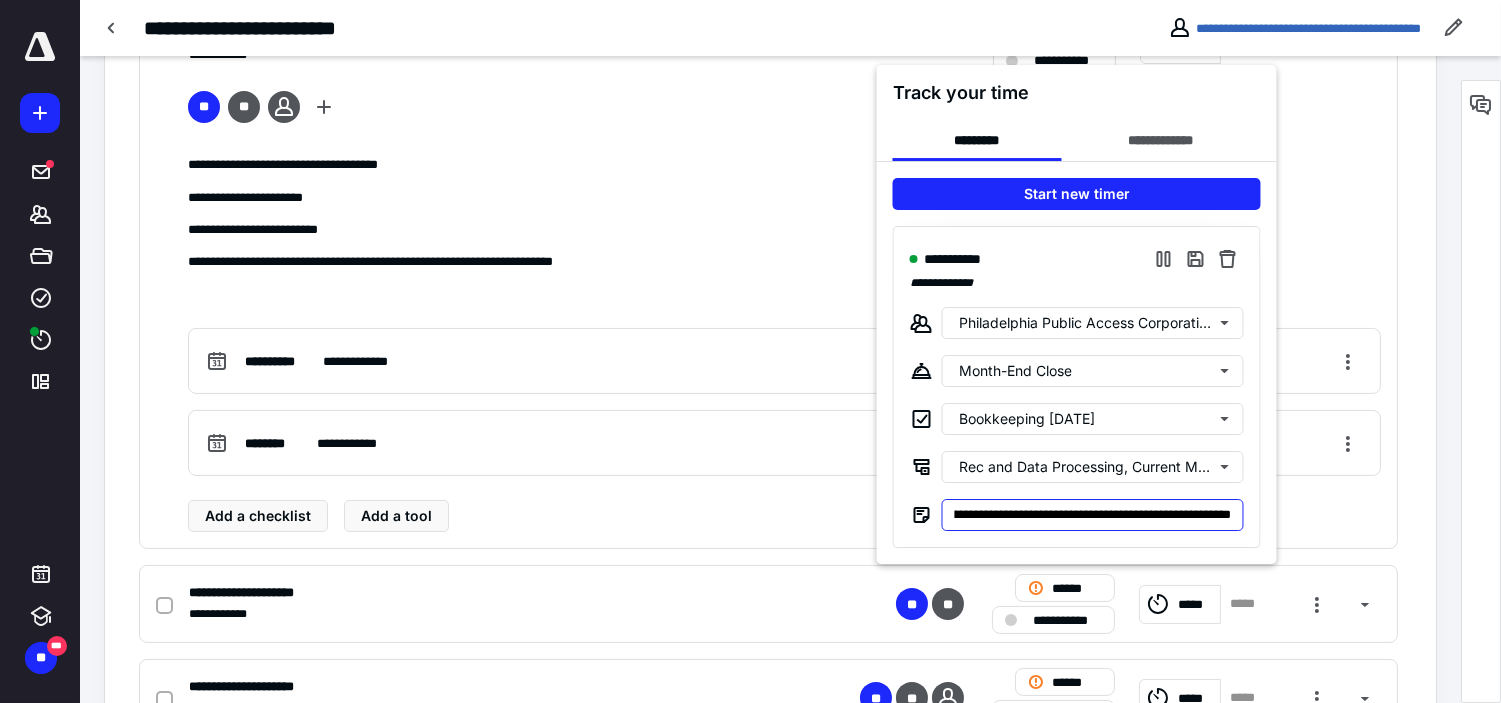 type on "**********" 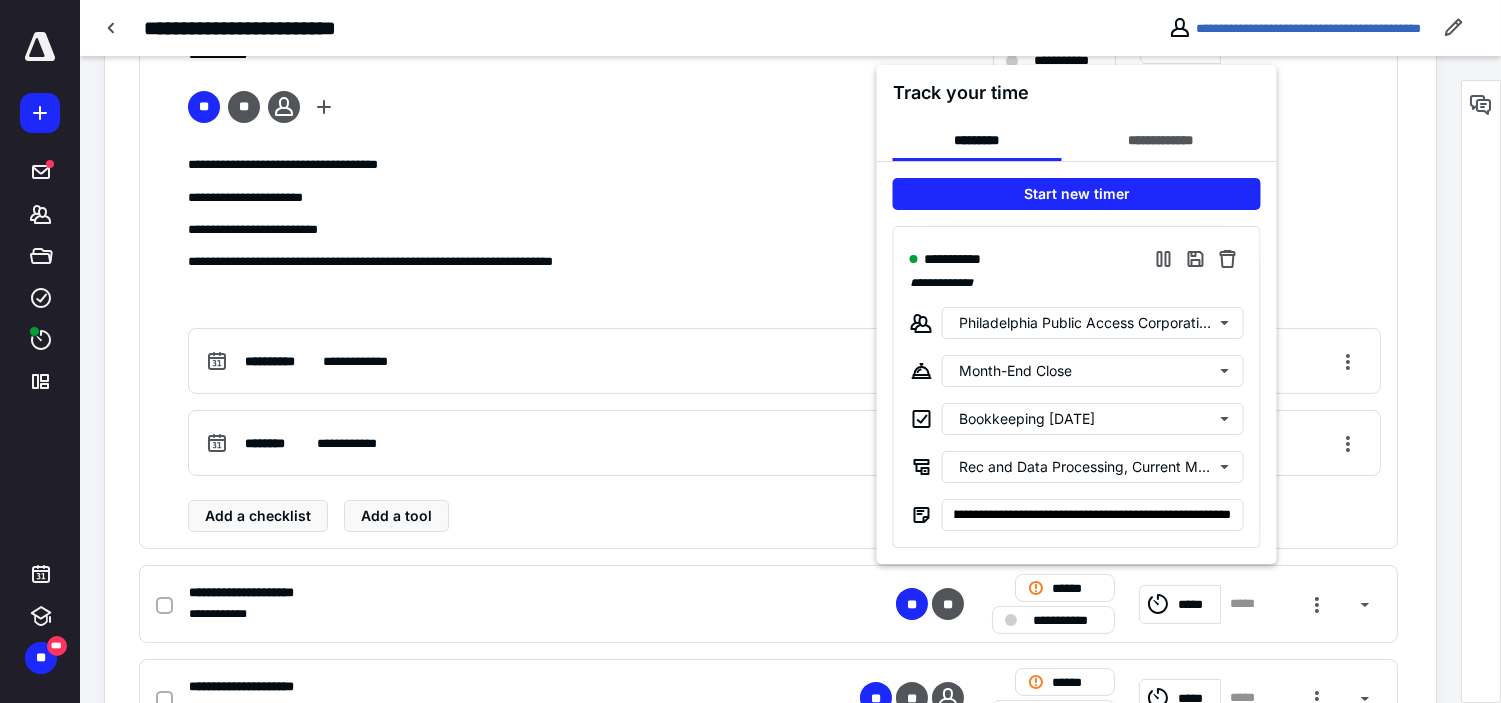 scroll, scrollTop: 0, scrollLeft: 0, axis: both 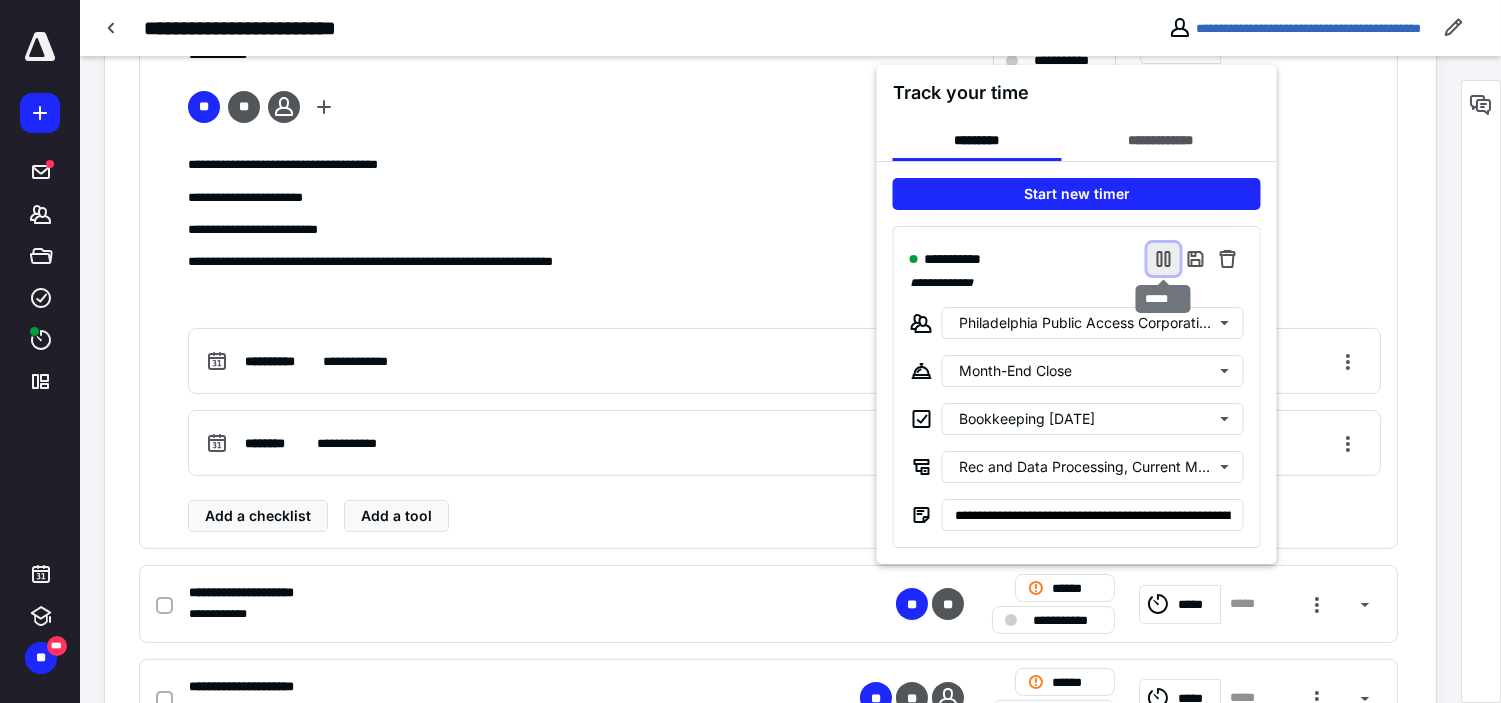 click at bounding box center (1164, 259) 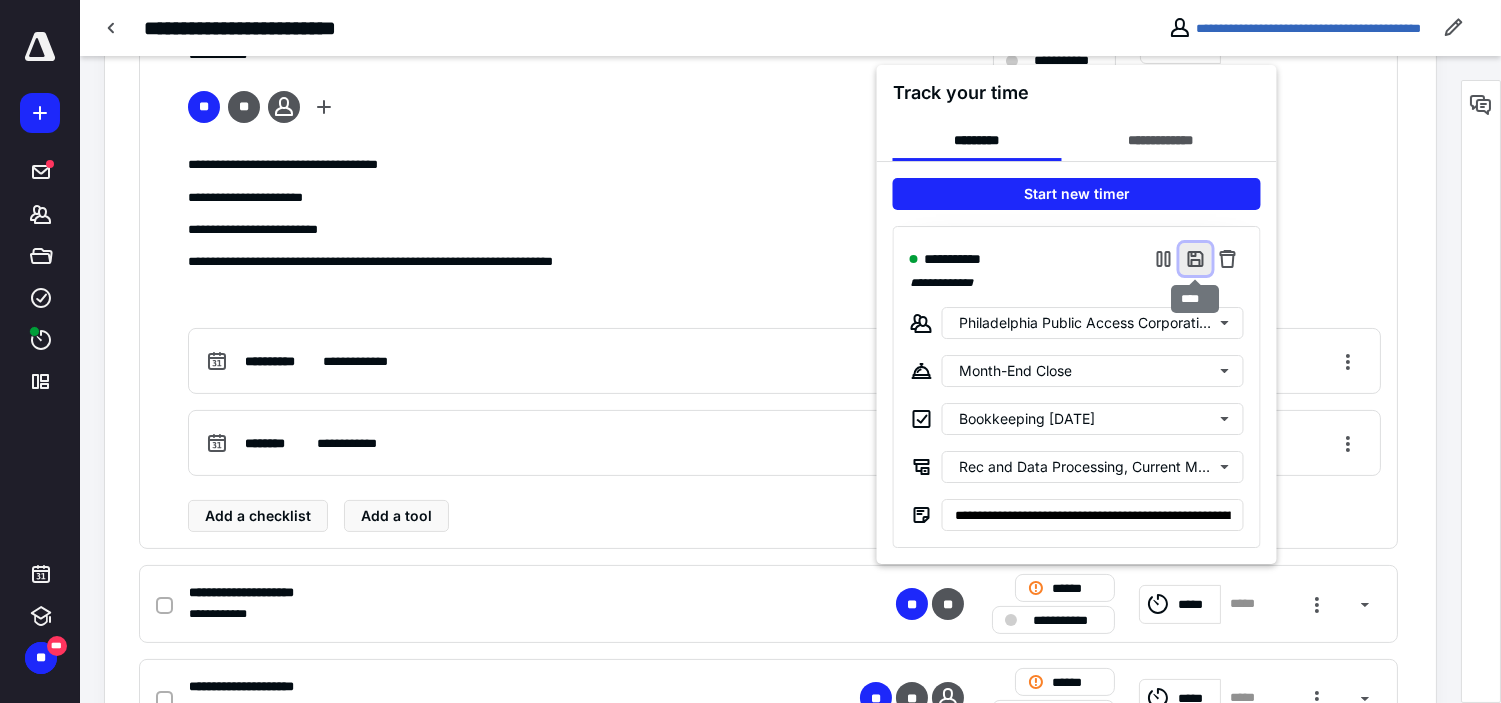 click at bounding box center (1196, 259) 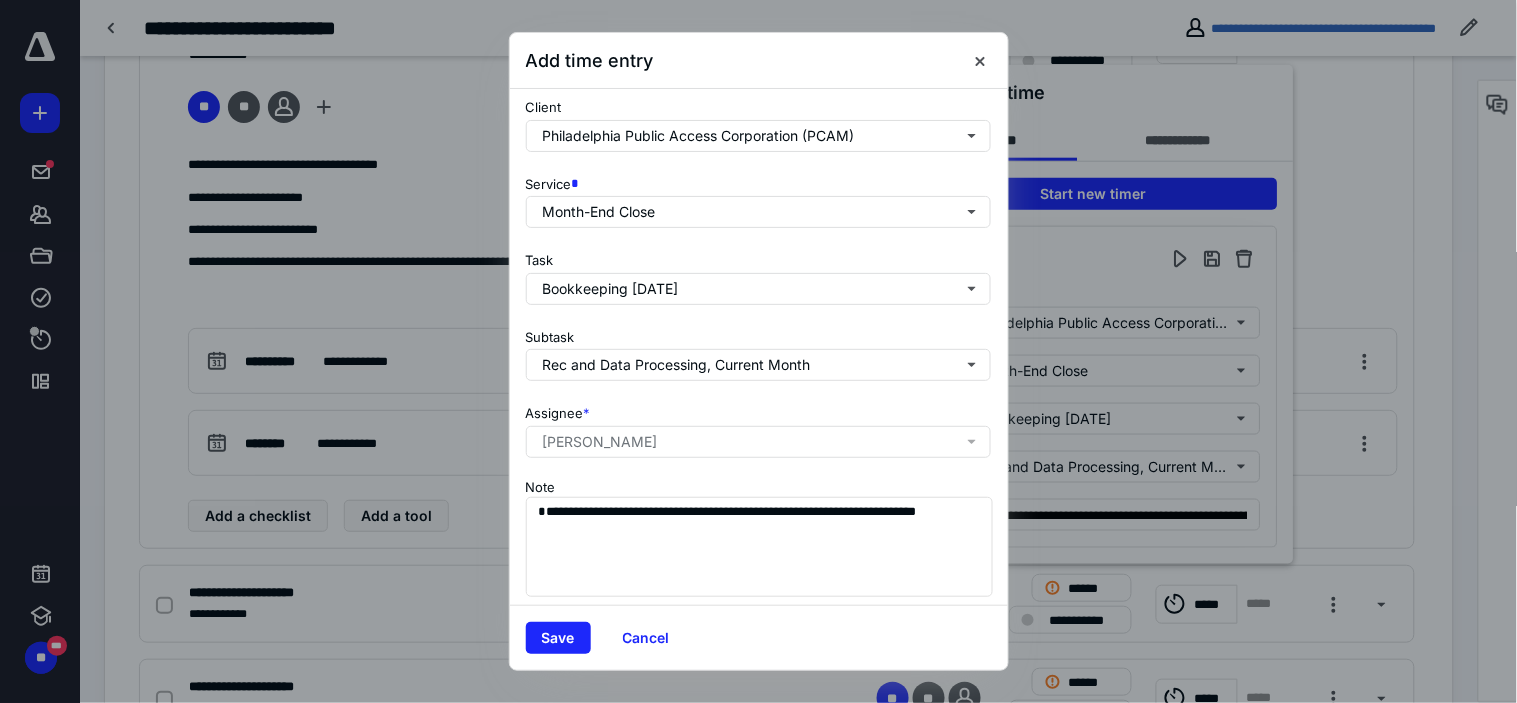 scroll, scrollTop: 272, scrollLeft: 0, axis: vertical 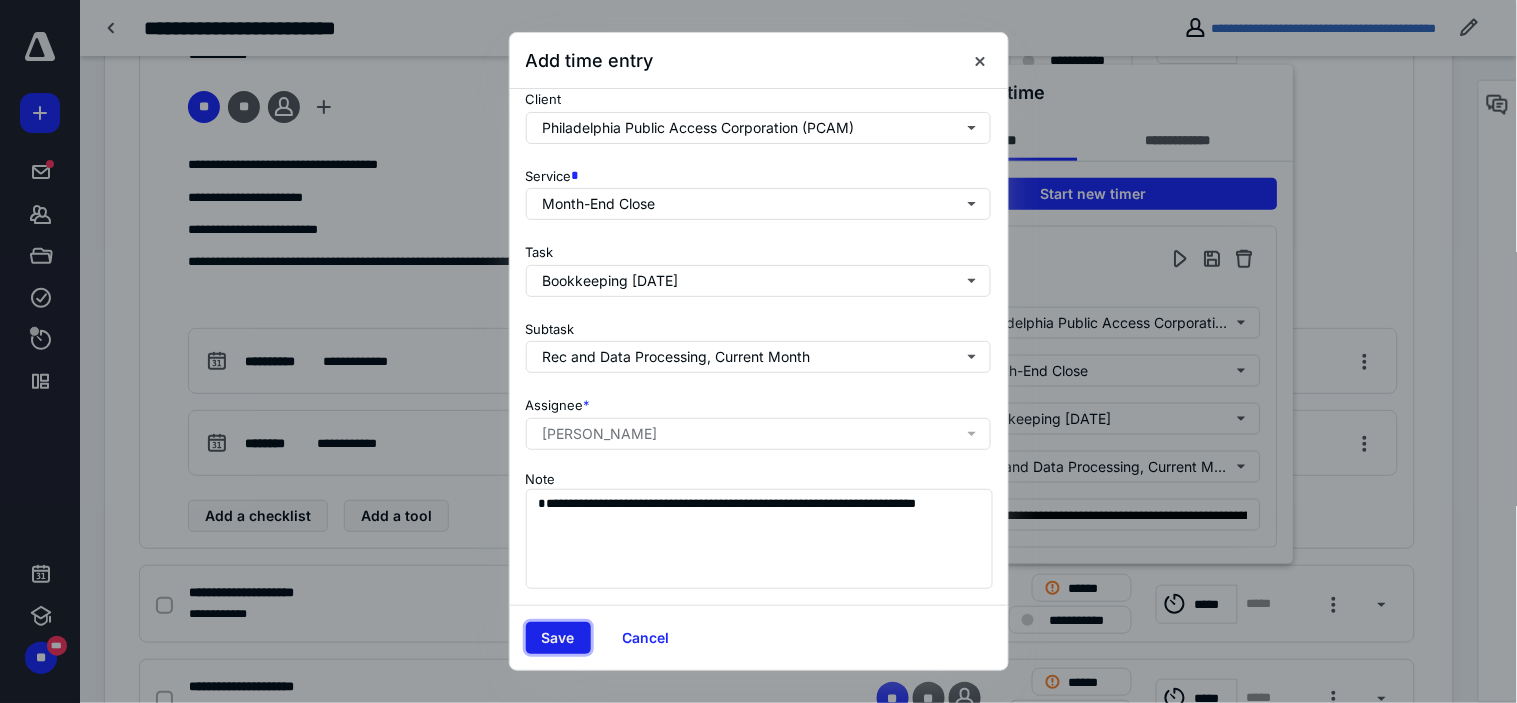click on "Save" at bounding box center [558, 638] 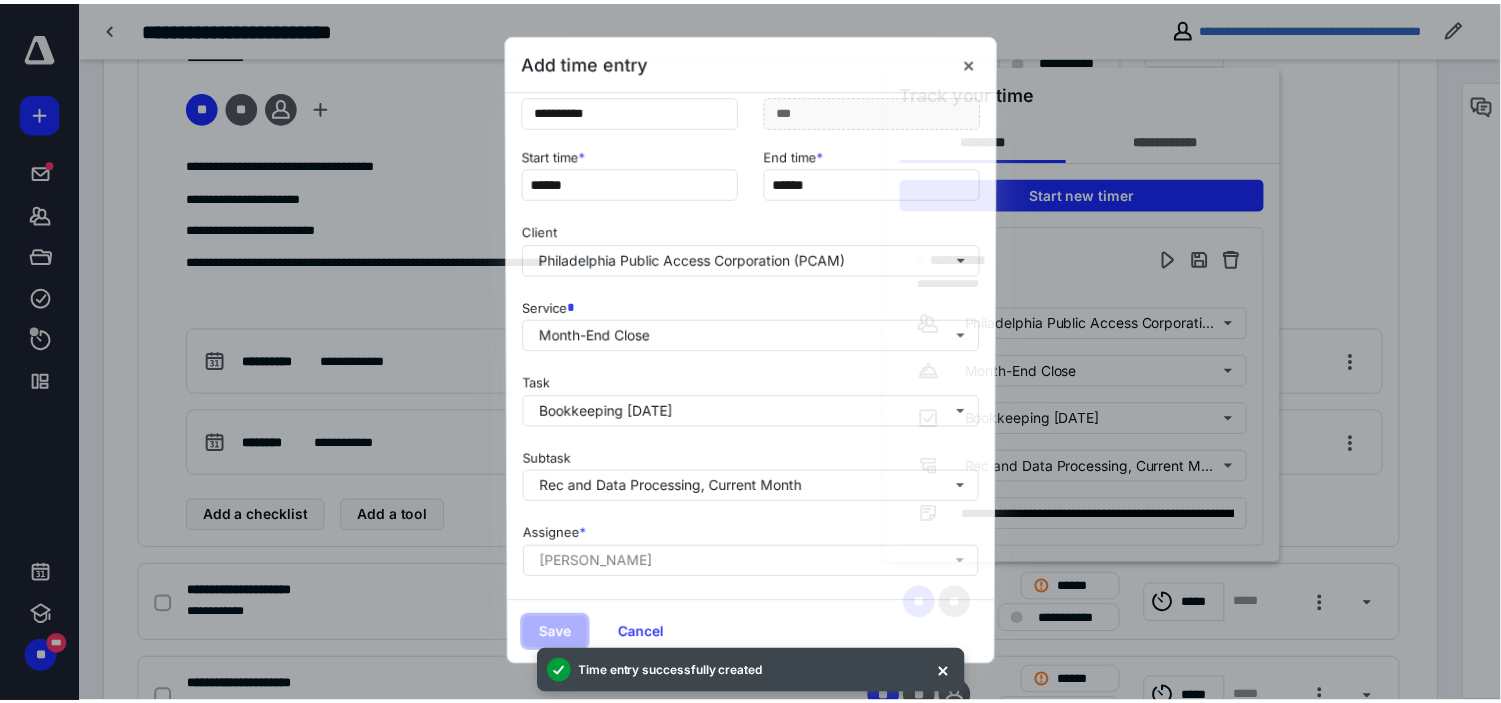 scroll, scrollTop: 0, scrollLeft: 0, axis: both 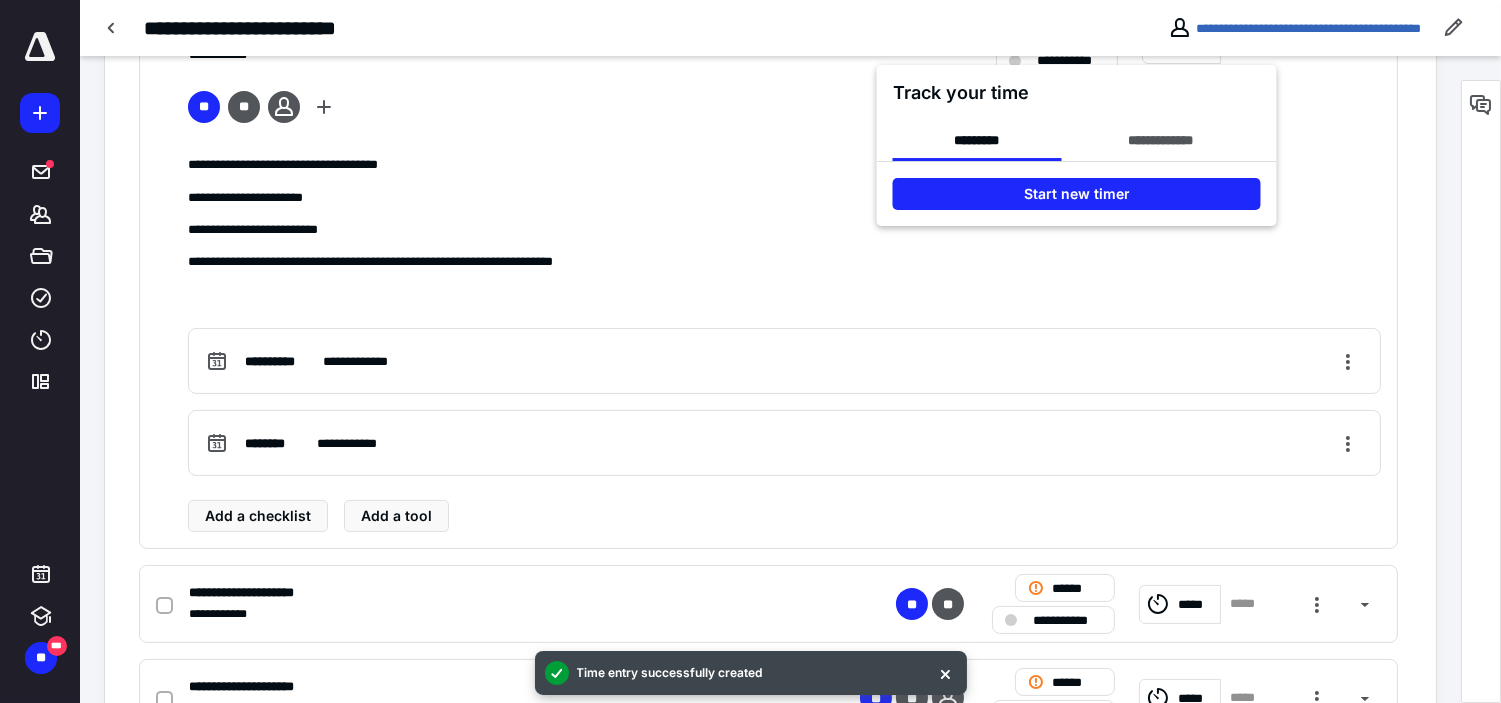 click at bounding box center [750, 351] 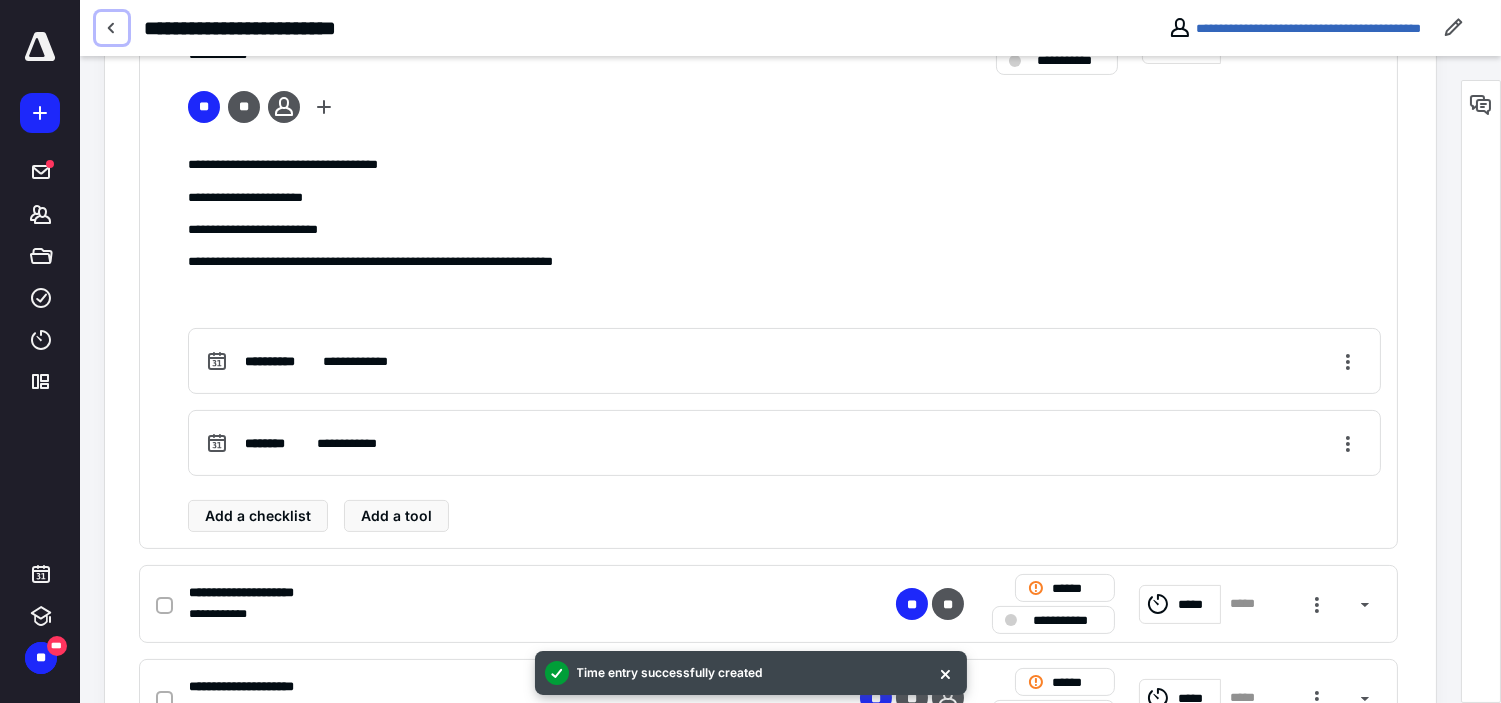 click at bounding box center (112, 28) 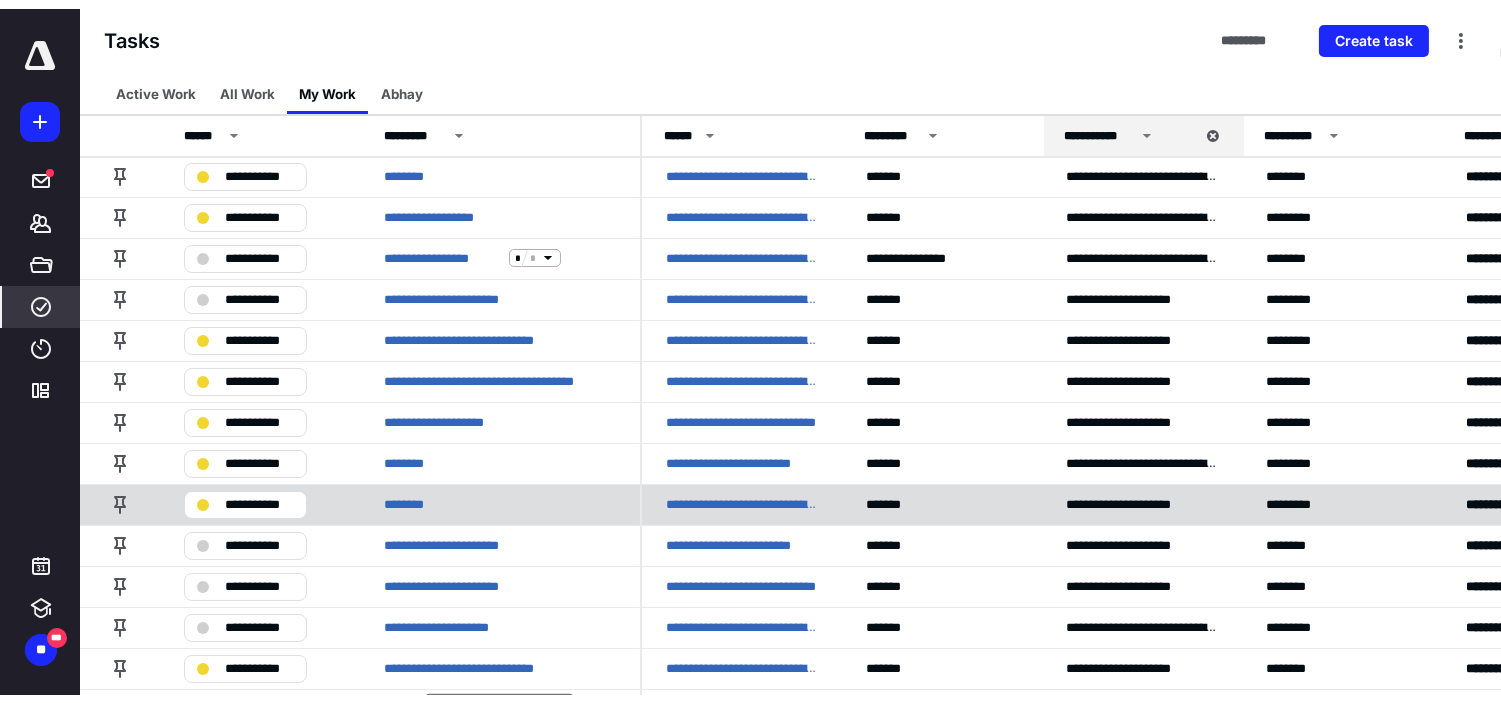 scroll, scrollTop: 0, scrollLeft: 0, axis: both 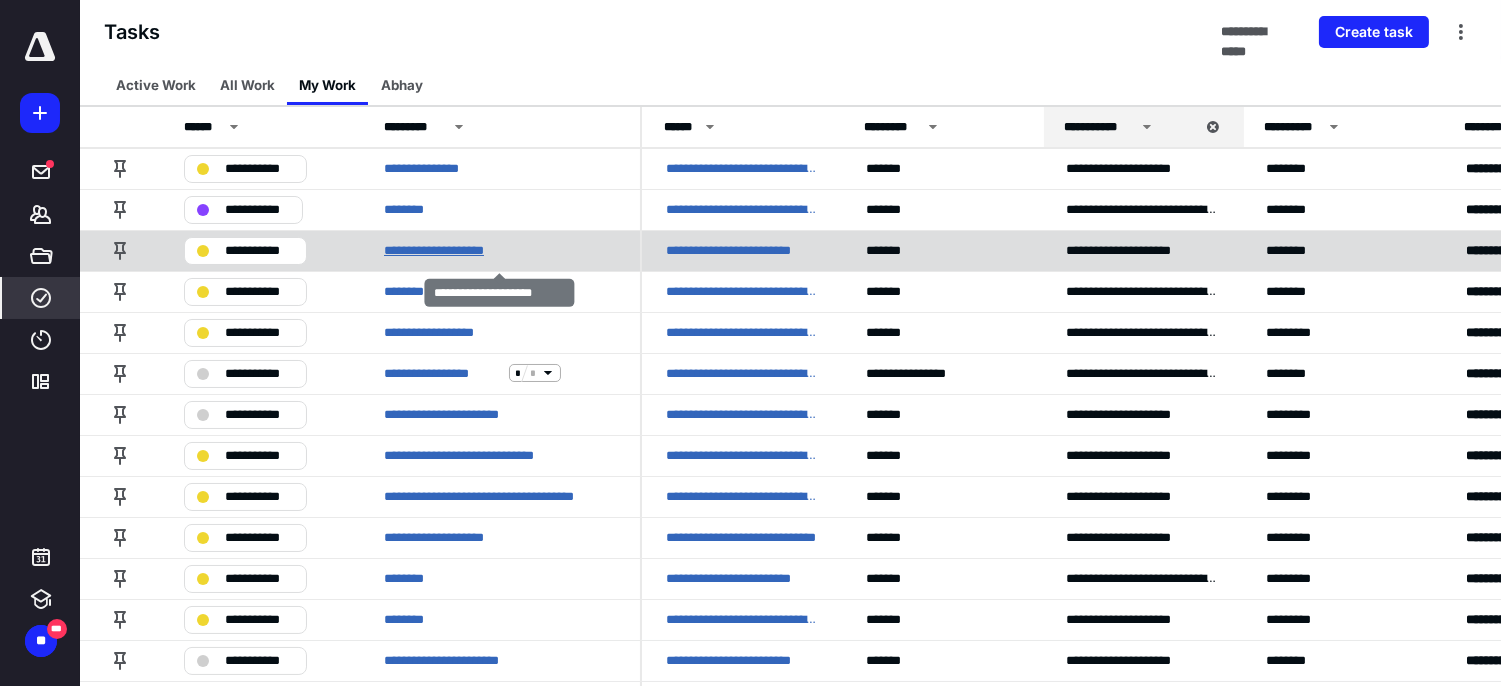 click on "**********" at bounding box center (454, 250) 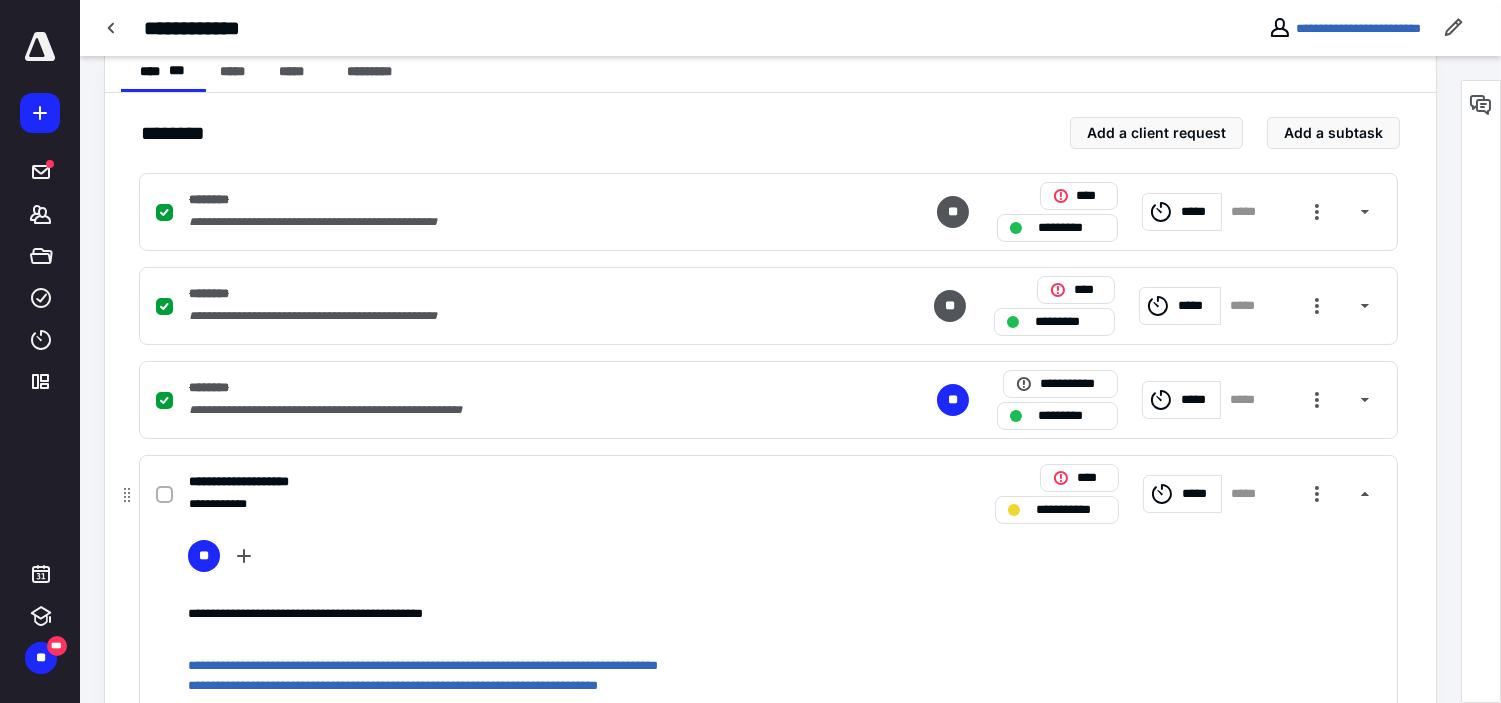 scroll, scrollTop: 444, scrollLeft: 0, axis: vertical 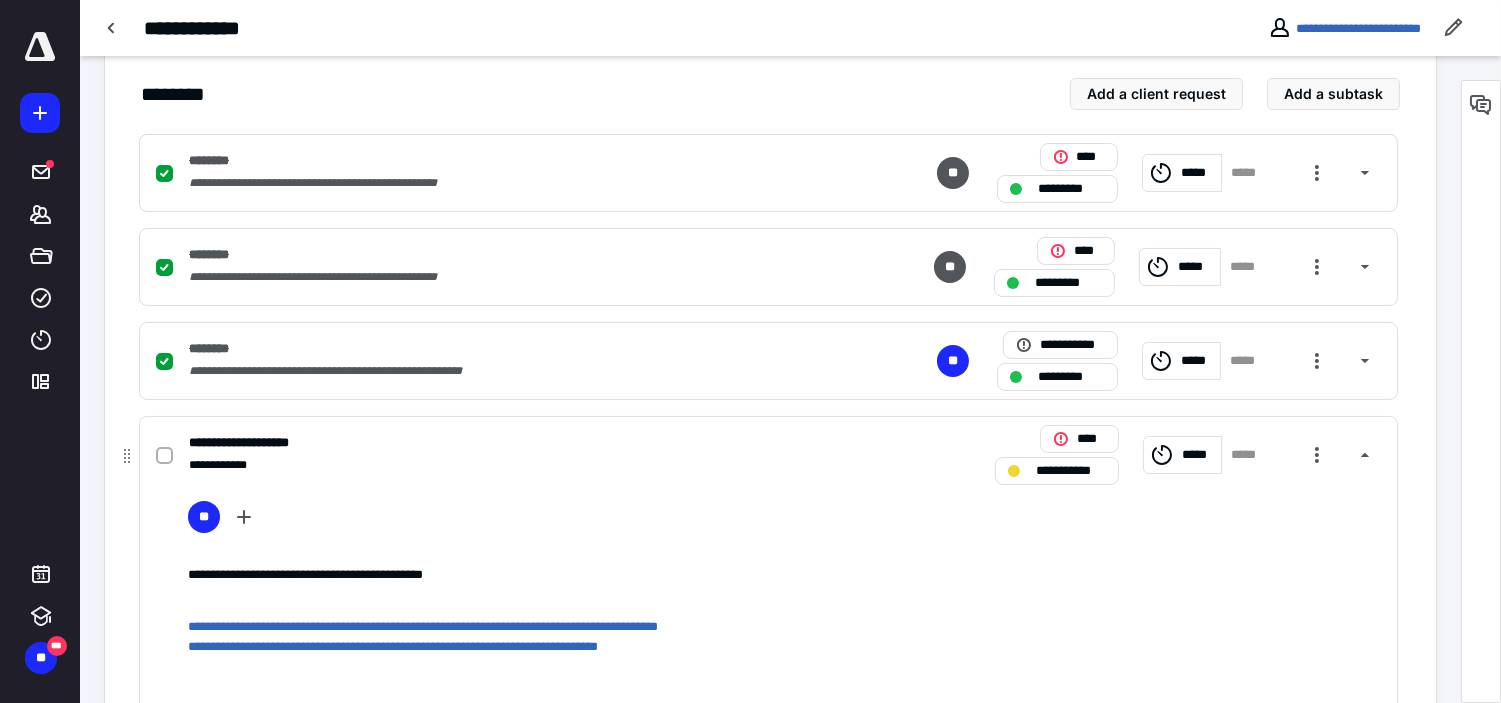 click on "*****" at bounding box center (1198, 454) 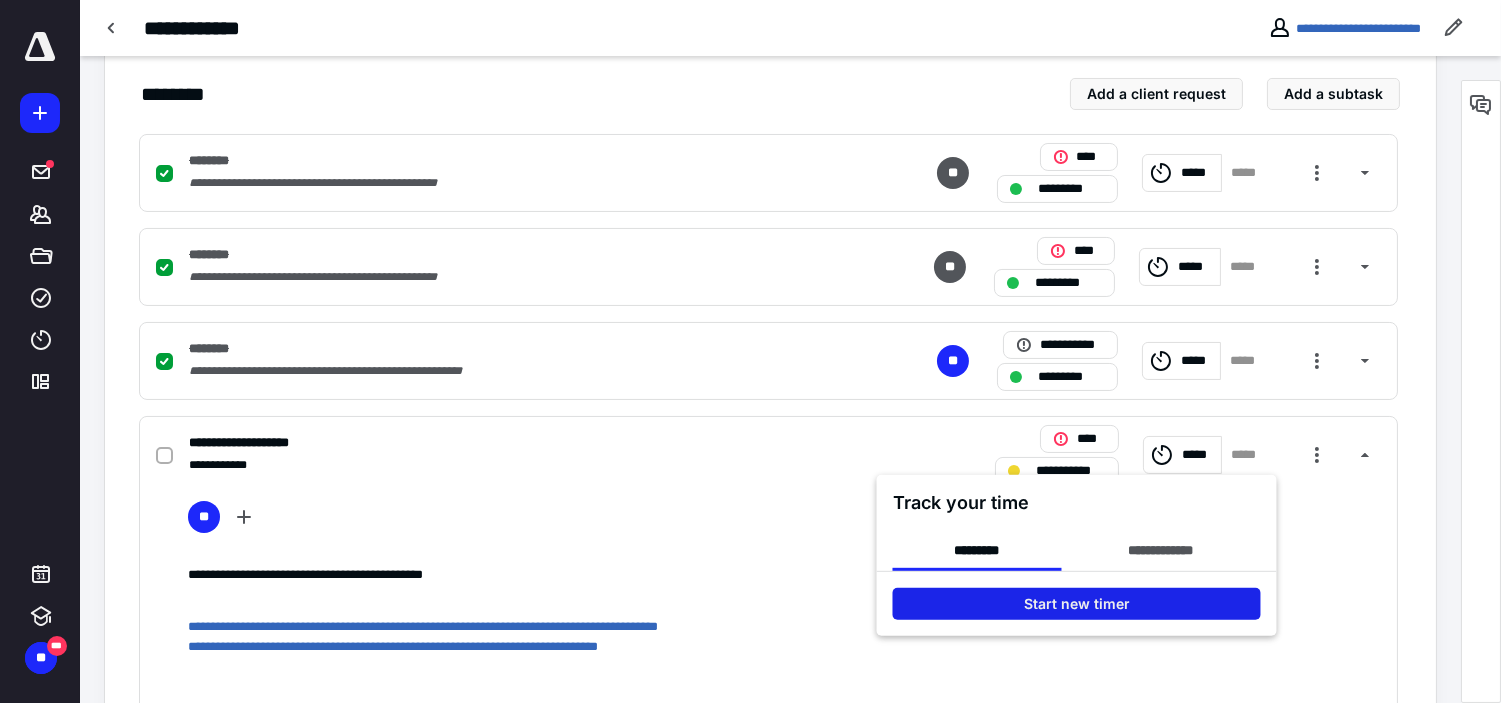 click on "Start new timer" at bounding box center [1077, 604] 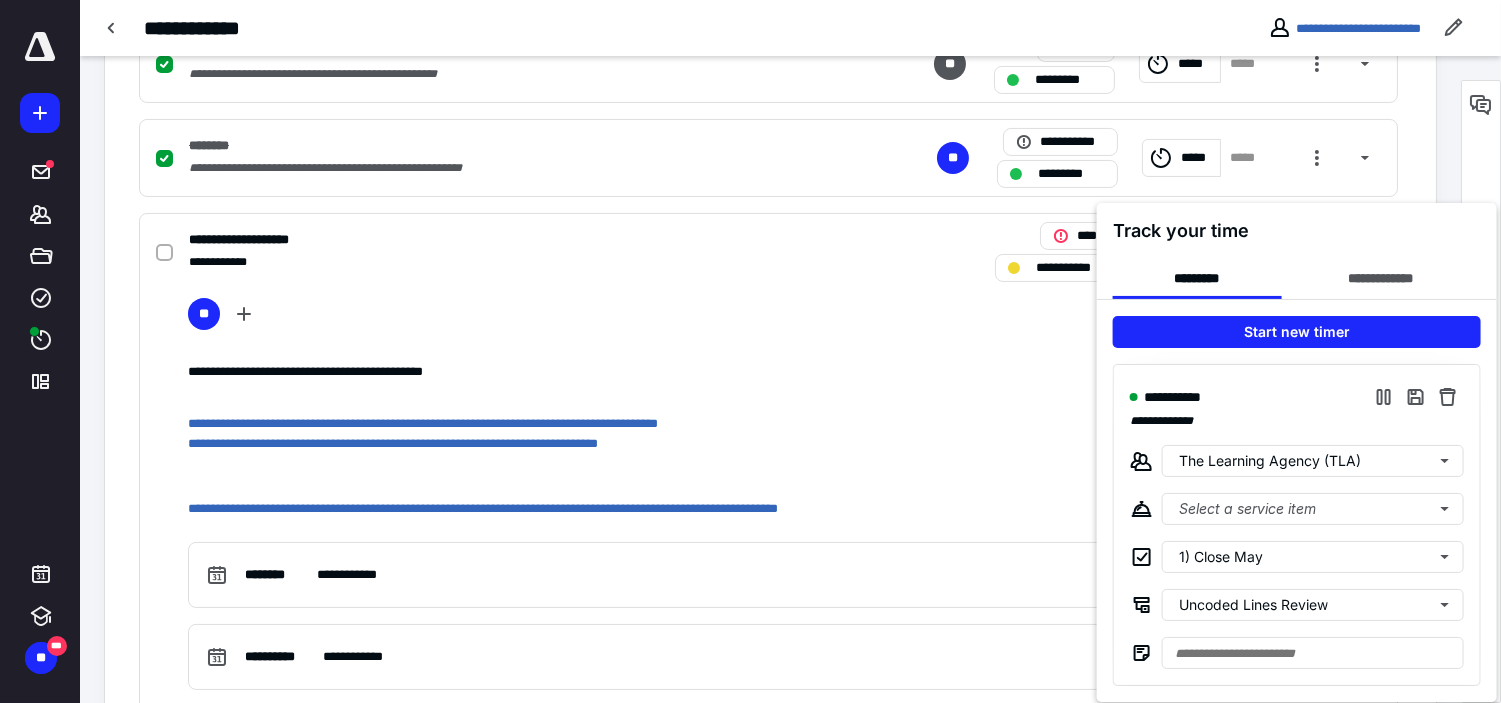 scroll, scrollTop: 666, scrollLeft: 0, axis: vertical 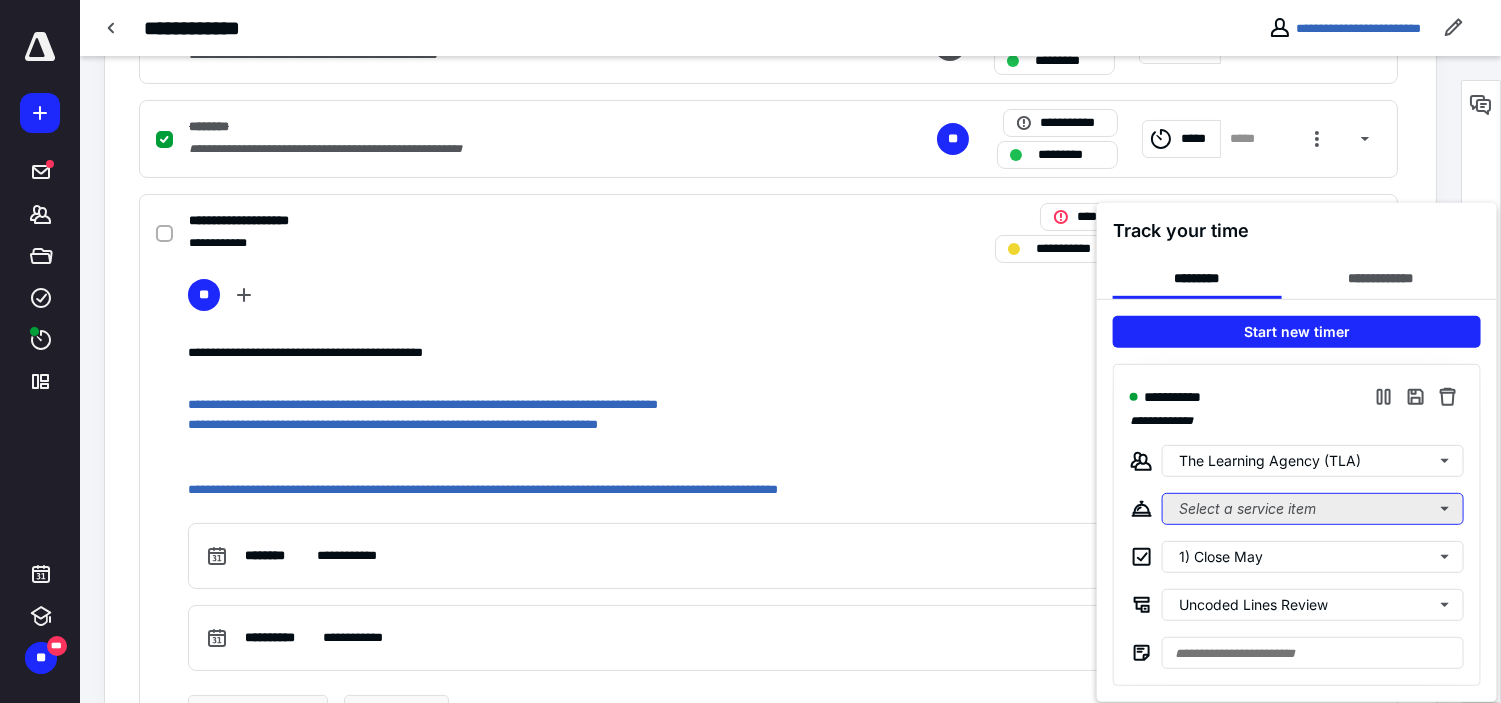 click on "Select a service item" at bounding box center [1313, 509] 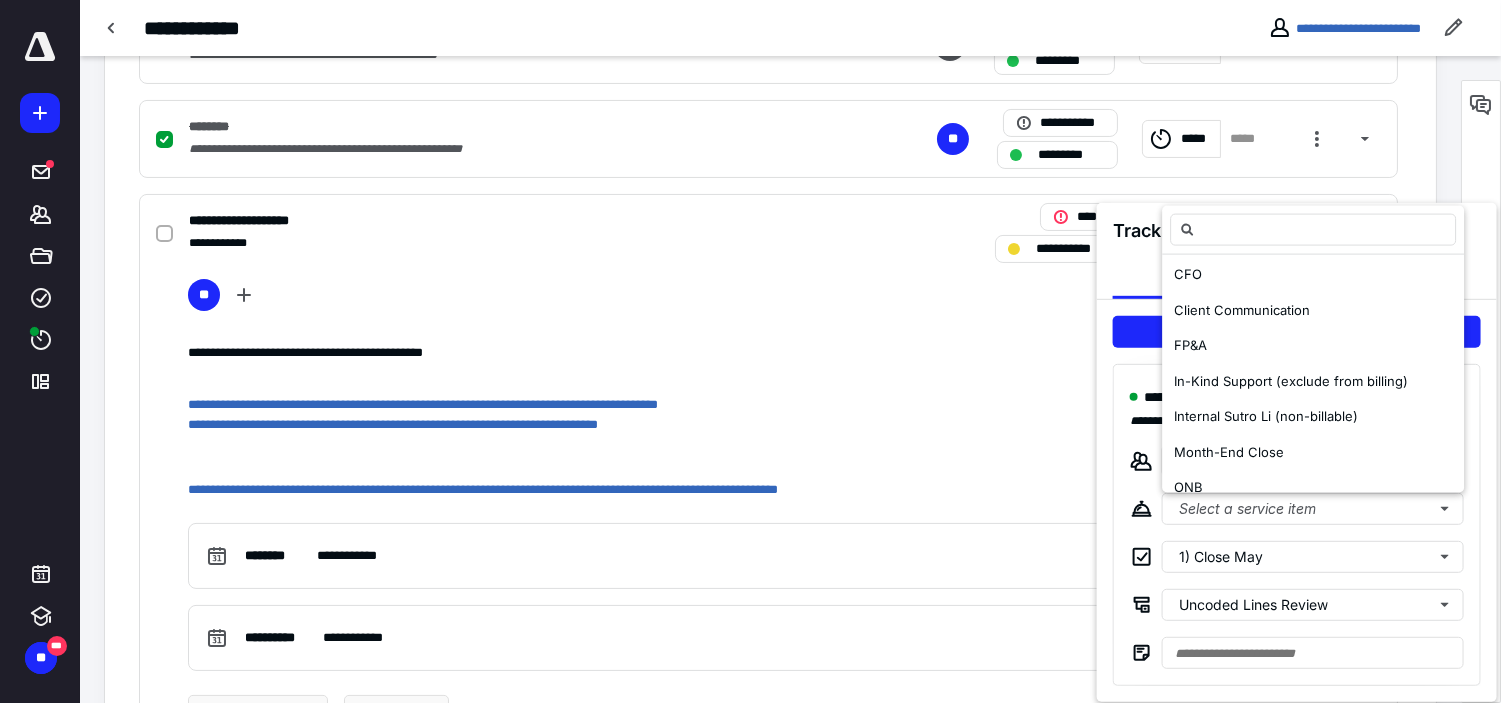 scroll, scrollTop: 222, scrollLeft: 0, axis: vertical 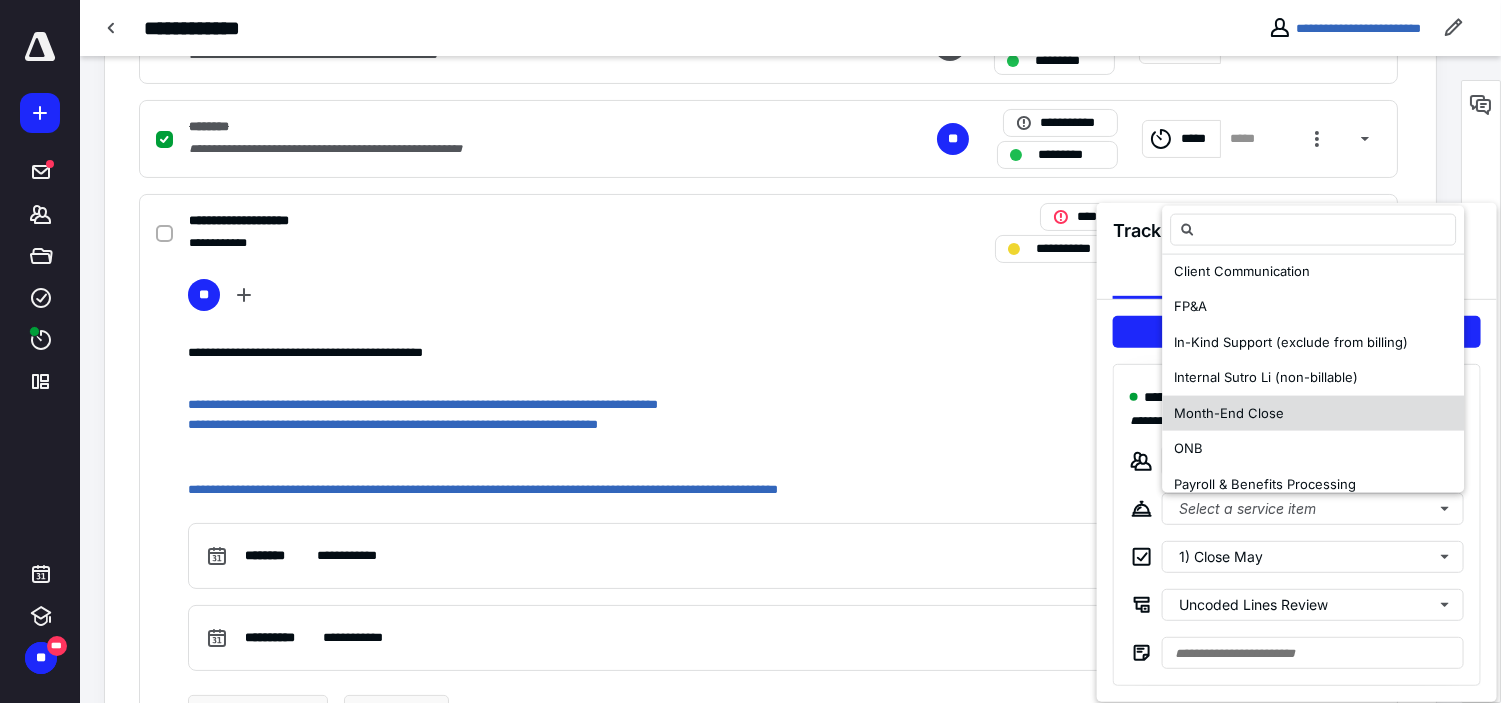 click on "Month-End Close" at bounding box center (1313, 413) 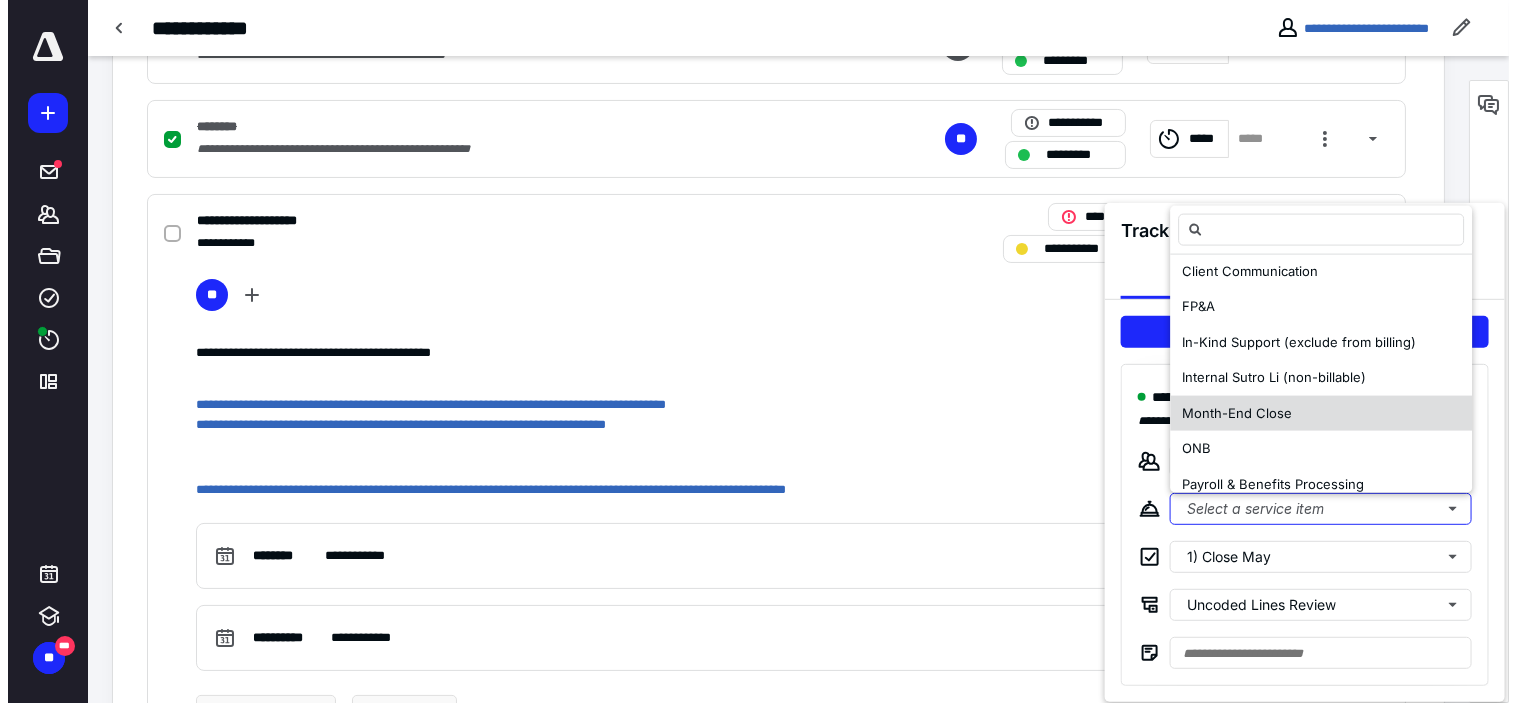 scroll, scrollTop: 0, scrollLeft: 0, axis: both 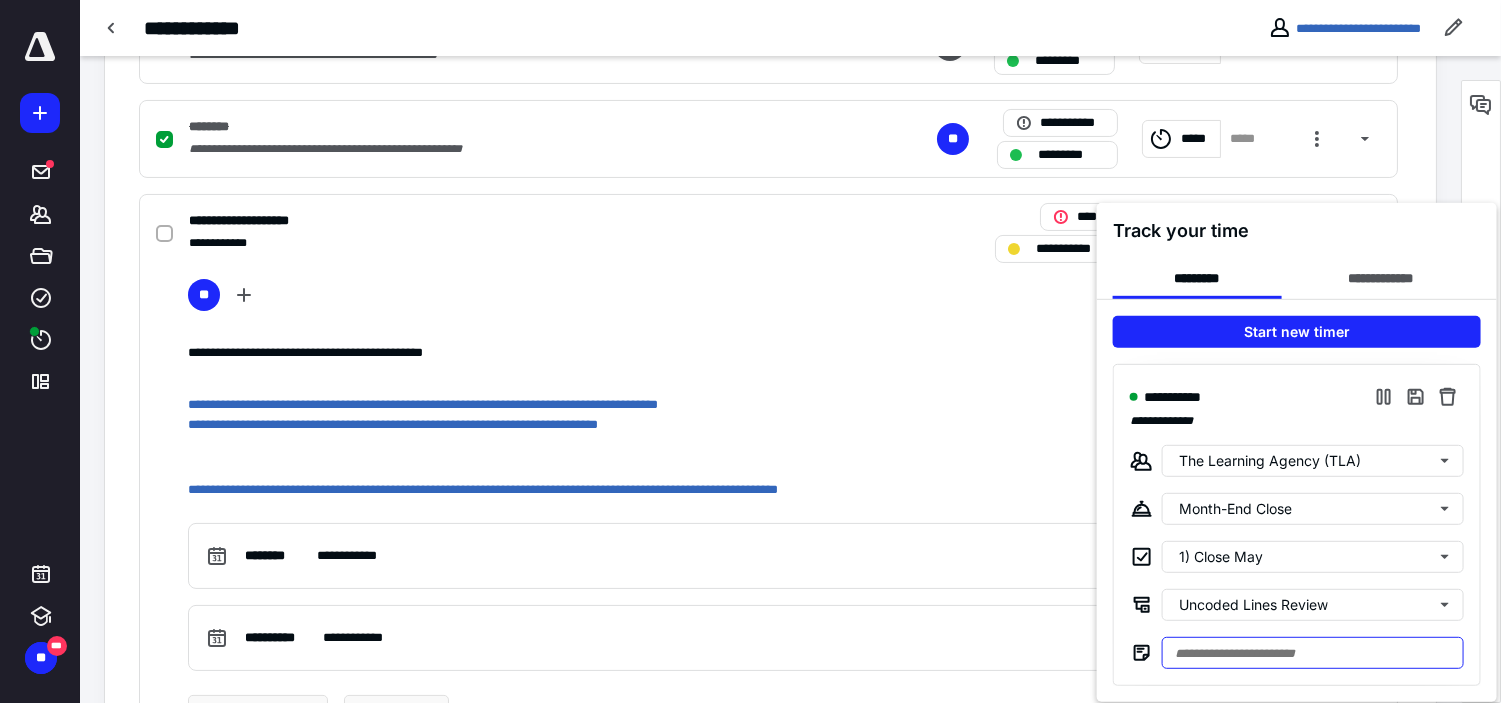 click at bounding box center (1313, 653) 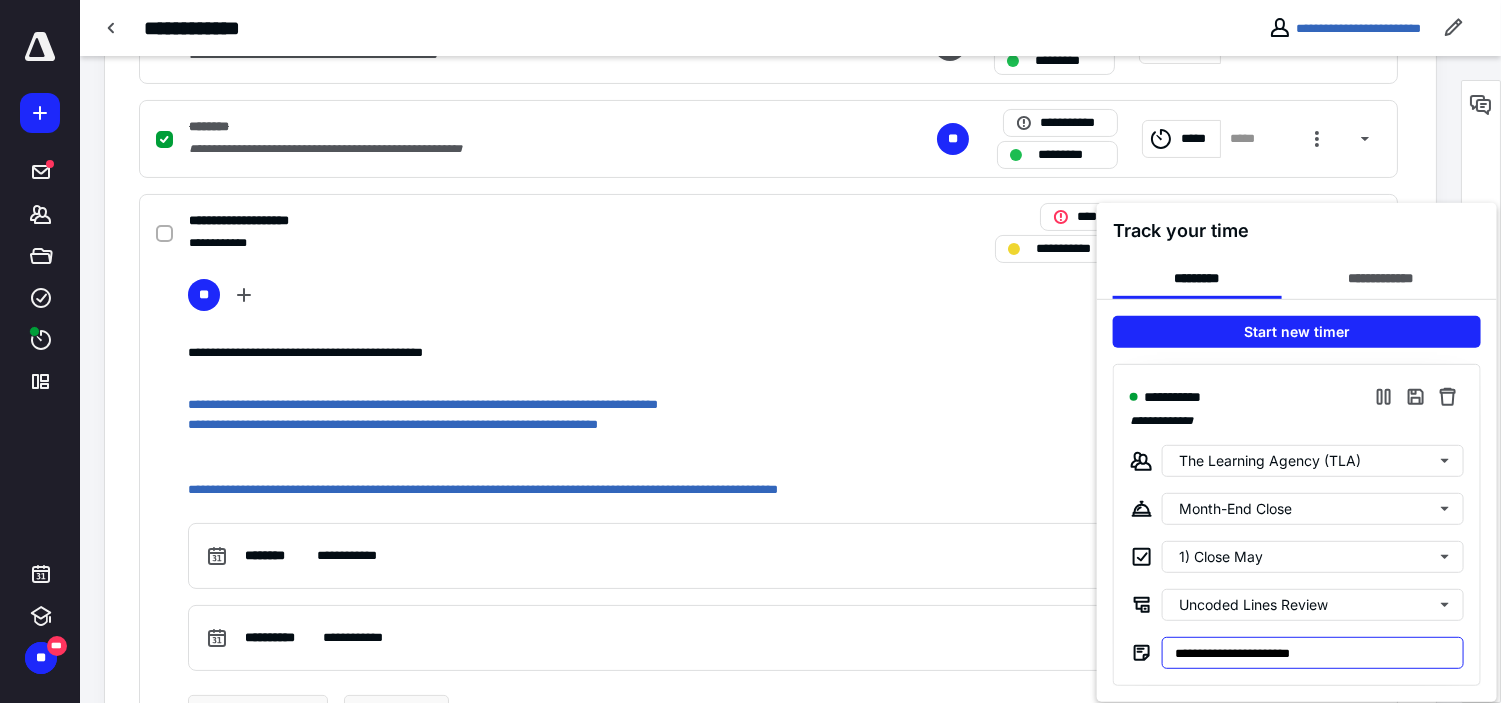 type on "**********" 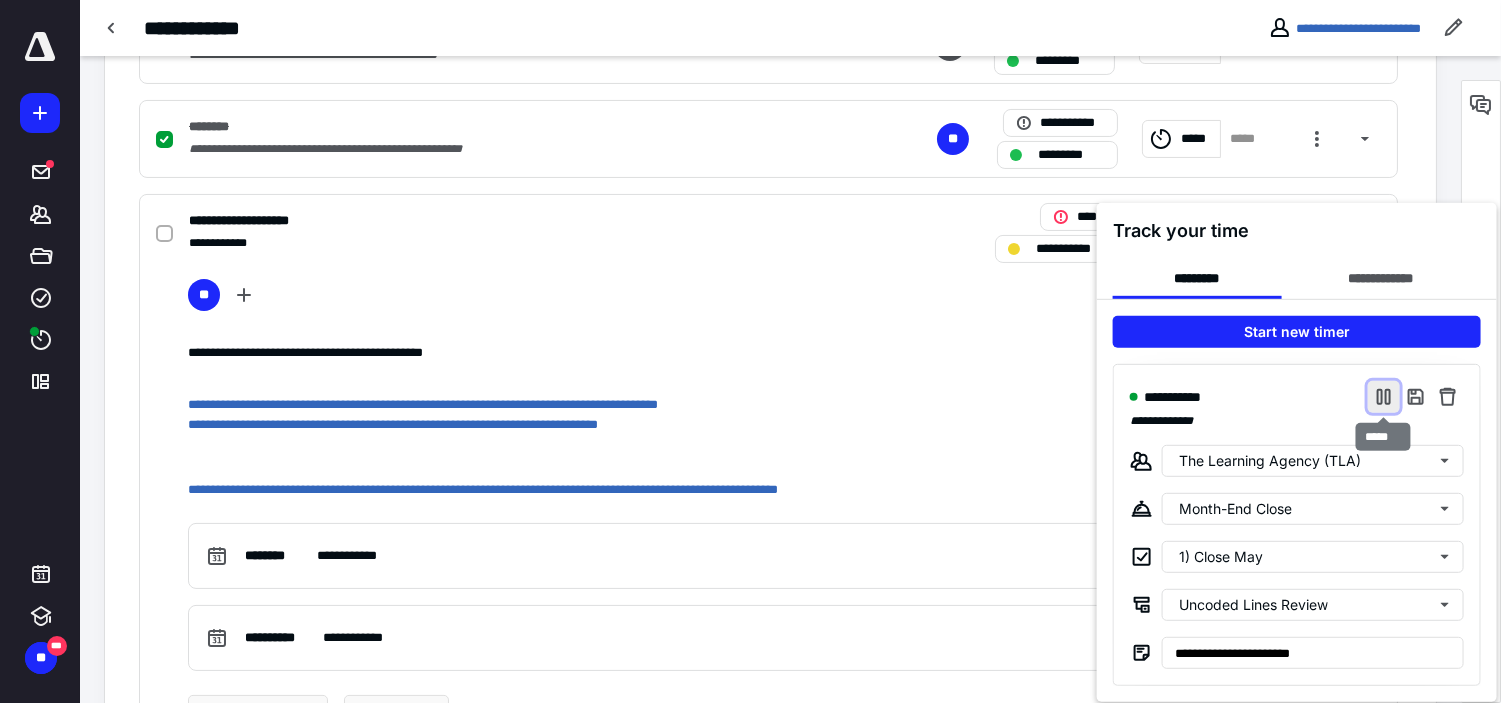 click at bounding box center [1384, 397] 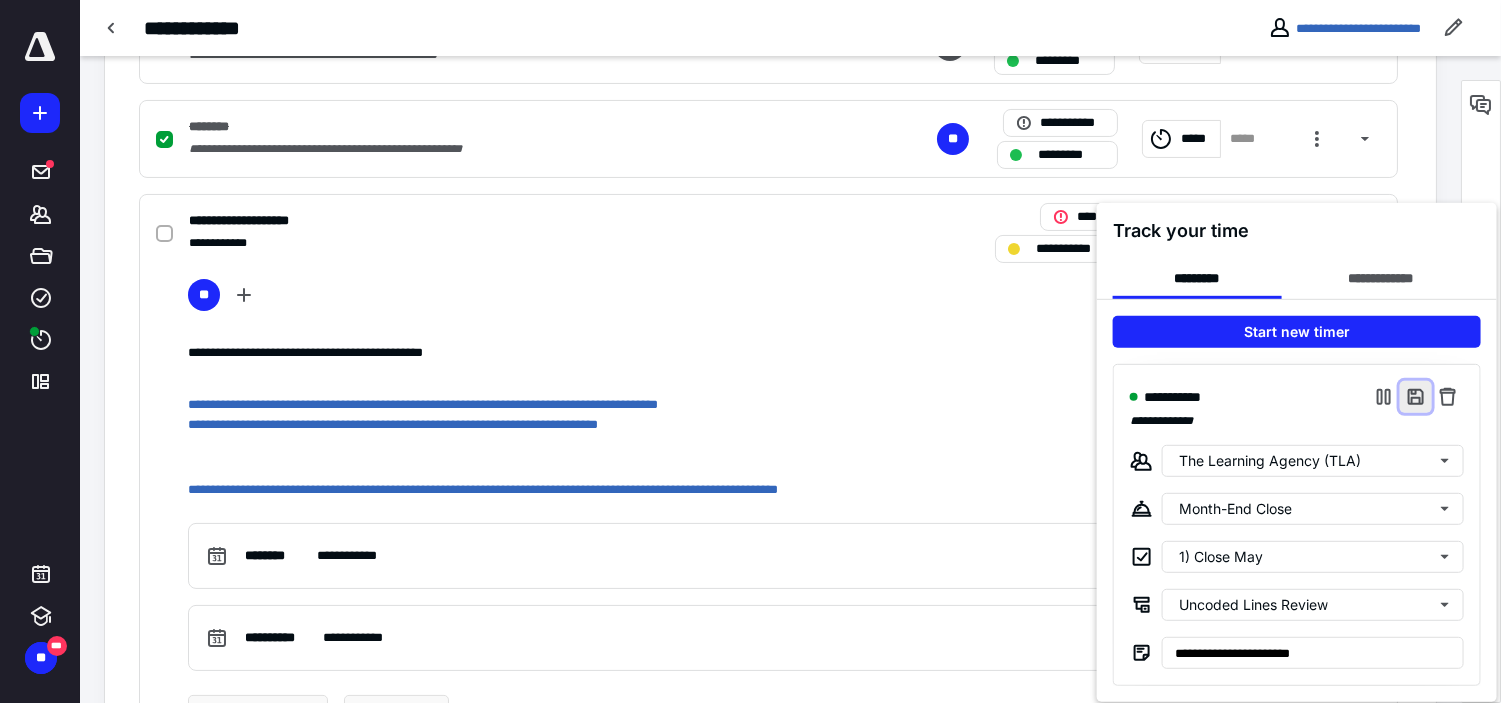 click at bounding box center [1416, 397] 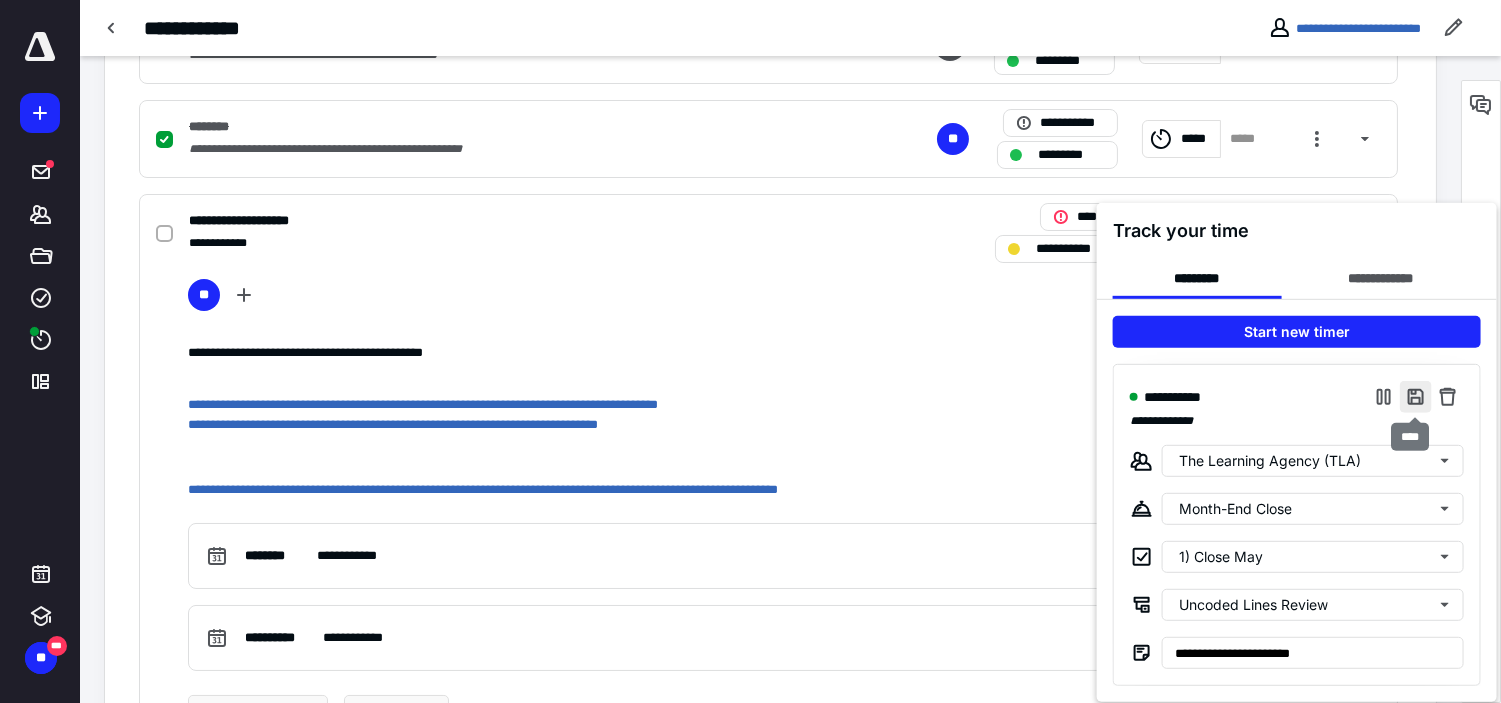 type on "**********" 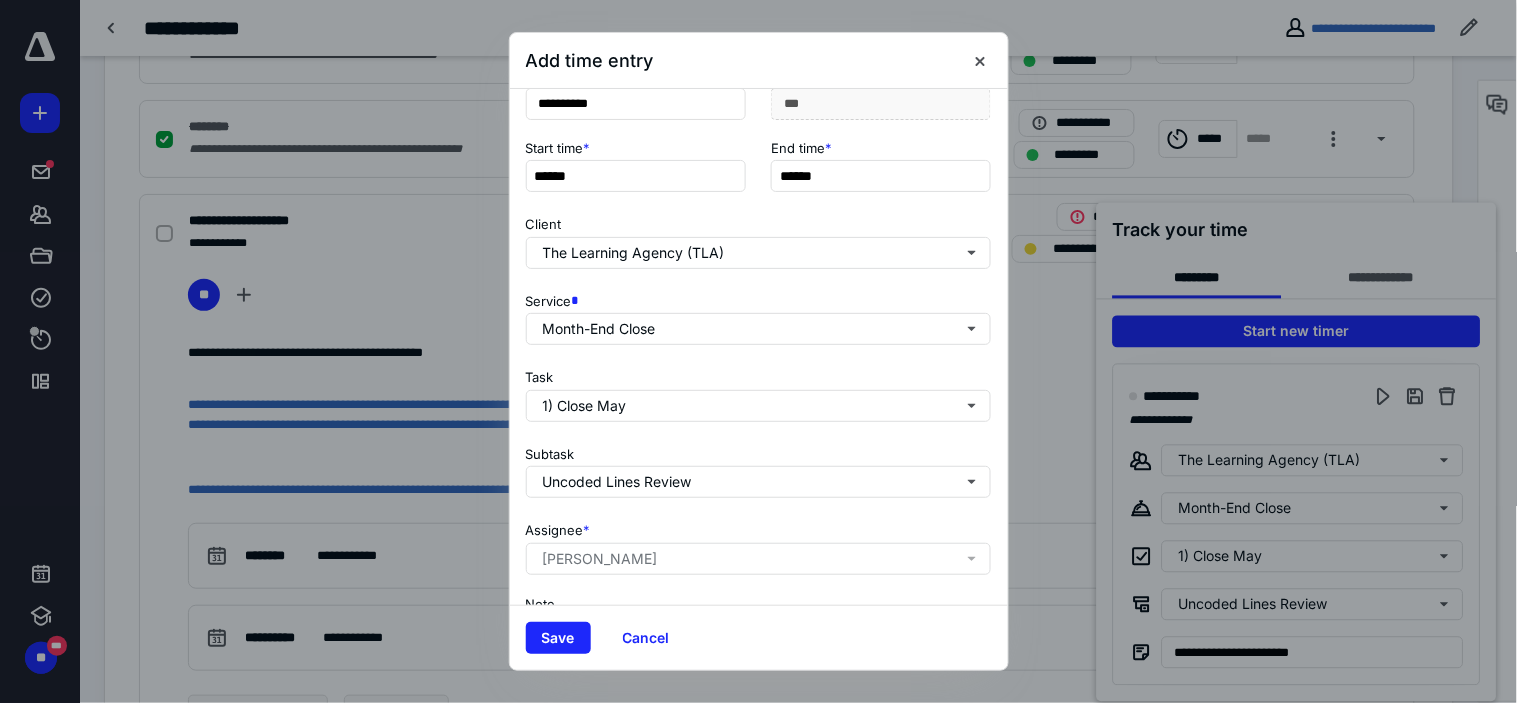 scroll, scrollTop: 272, scrollLeft: 0, axis: vertical 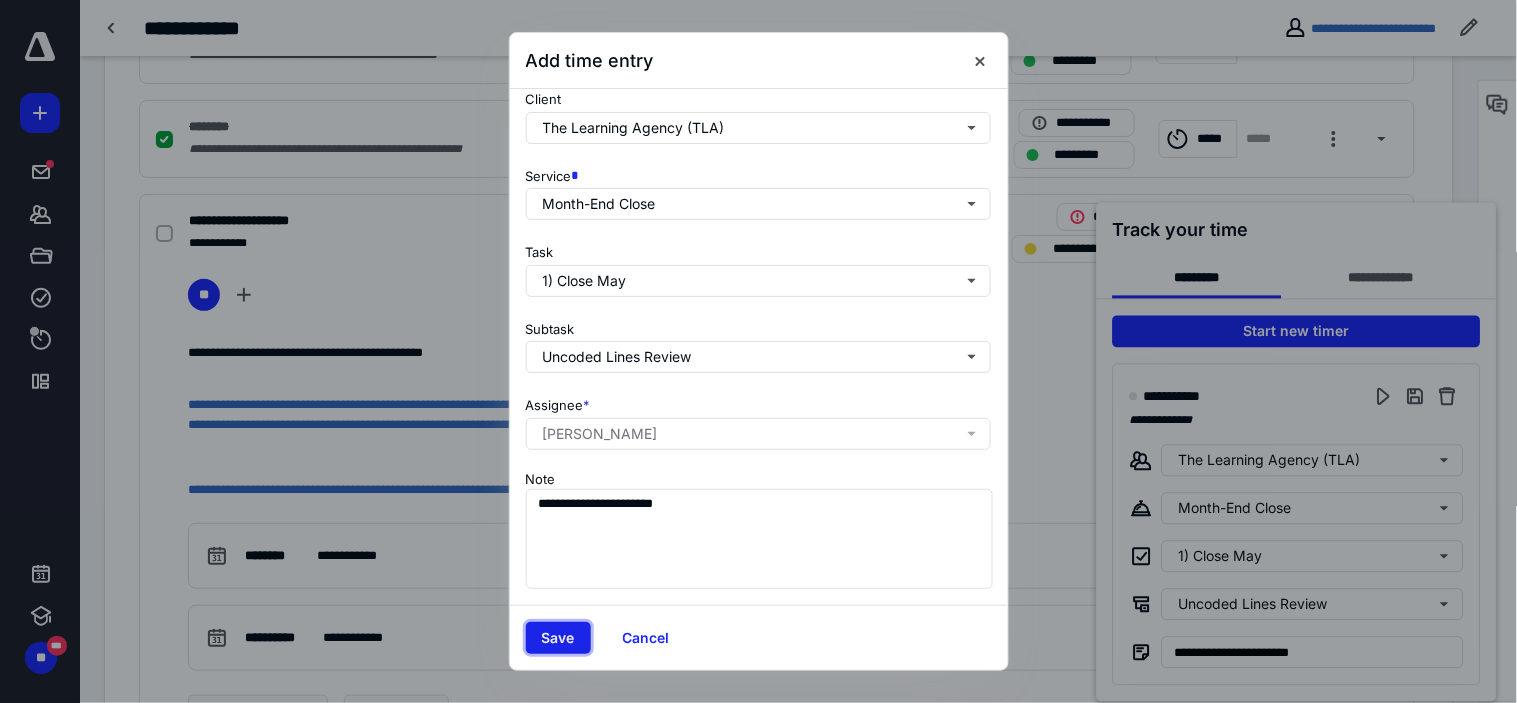click on "Save" at bounding box center (558, 638) 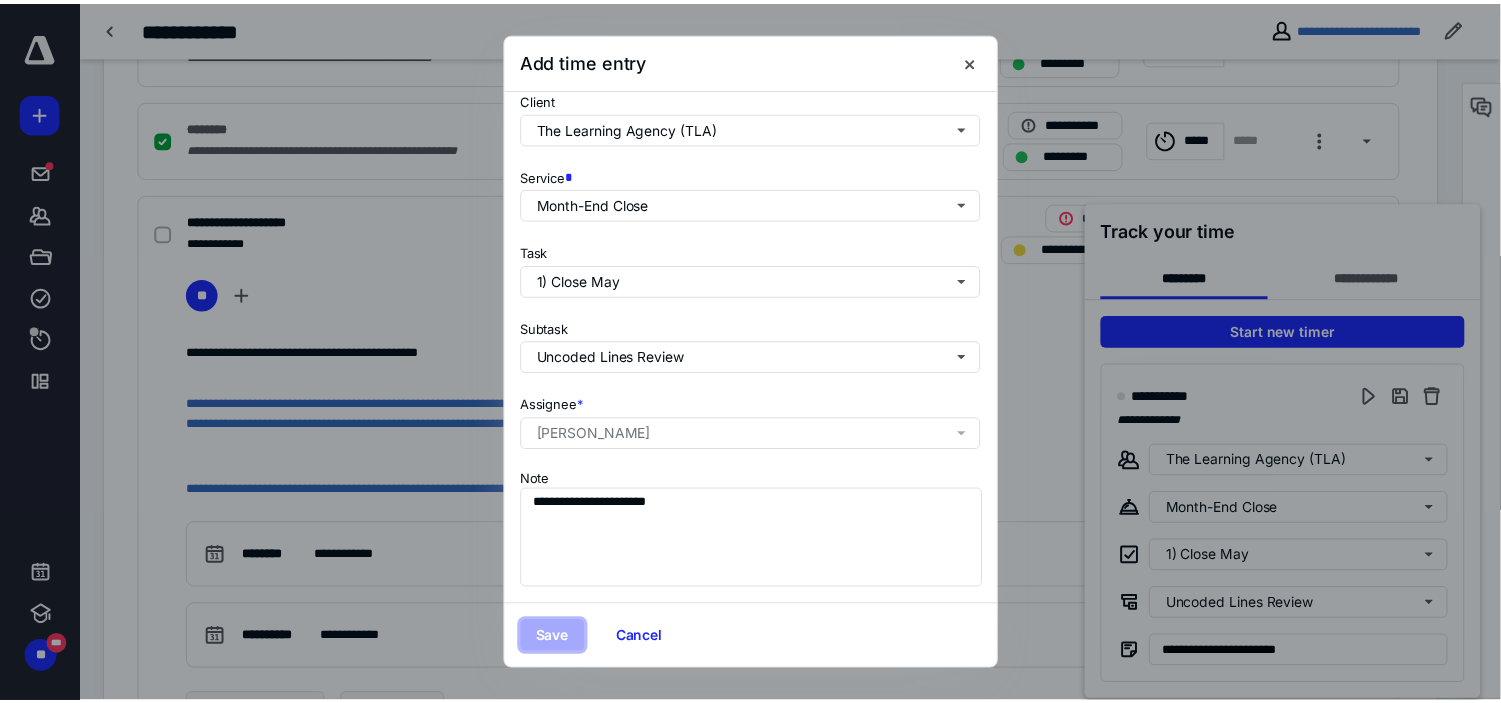 scroll, scrollTop: 0, scrollLeft: 0, axis: both 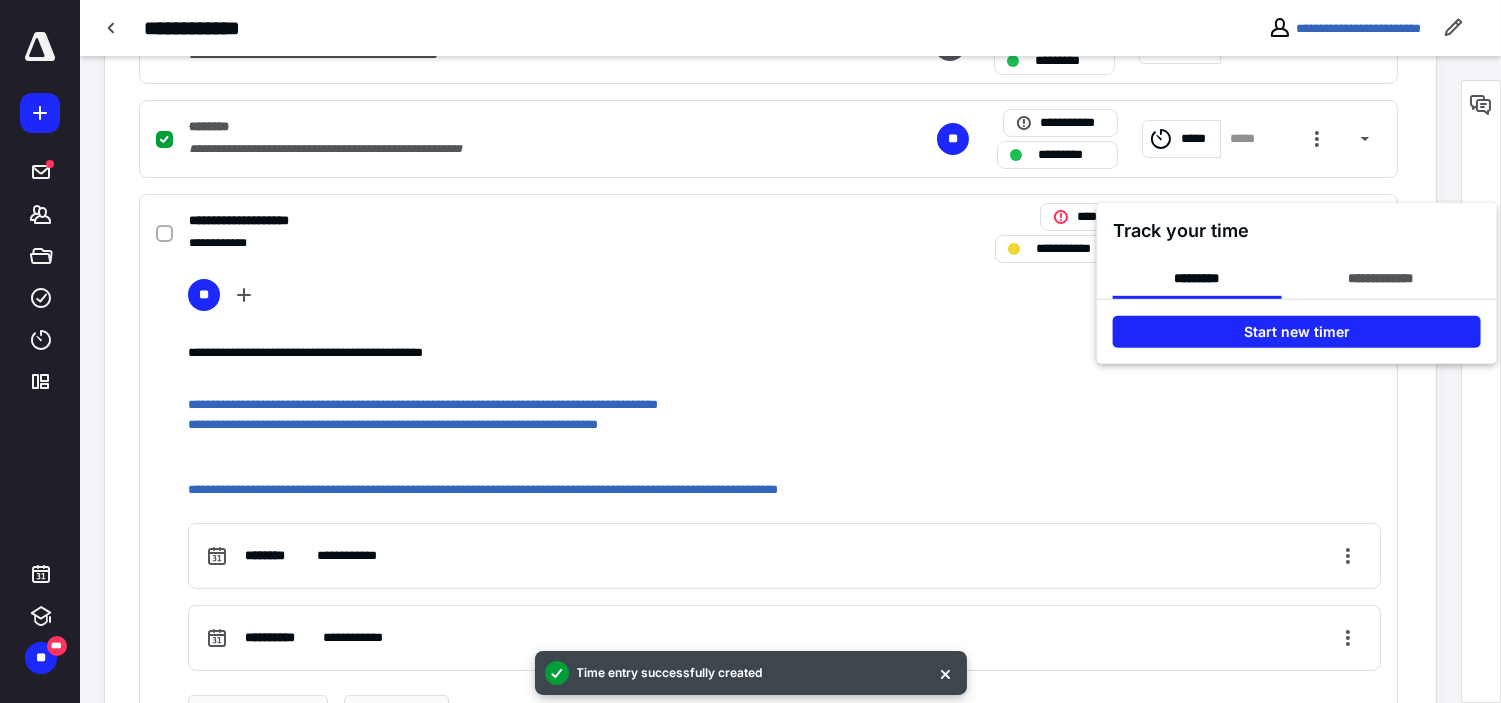 click at bounding box center [750, 351] 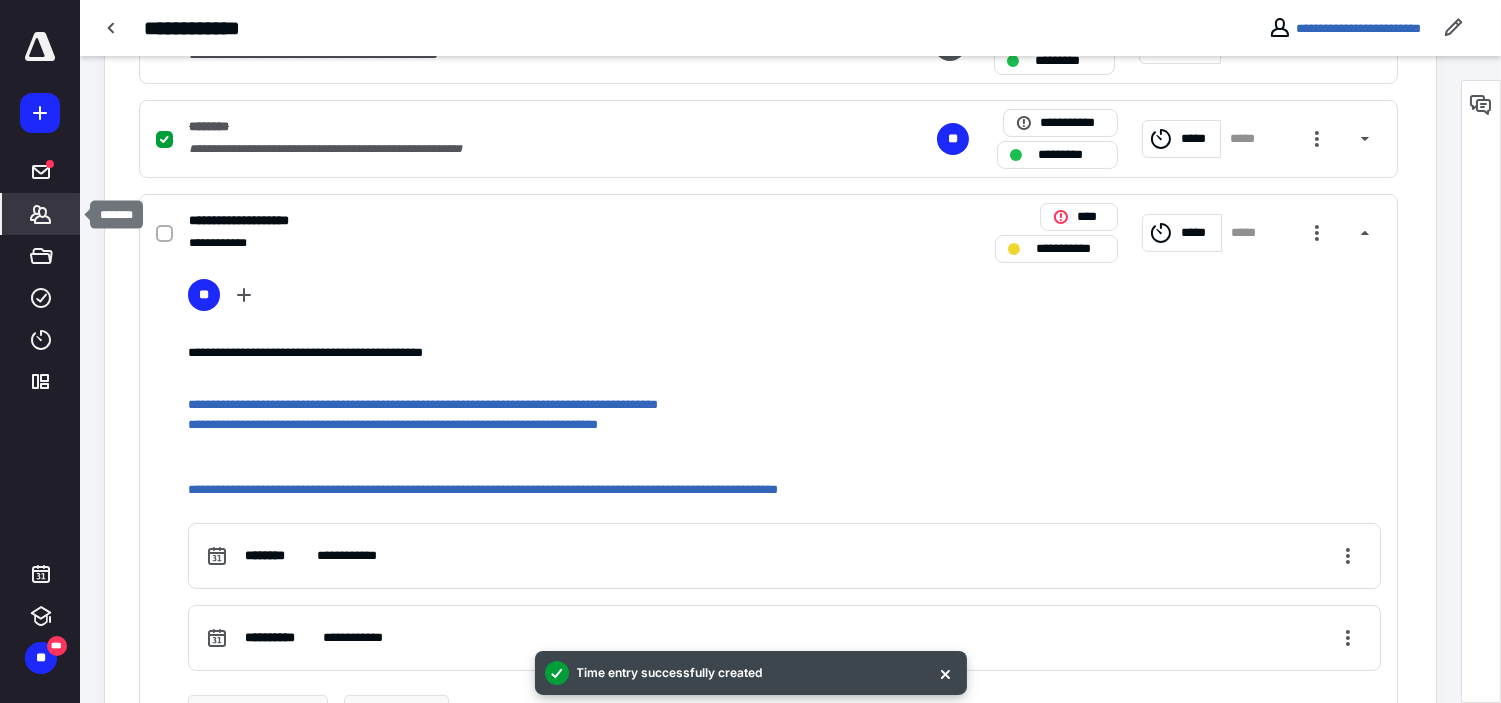 click on "*******" at bounding box center [41, 214] 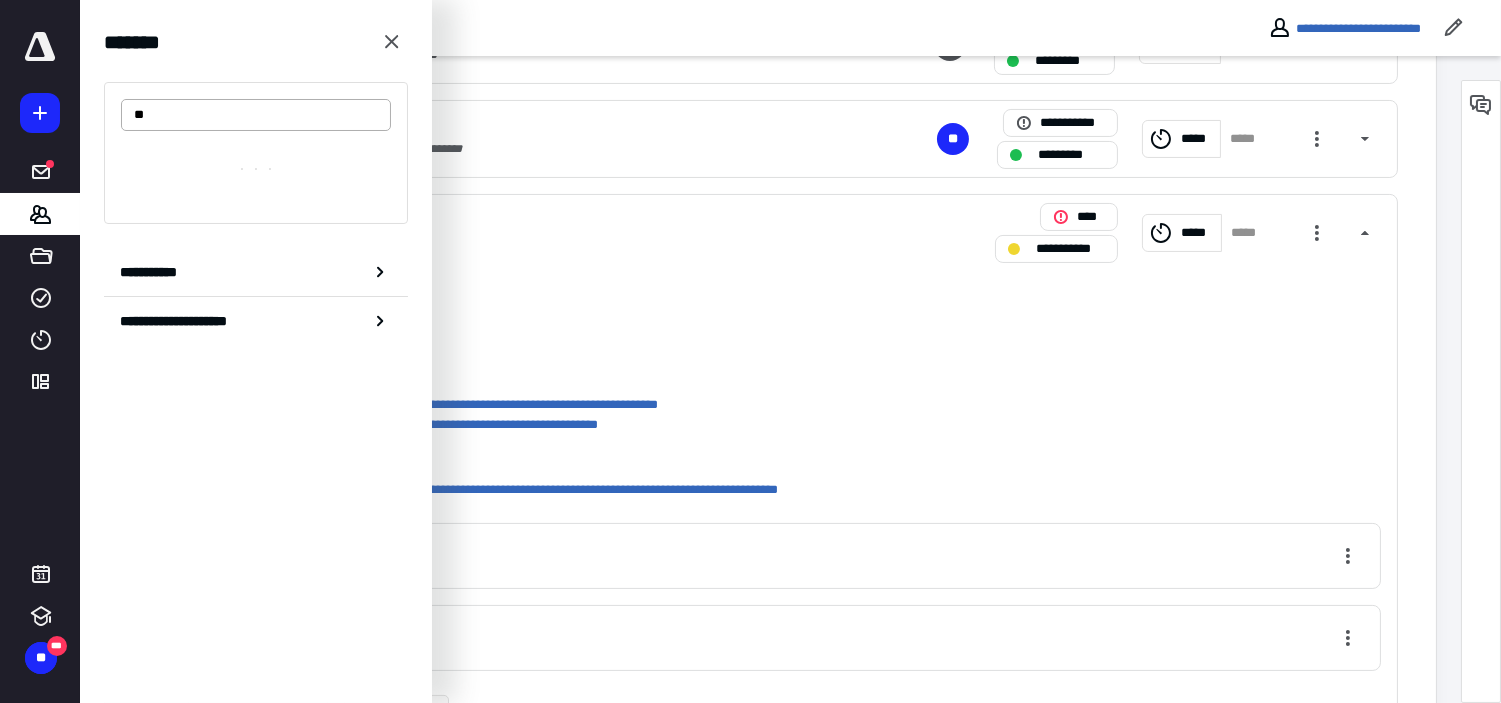 type on "***" 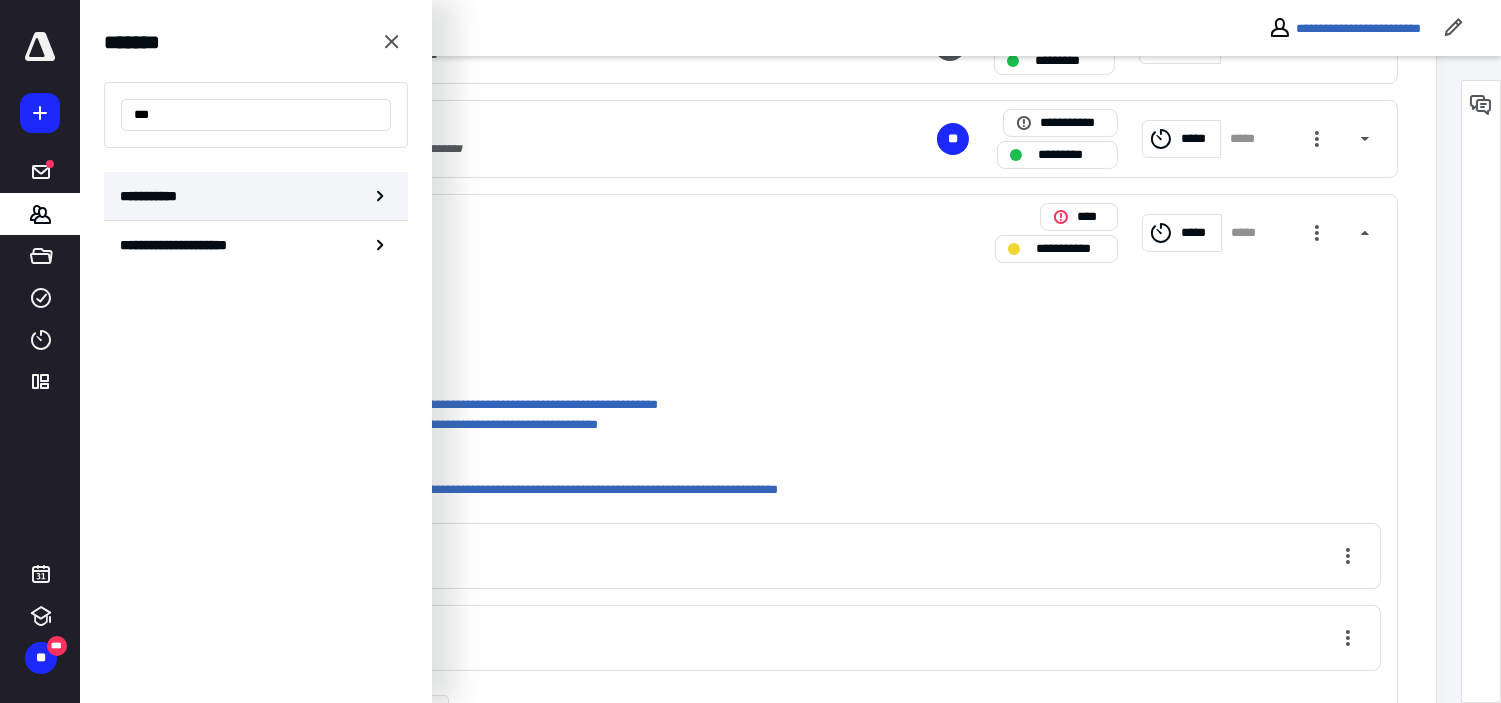 click on "**********" at bounding box center (256, 196) 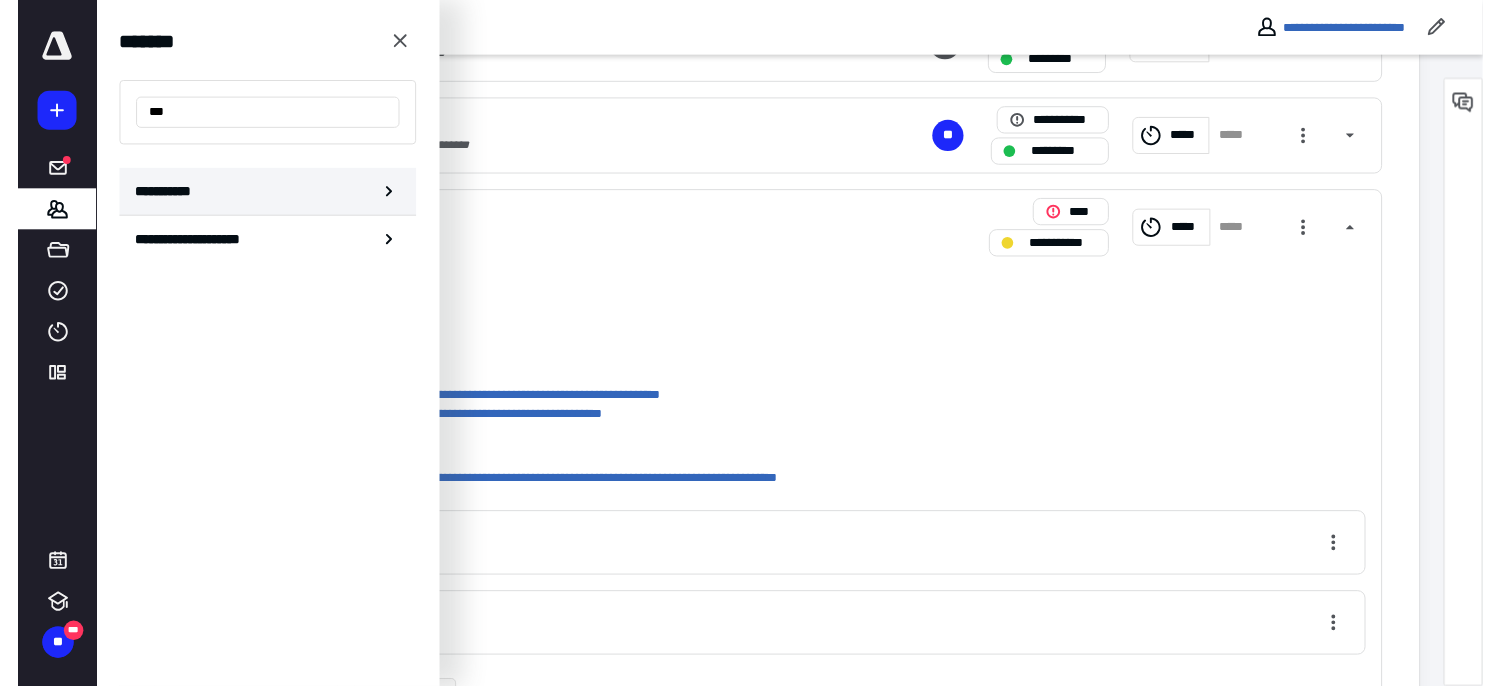 scroll, scrollTop: 0, scrollLeft: 0, axis: both 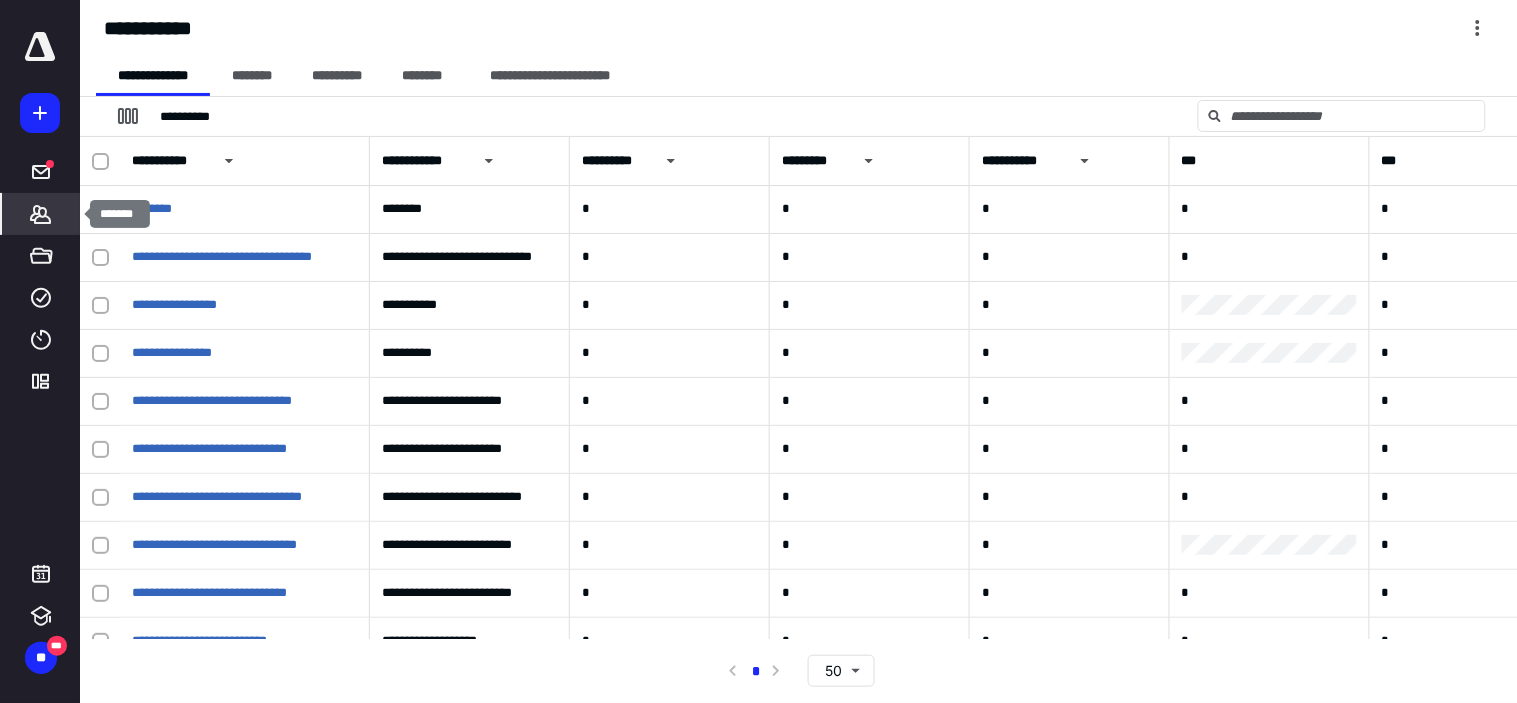 click on "*******" at bounding box center [41, 214] 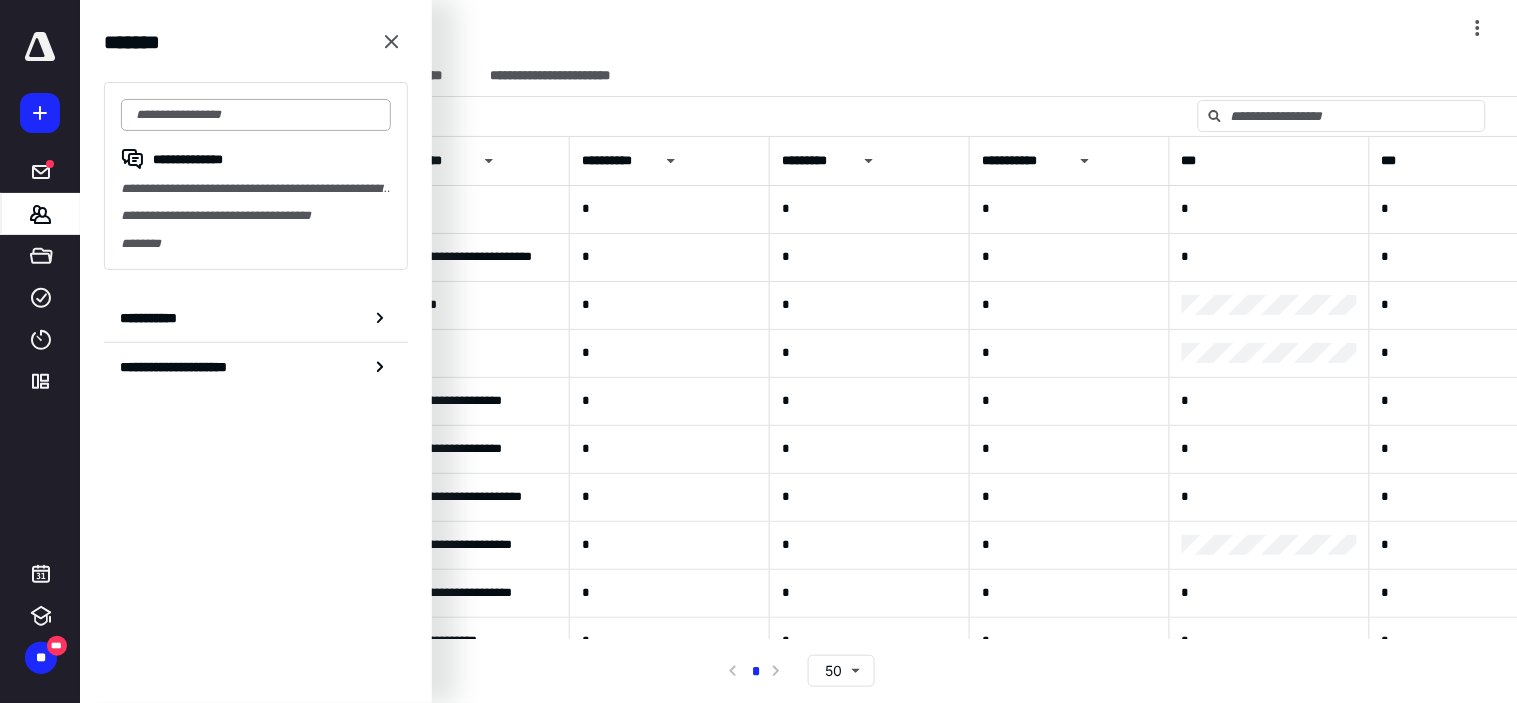click at bounding box center [256, 115] 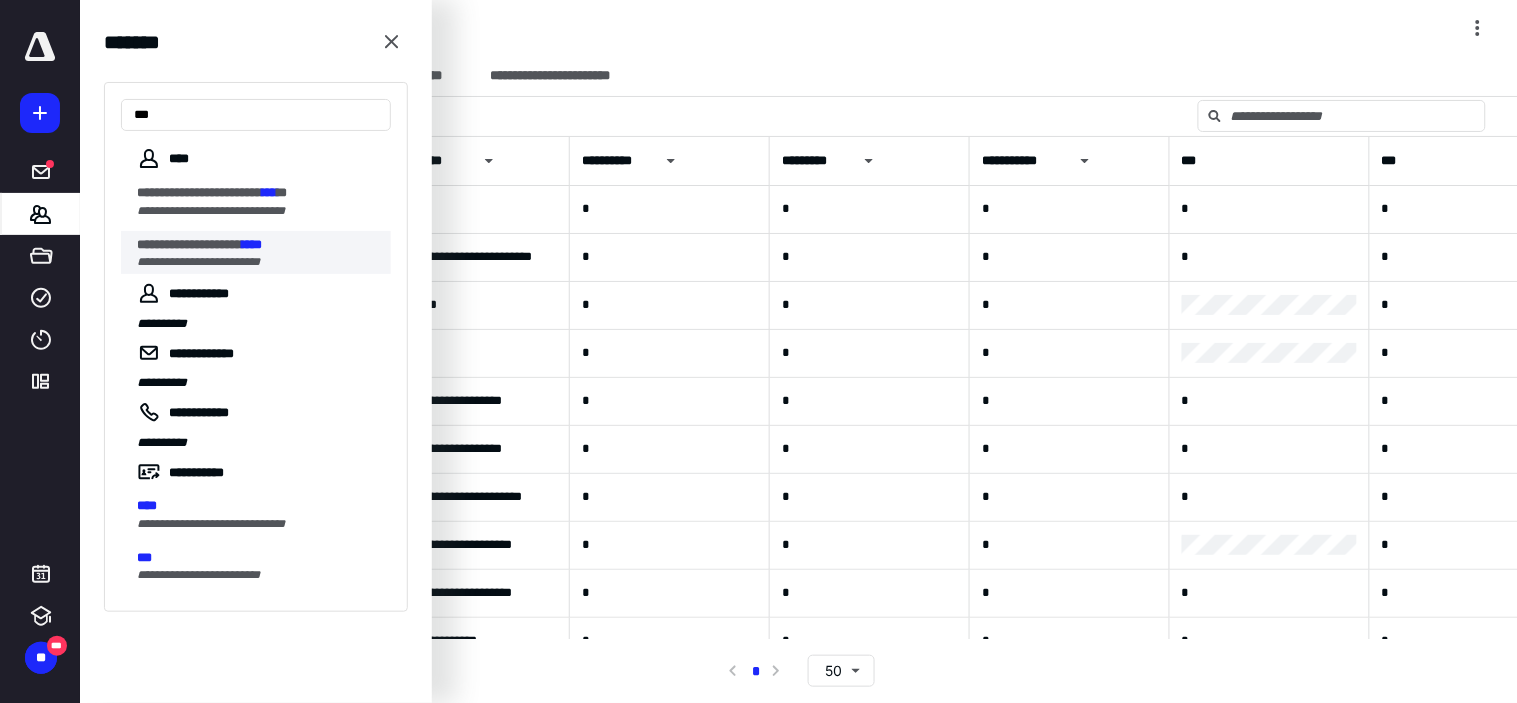 type on "***" 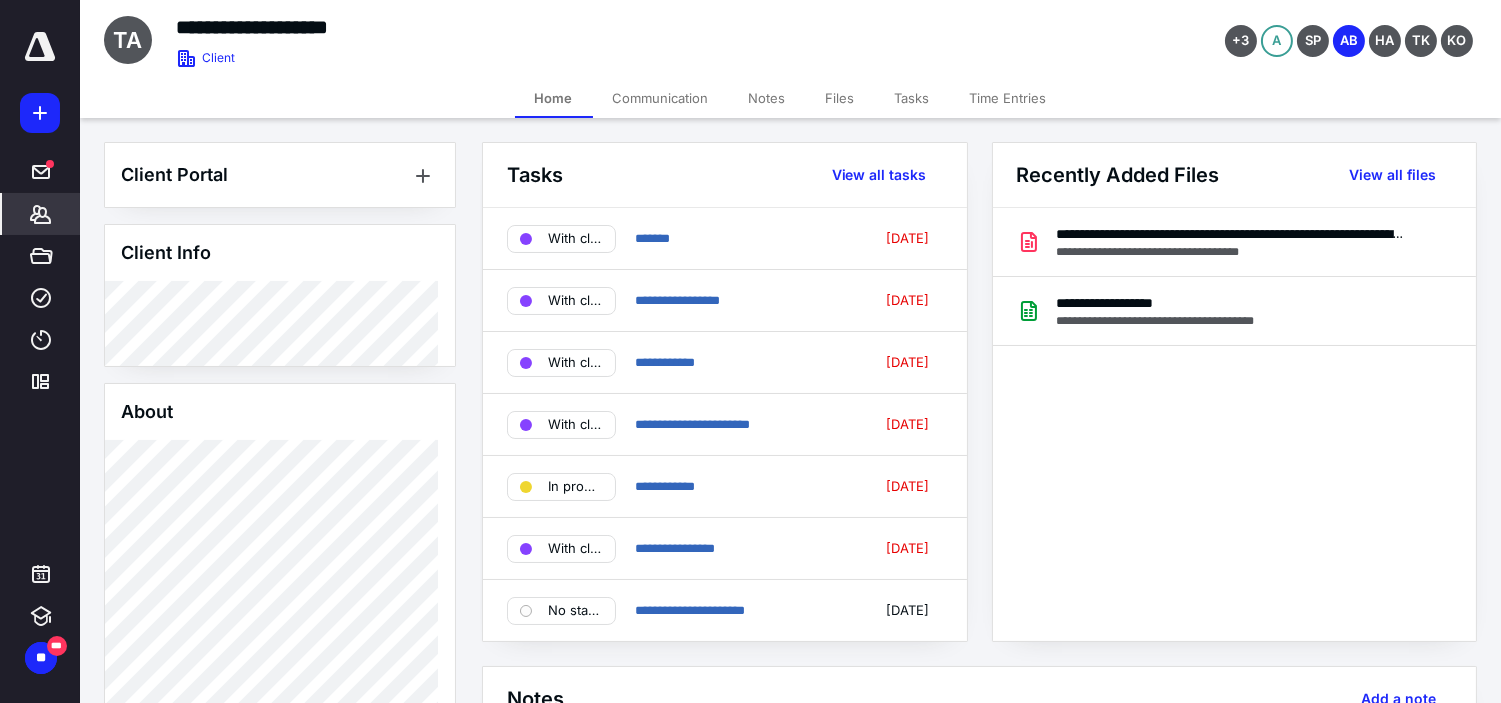 click on "Tasks" at bounding box center (912, 98) 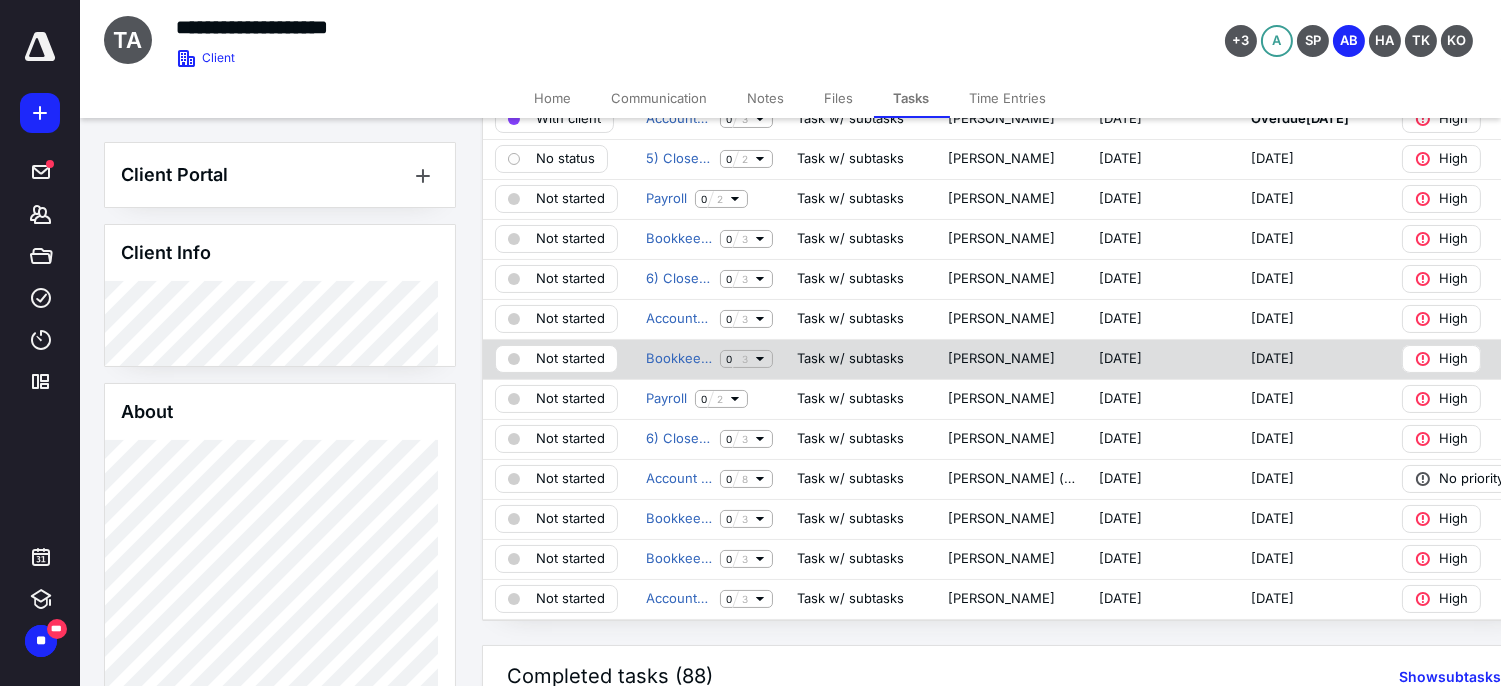 scroll, scrollTop: 444, scrollLeft: 0, axis: vertical 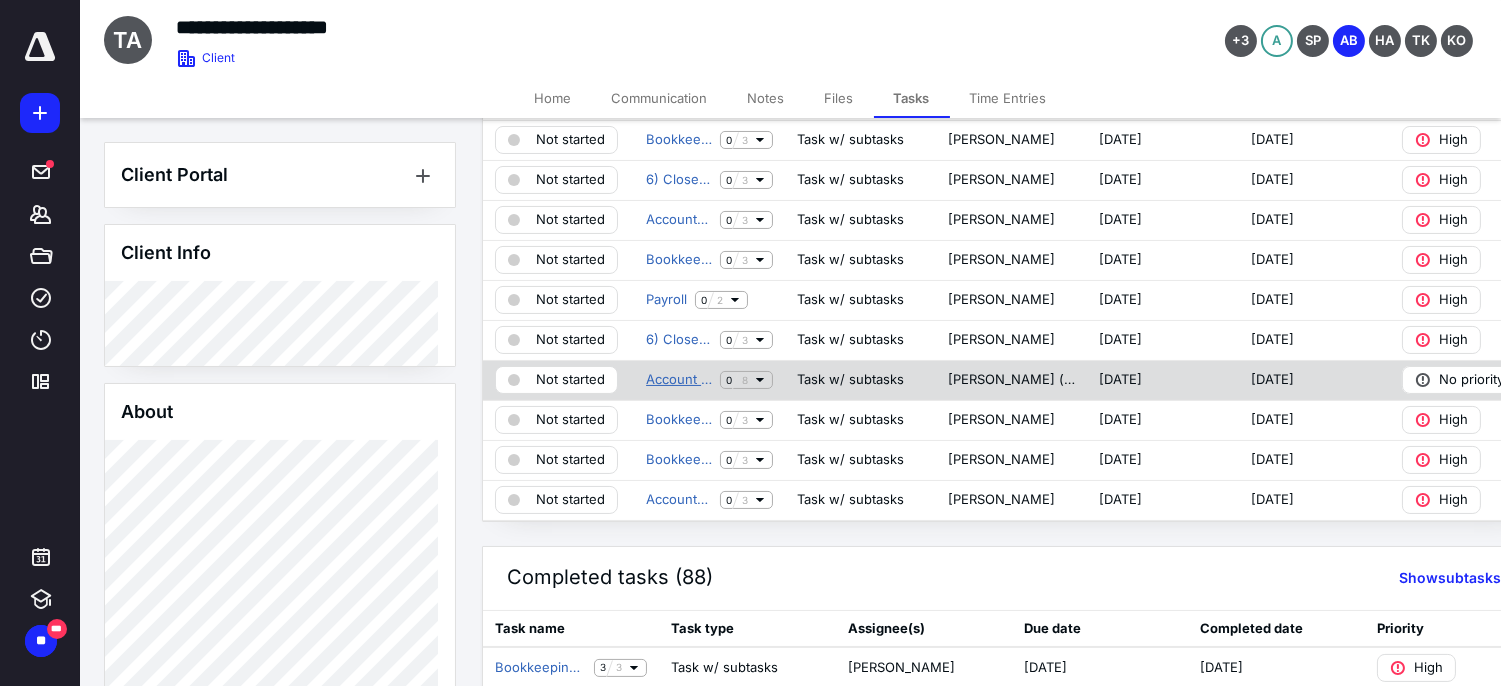 click on "Account Management" at bounding box center (679, 380) 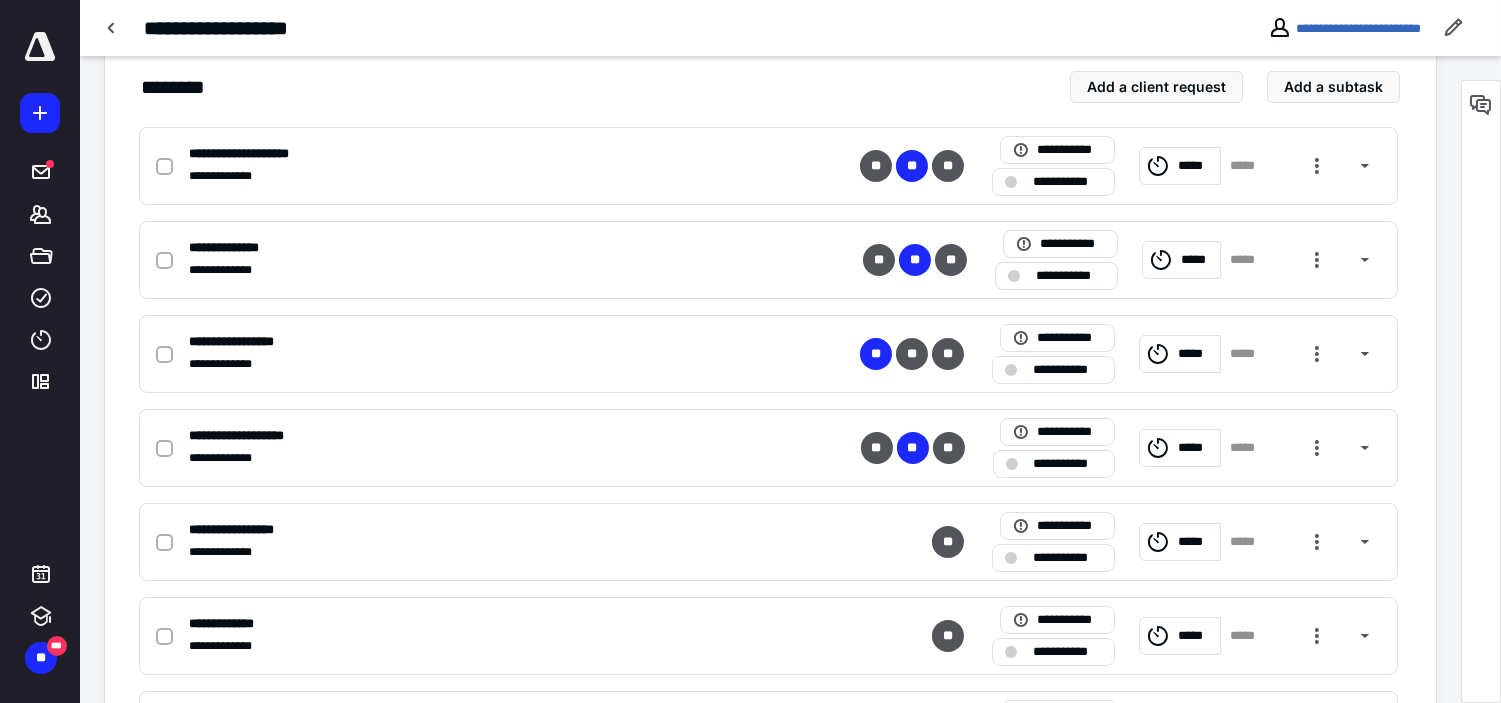 scroll, scrollTop: 661, scrollLeft: 0, axis: vertical 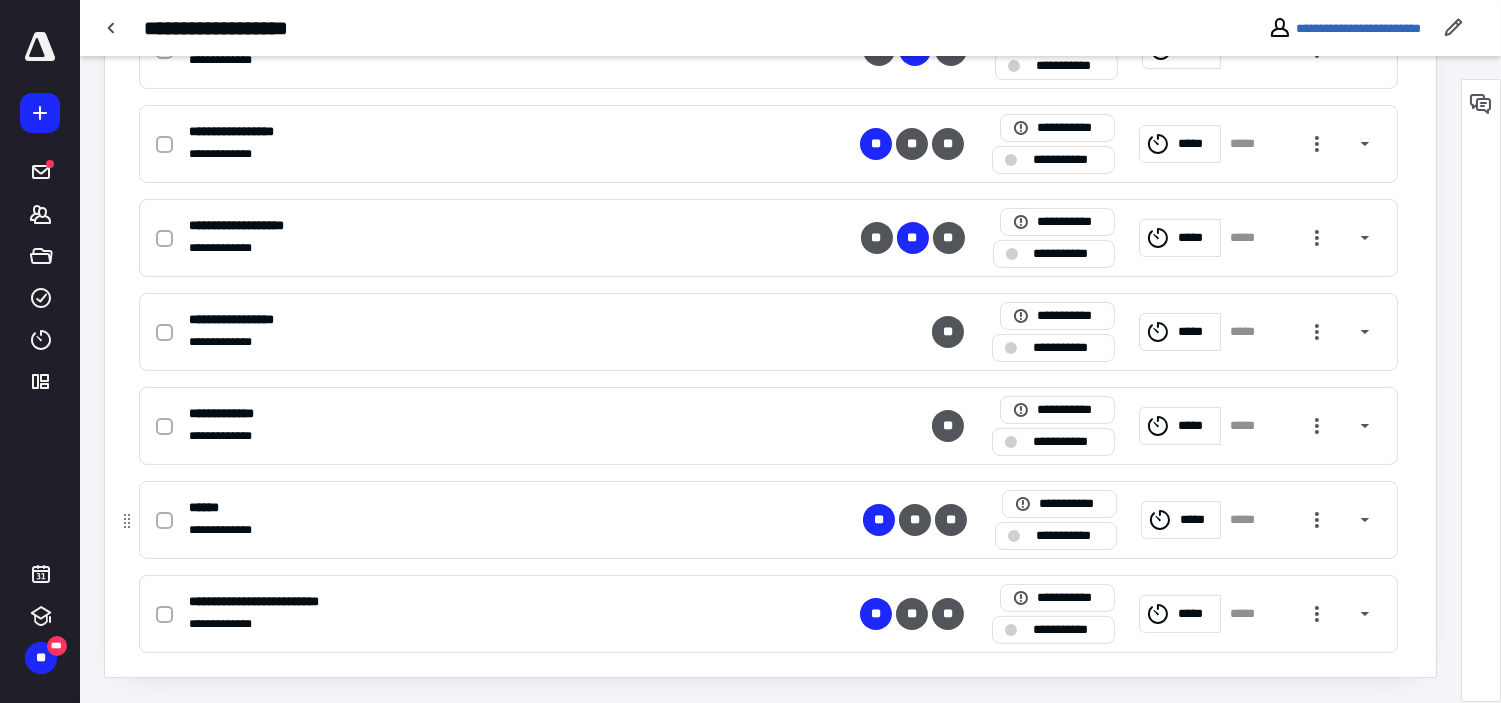 click on "*****" at bounding box center (1197, 519) 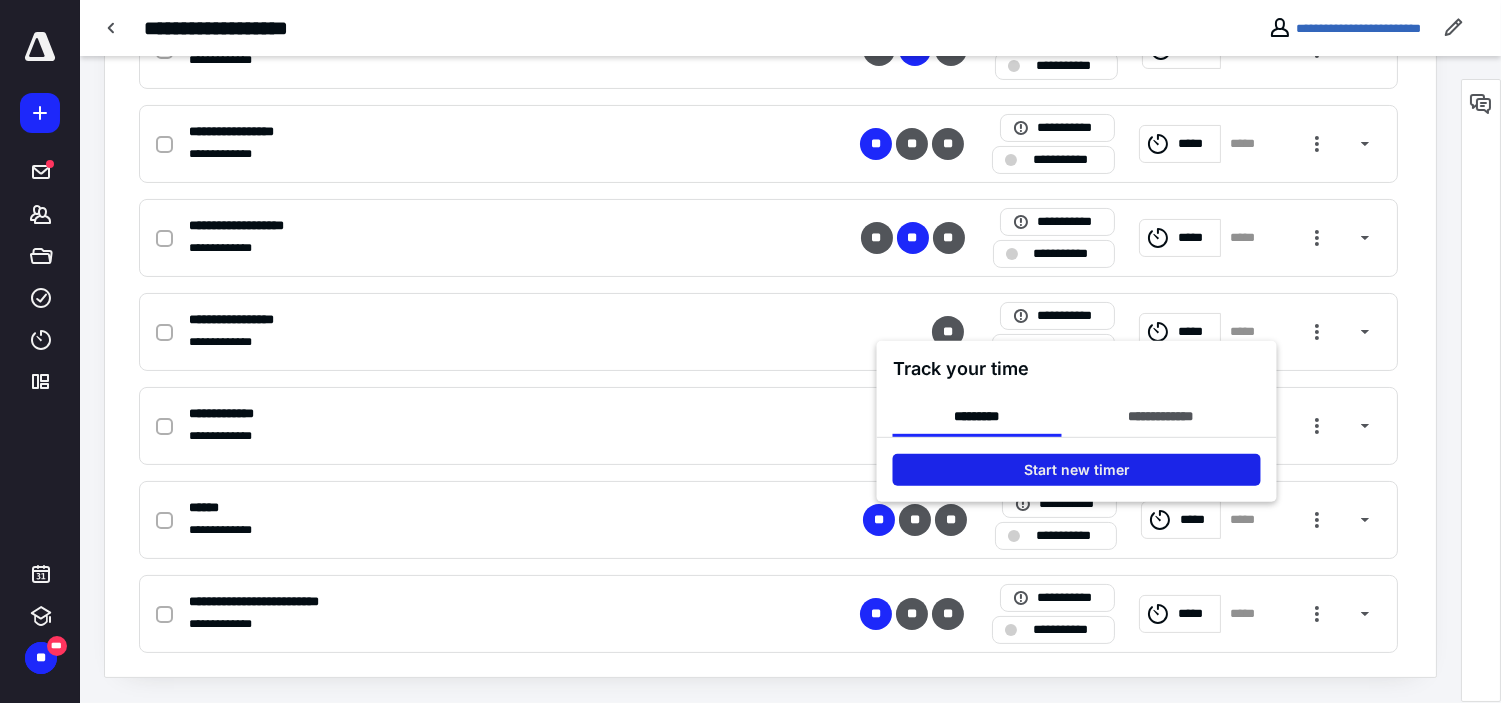 click on "Start new timer" at bounding box center [1077, 470] 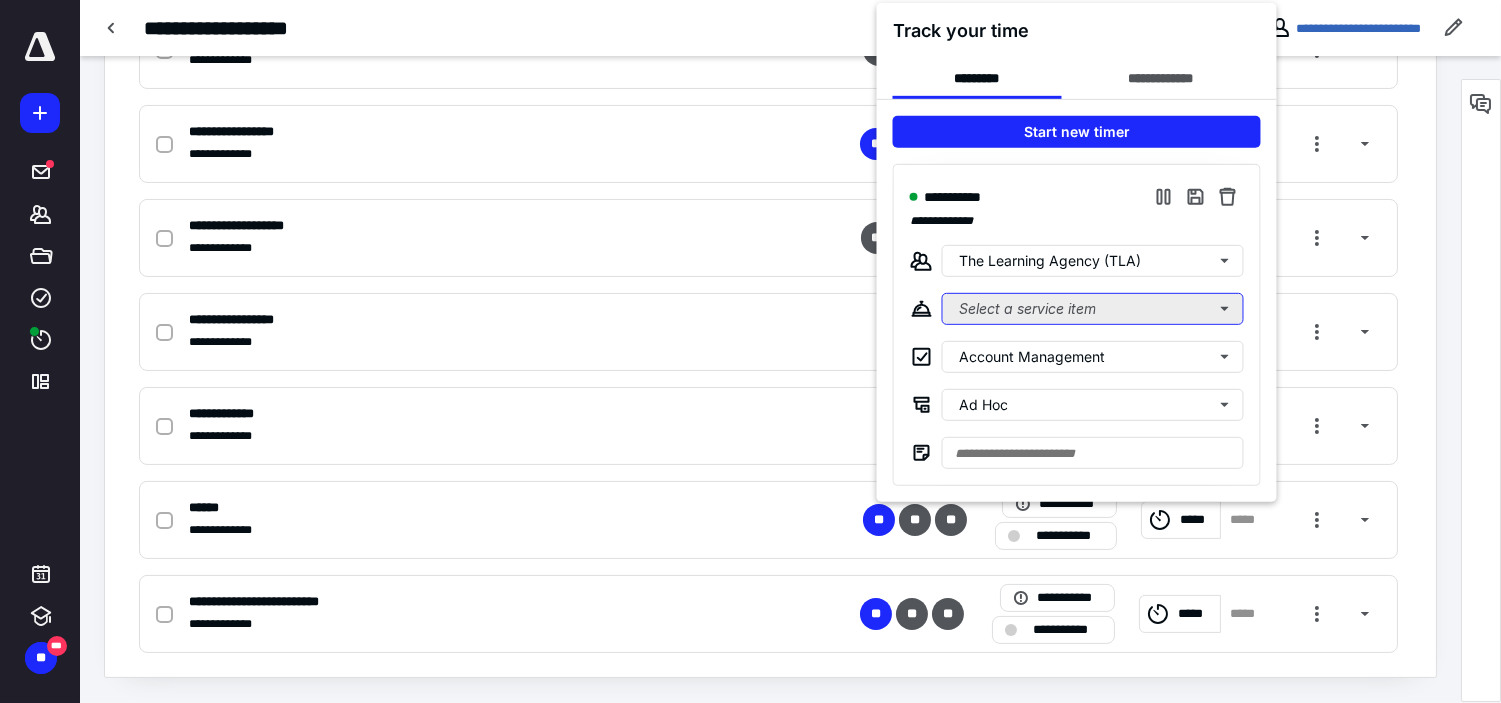 drag, startPoint x: 1000, startPoint y: 306, endPoint x: 1011, endPoint y: 318, distance: 16.27882 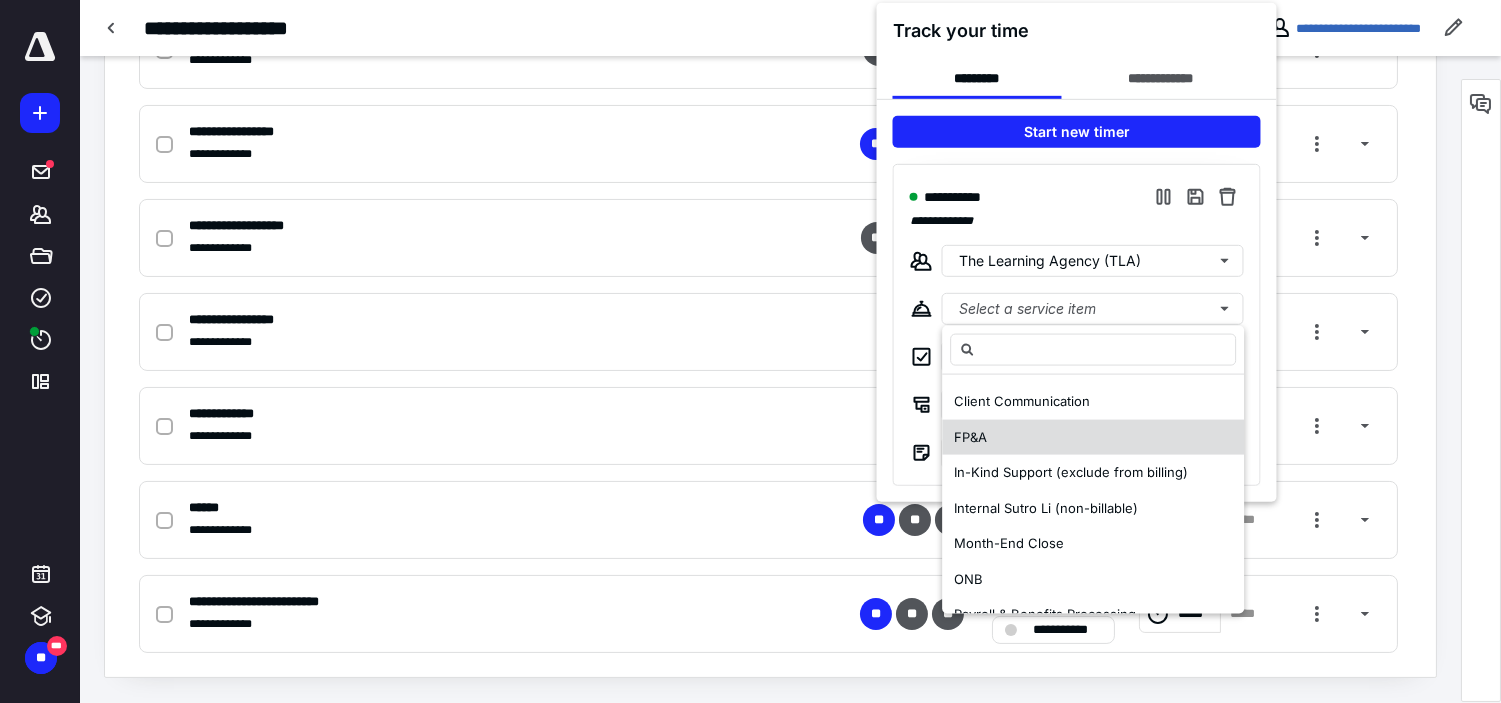 scroll, scrollTop: 222, scrollLeft: 0, axis: vertical 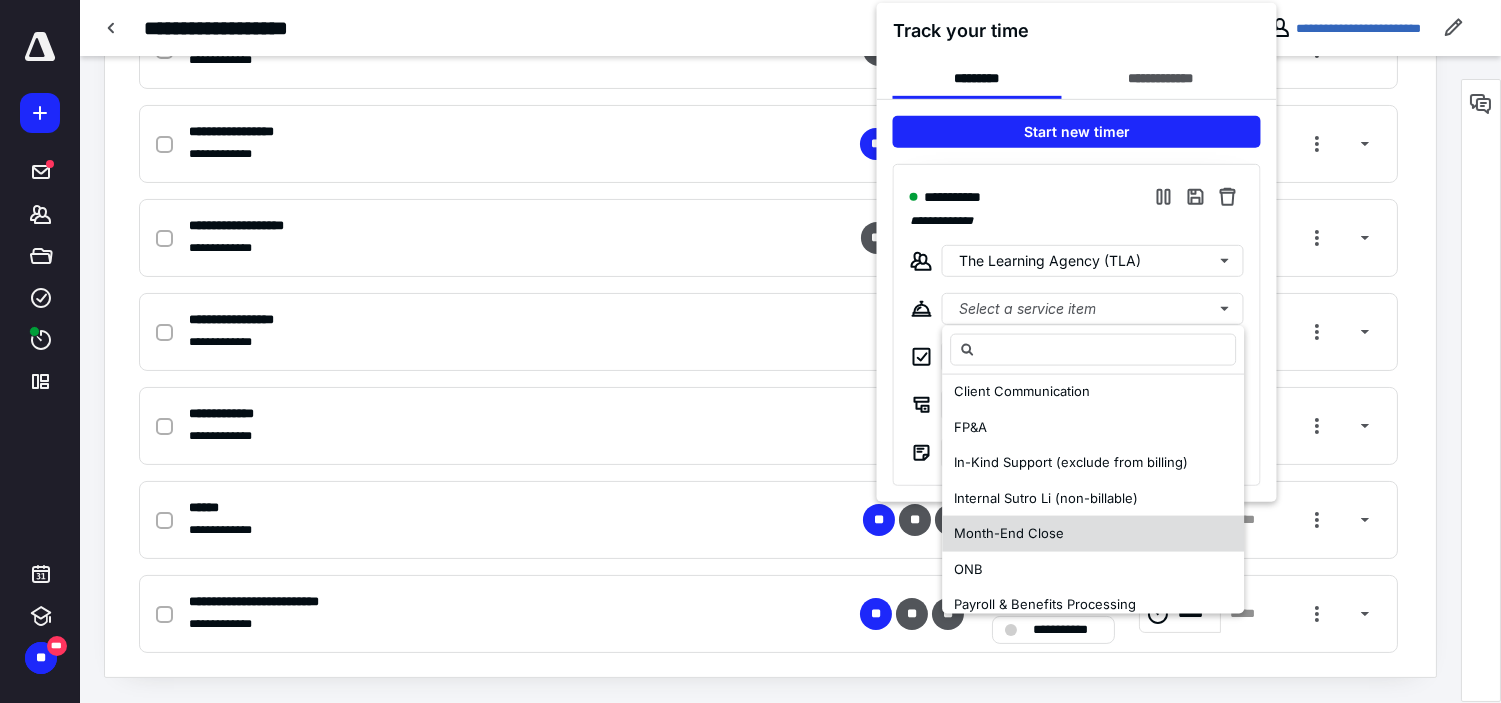 click on "Month-End Close" at bounding box center (1009, 533) 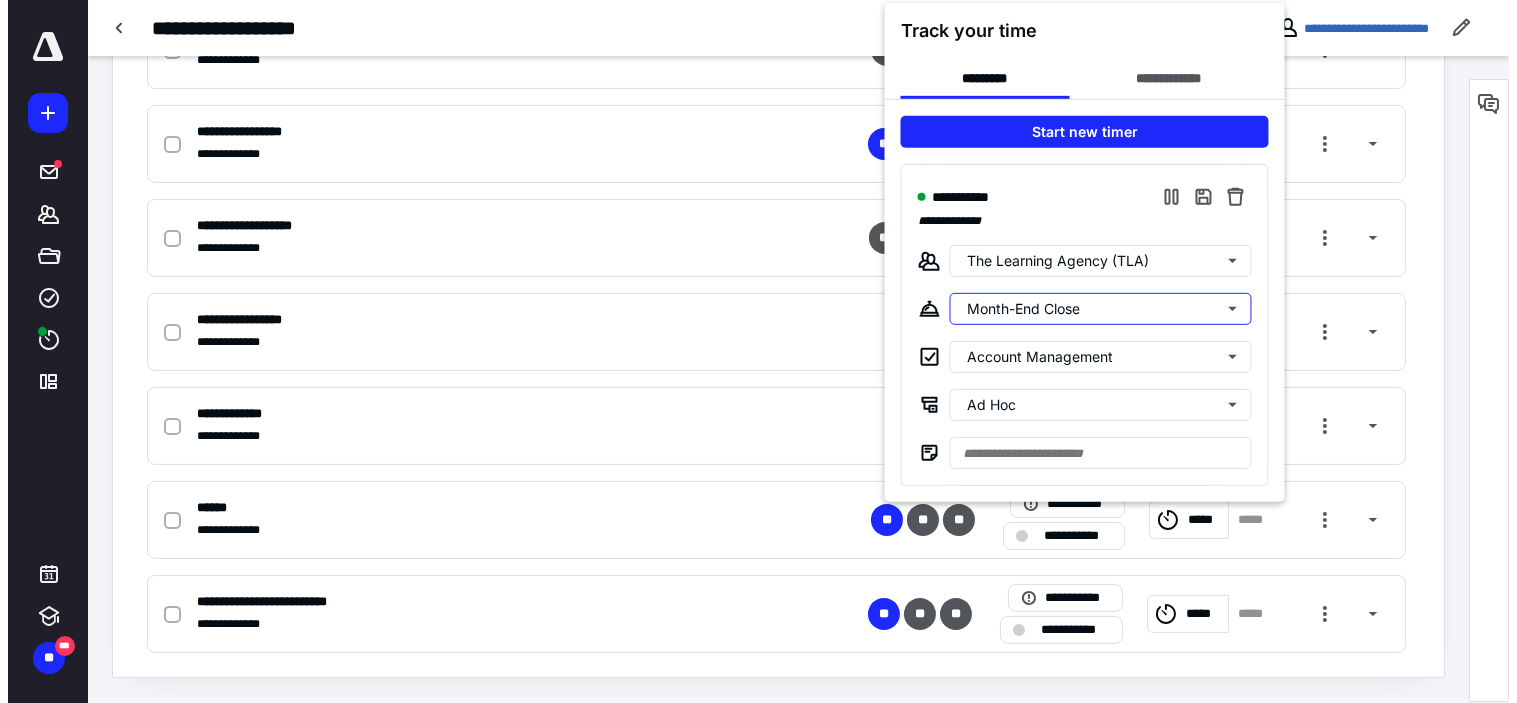 scroll, scrollTop: 0, scrollLeft: 0, axis: both 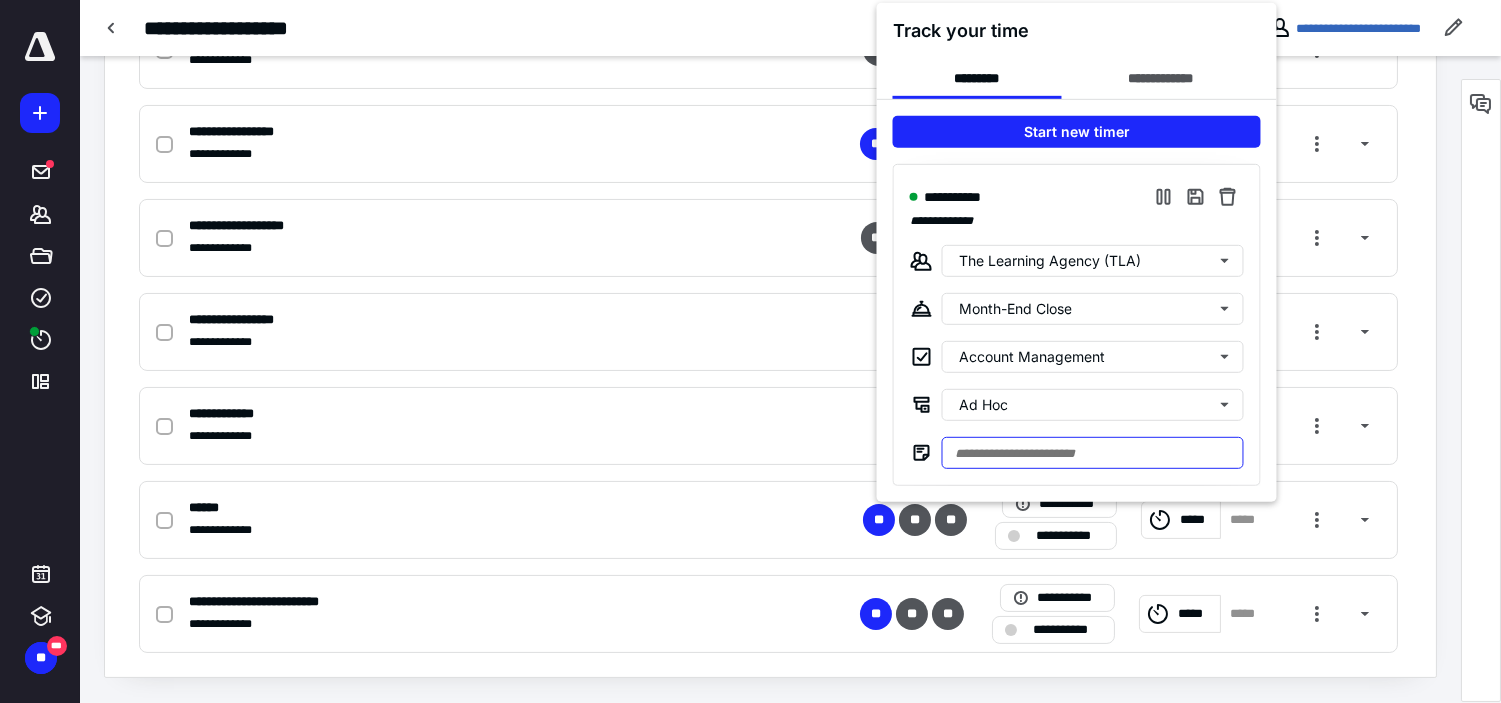 click at bounding box center [1093, 453] 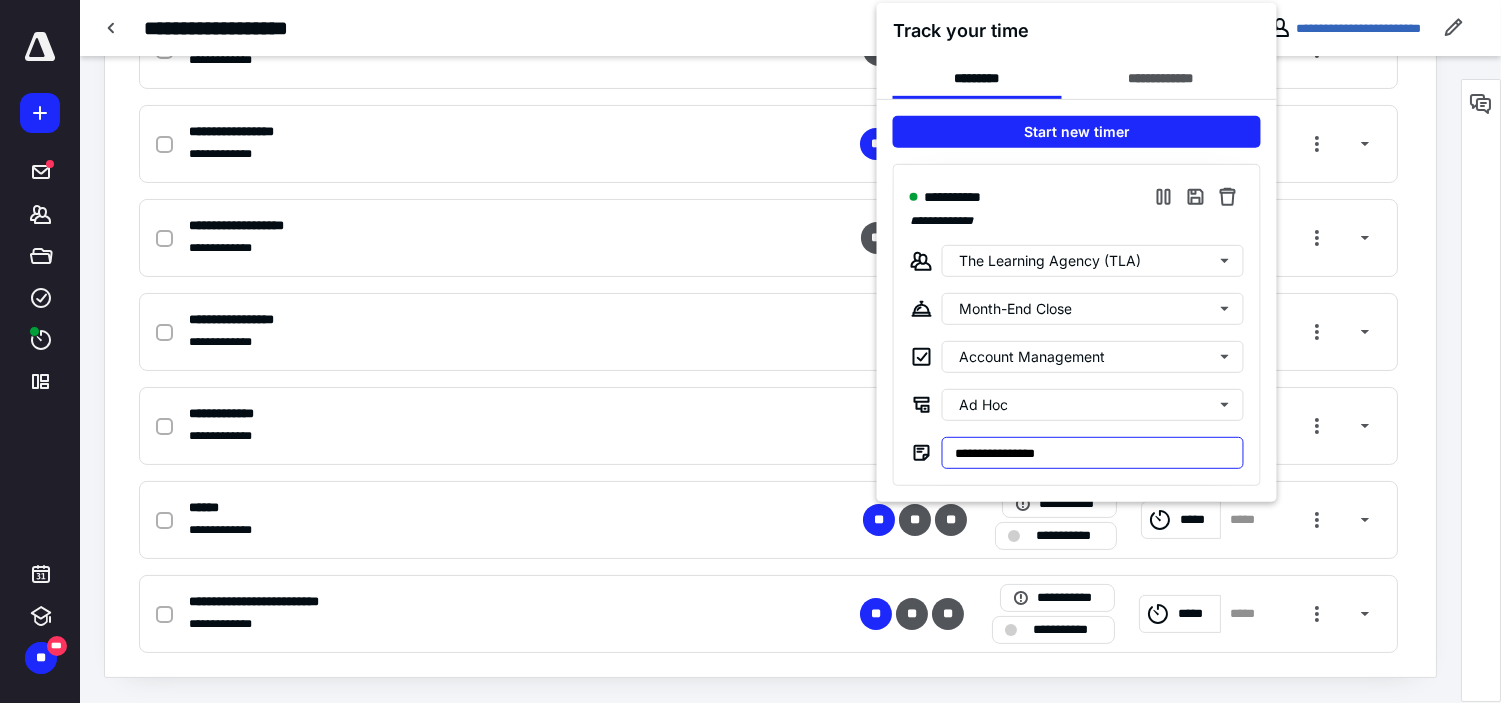 type on "**********" 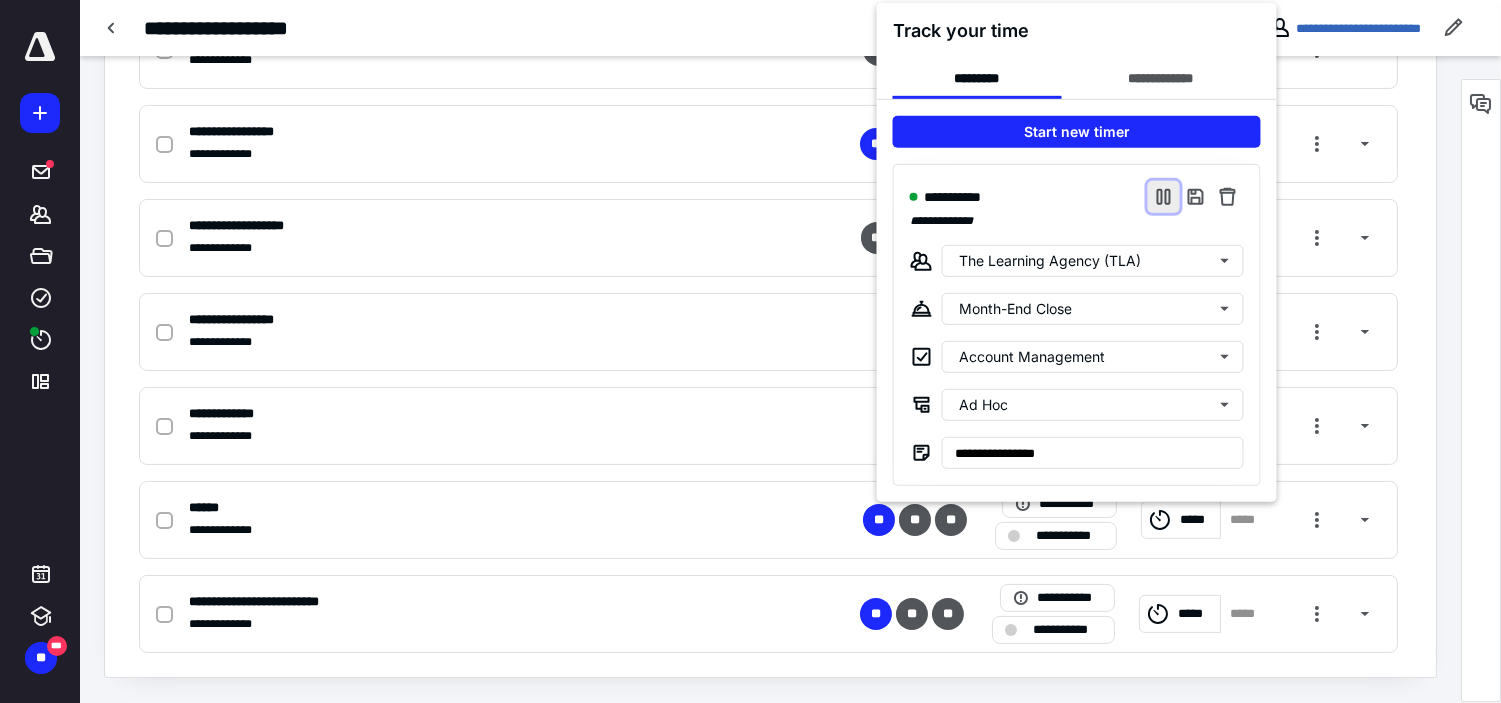 click at bounding box center [1164, 197] 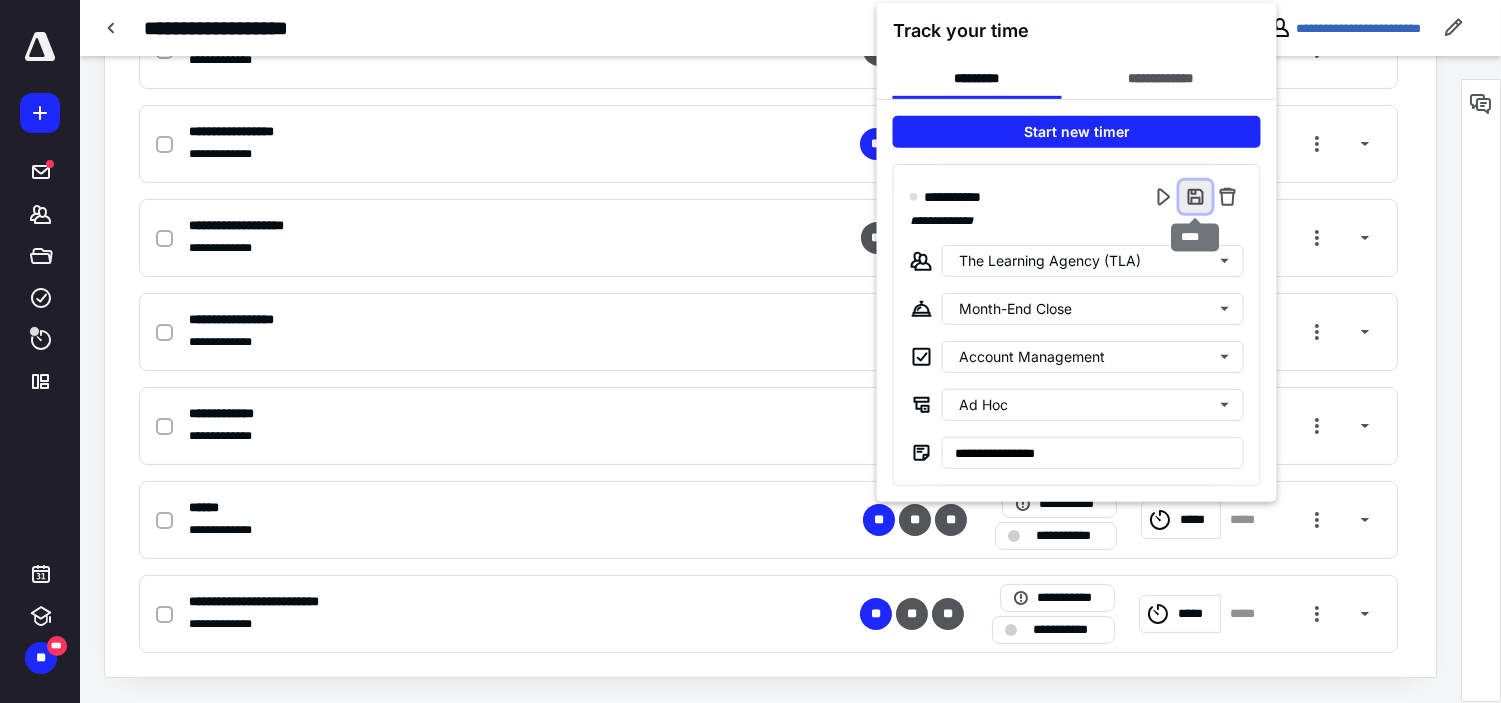 click at bounding box center [1196, 197] 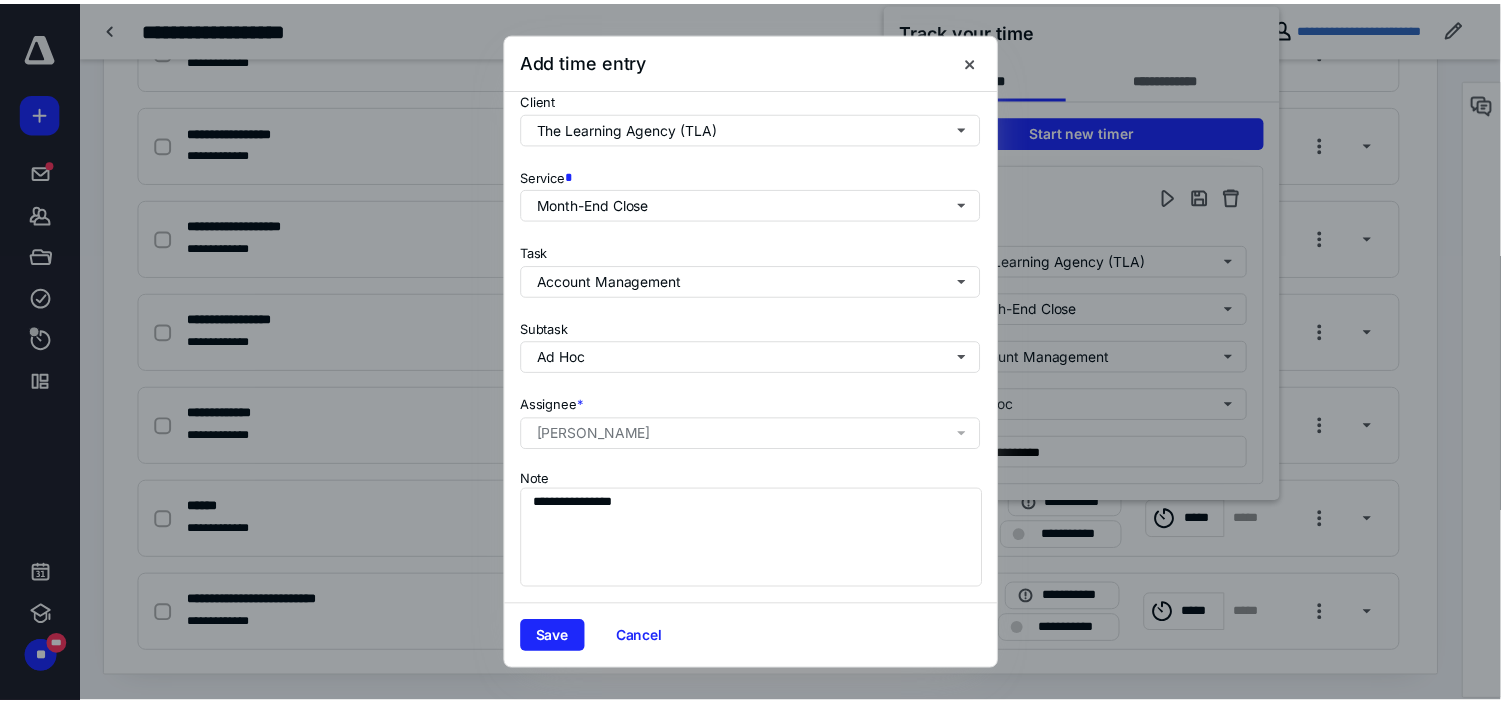 scroll, scrollTop: 0, scrollLeft: 0, axis: both 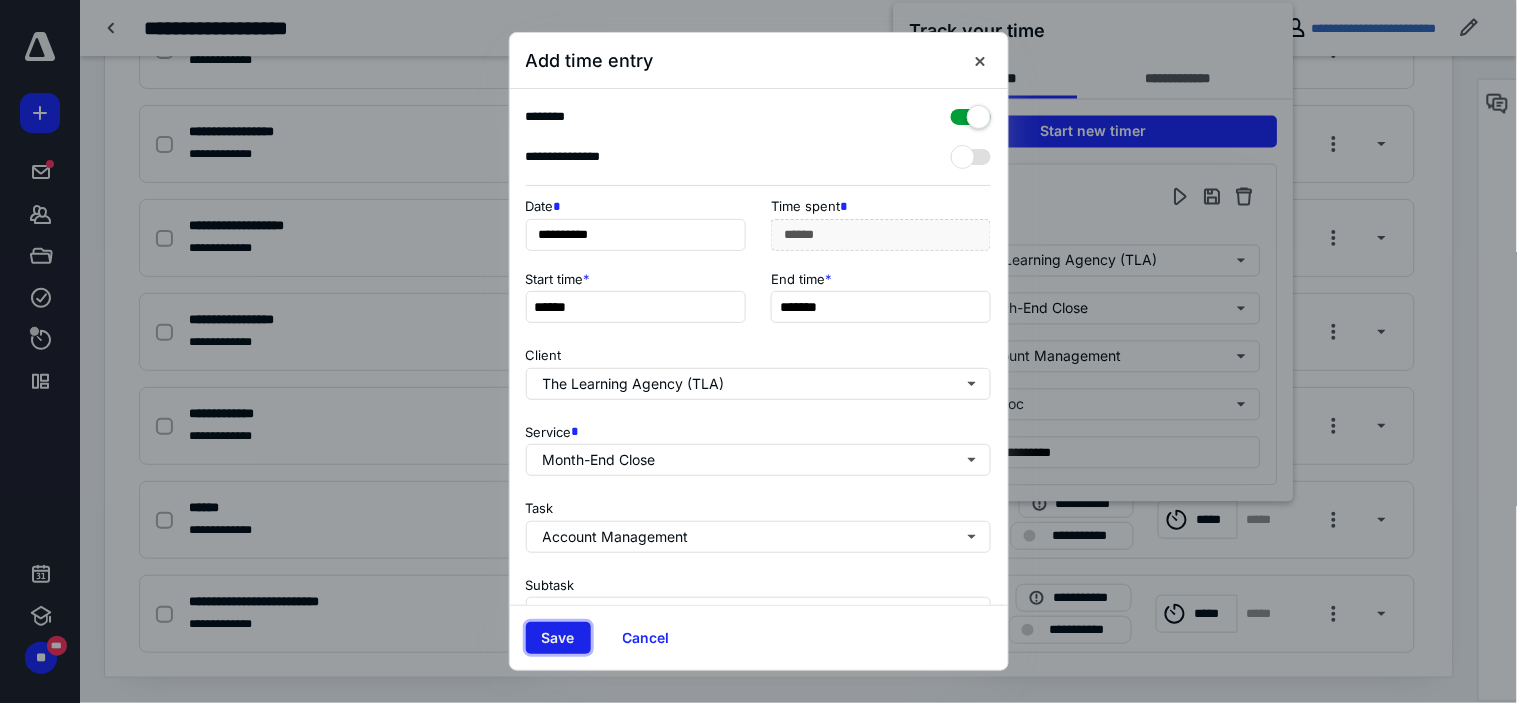 click on "Save" at bounding box center [558, 638] 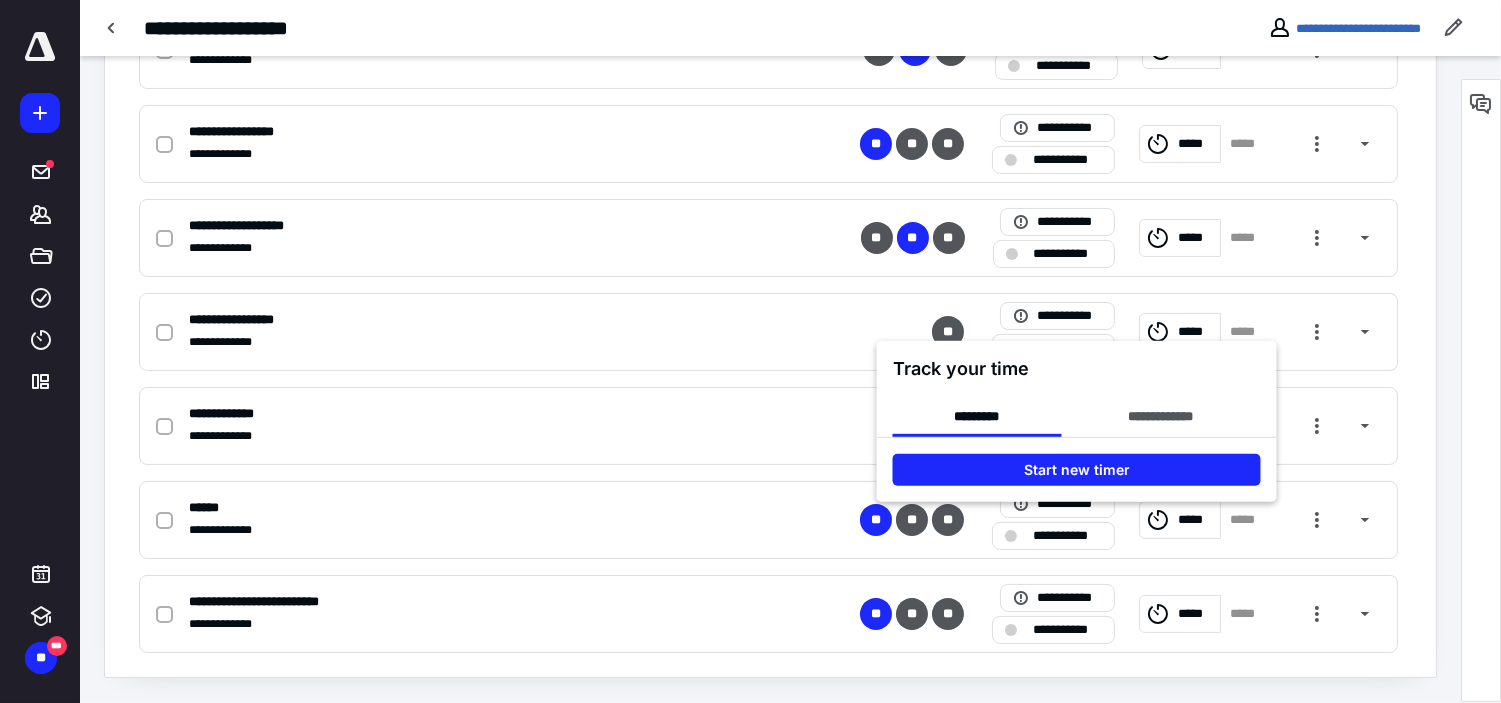 click at bounding box center [750, 351] 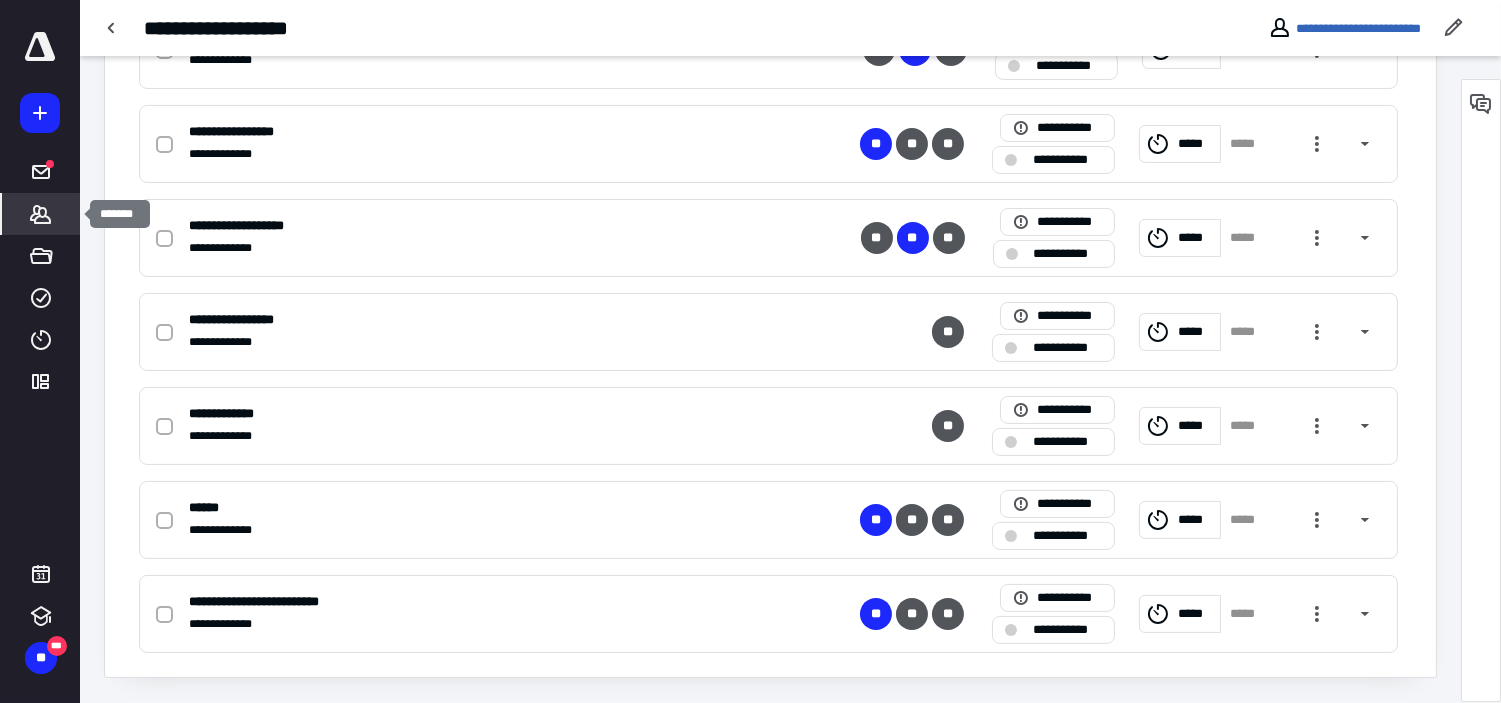click on "*******" at bounding box center [41, 214] 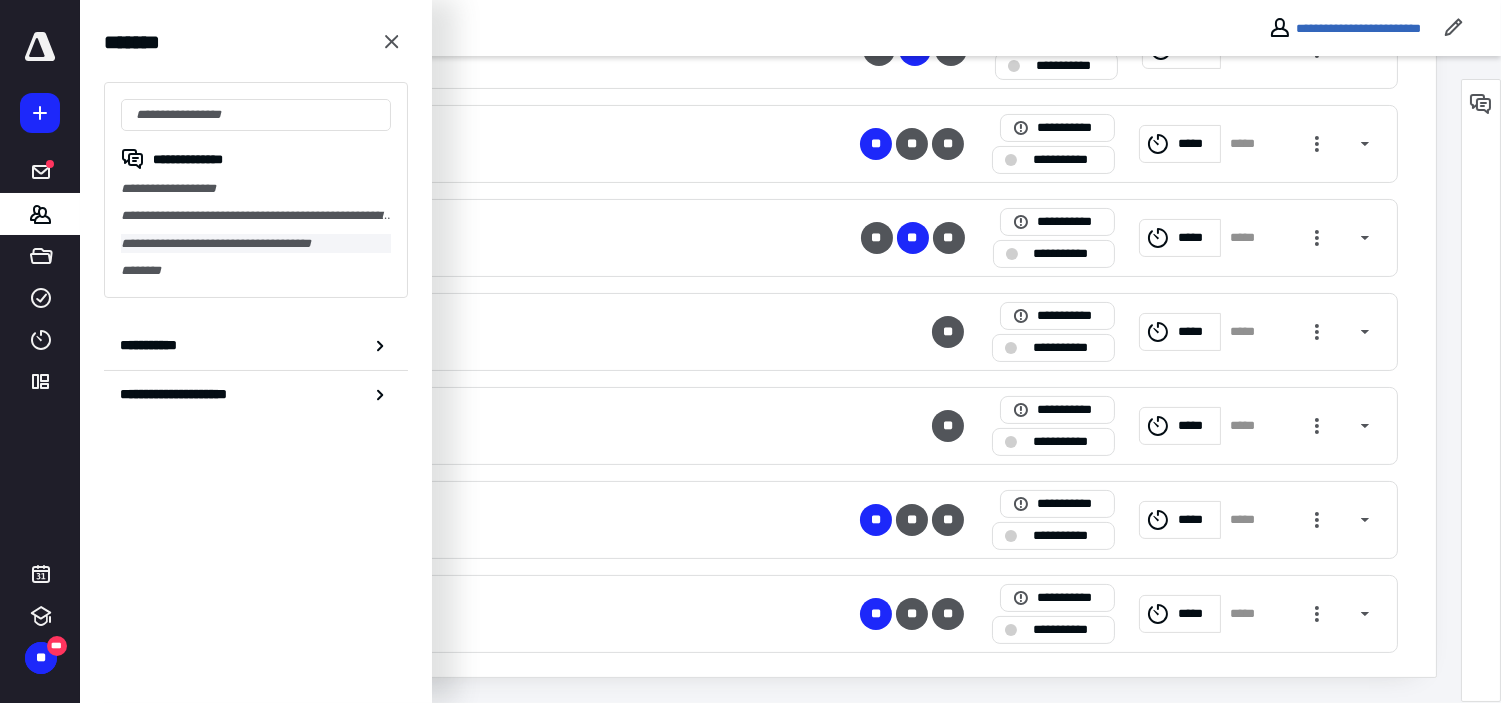 click on "**********" at bounding box center (256, 243) 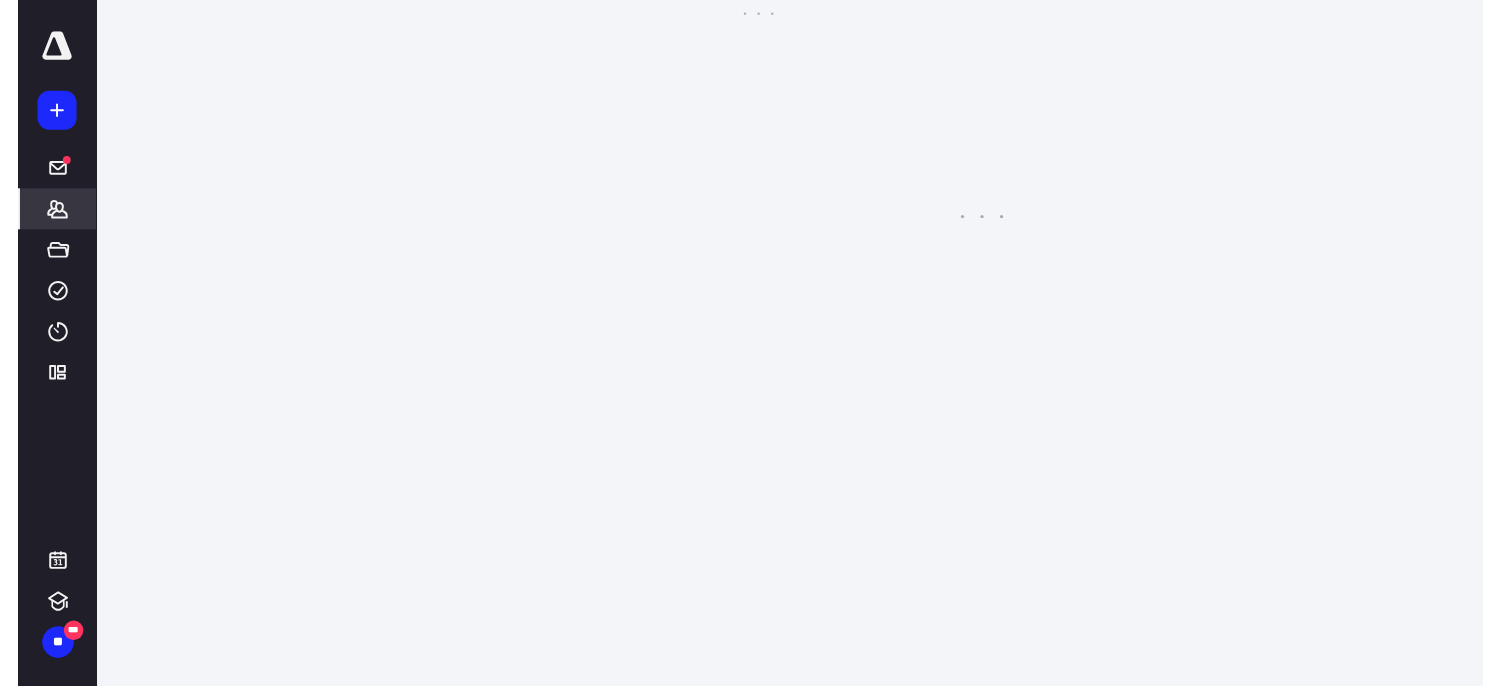 scroll, scrollTop: 0, scrollLeft: 0, axis: both 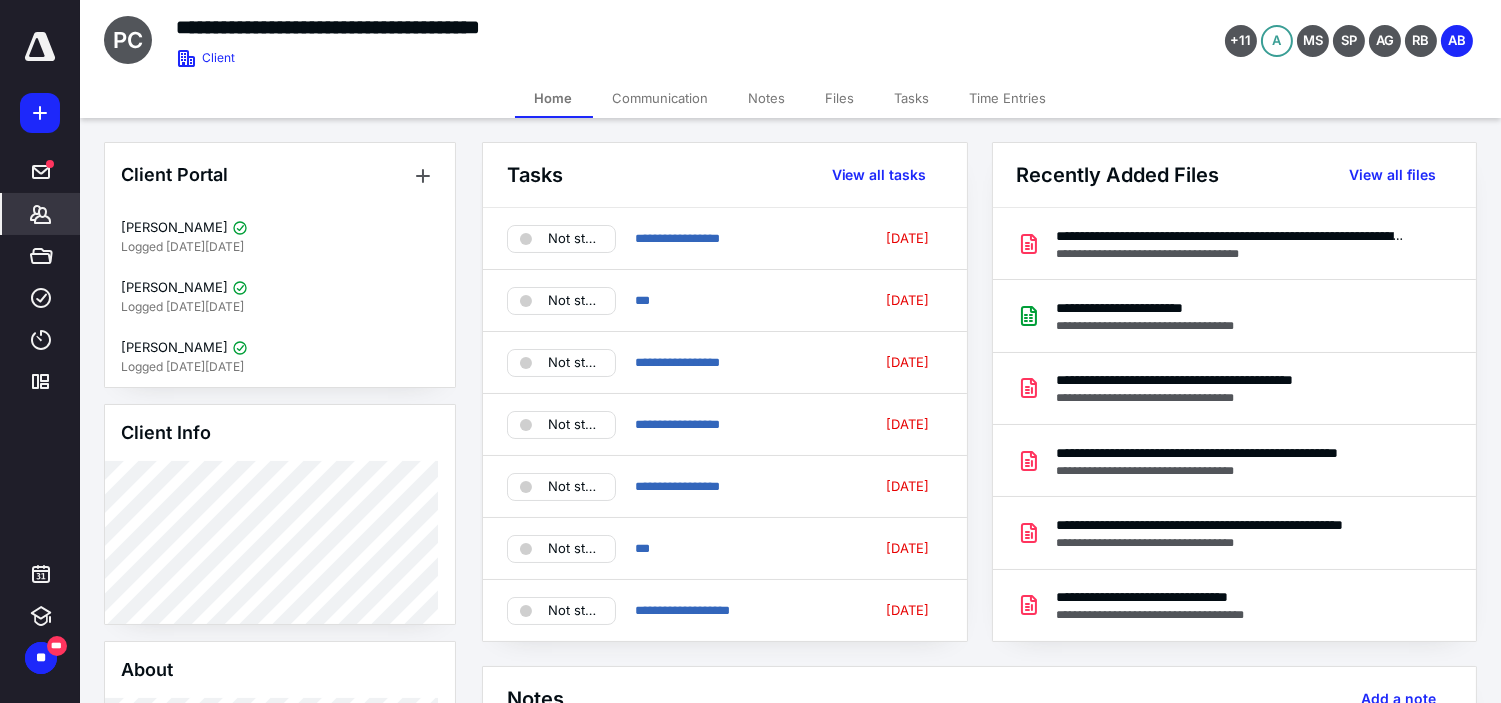 click on "Tasks" at bounding box center (912, 98) 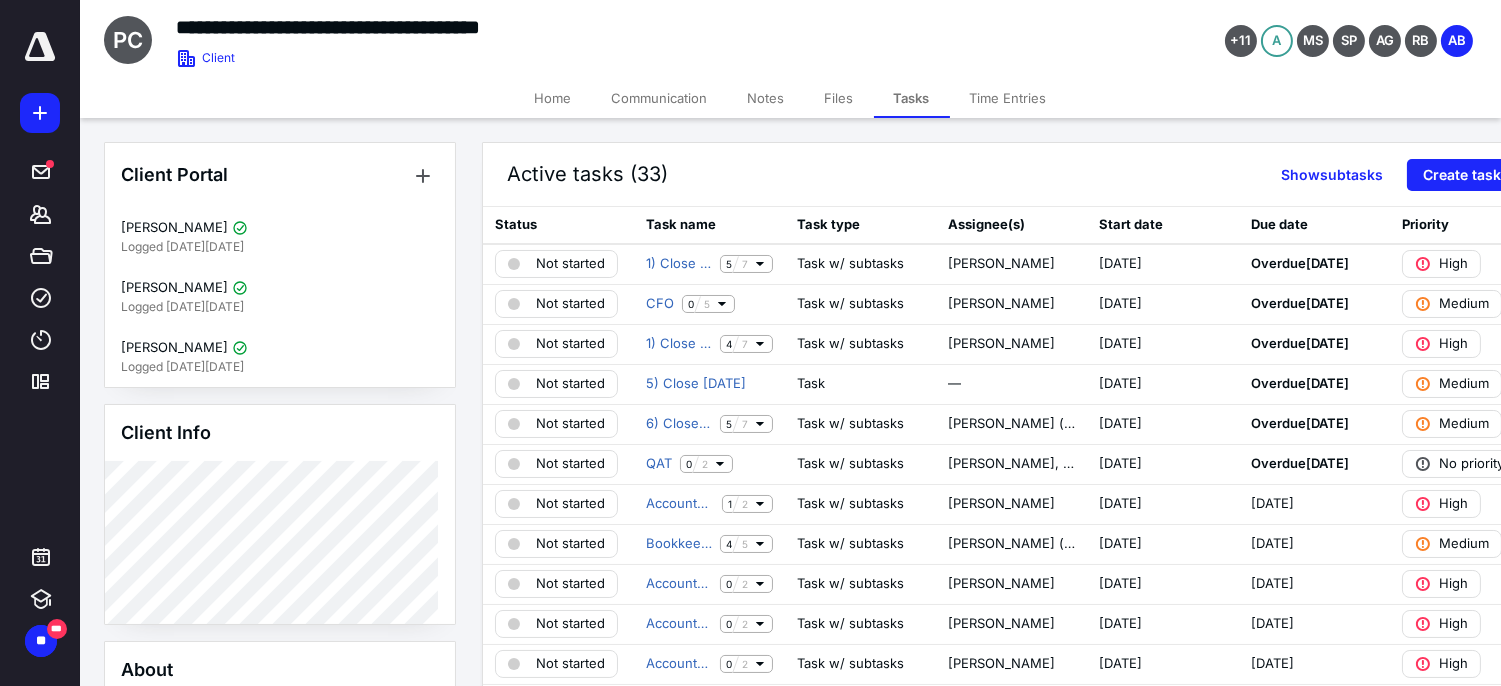 scroll, scrollTop: 594, scrollLeft: 0, axis: vertical 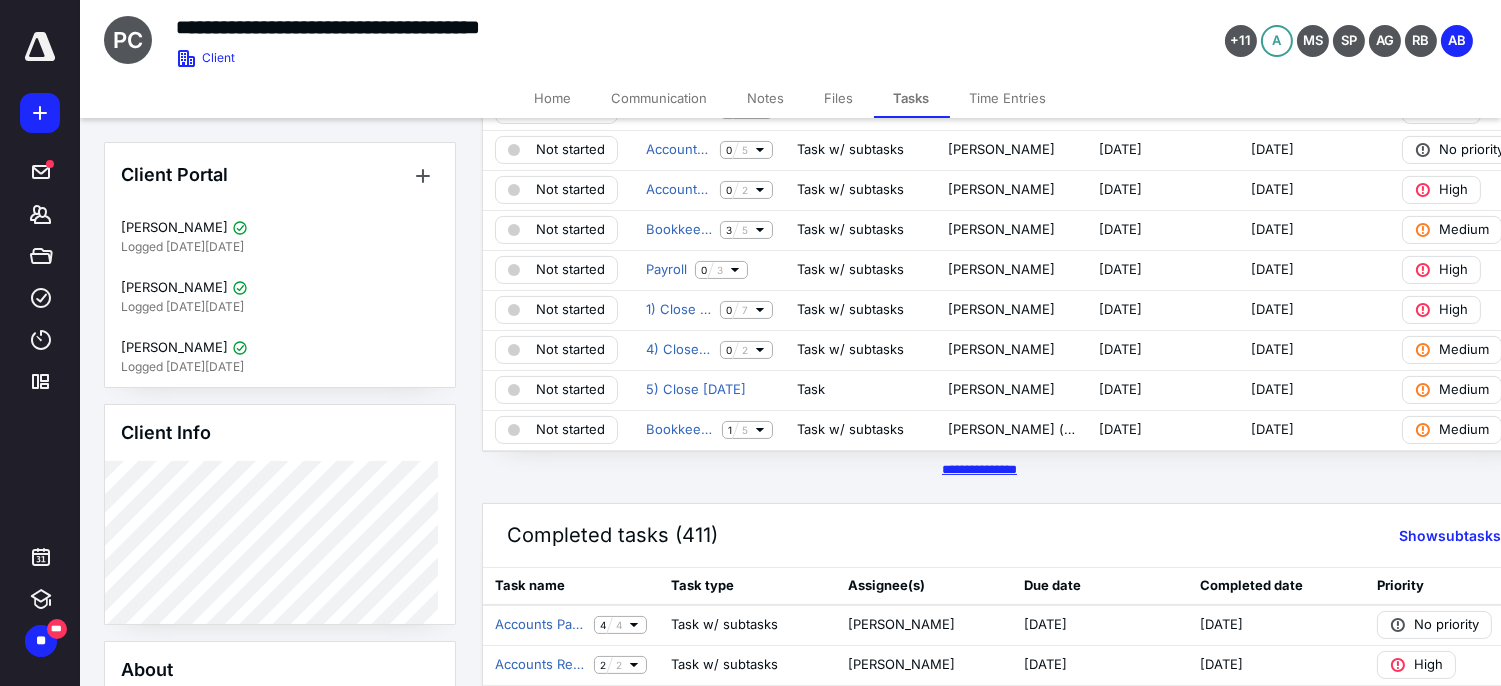 click on "********* *****" at bounding box center [979, 469] 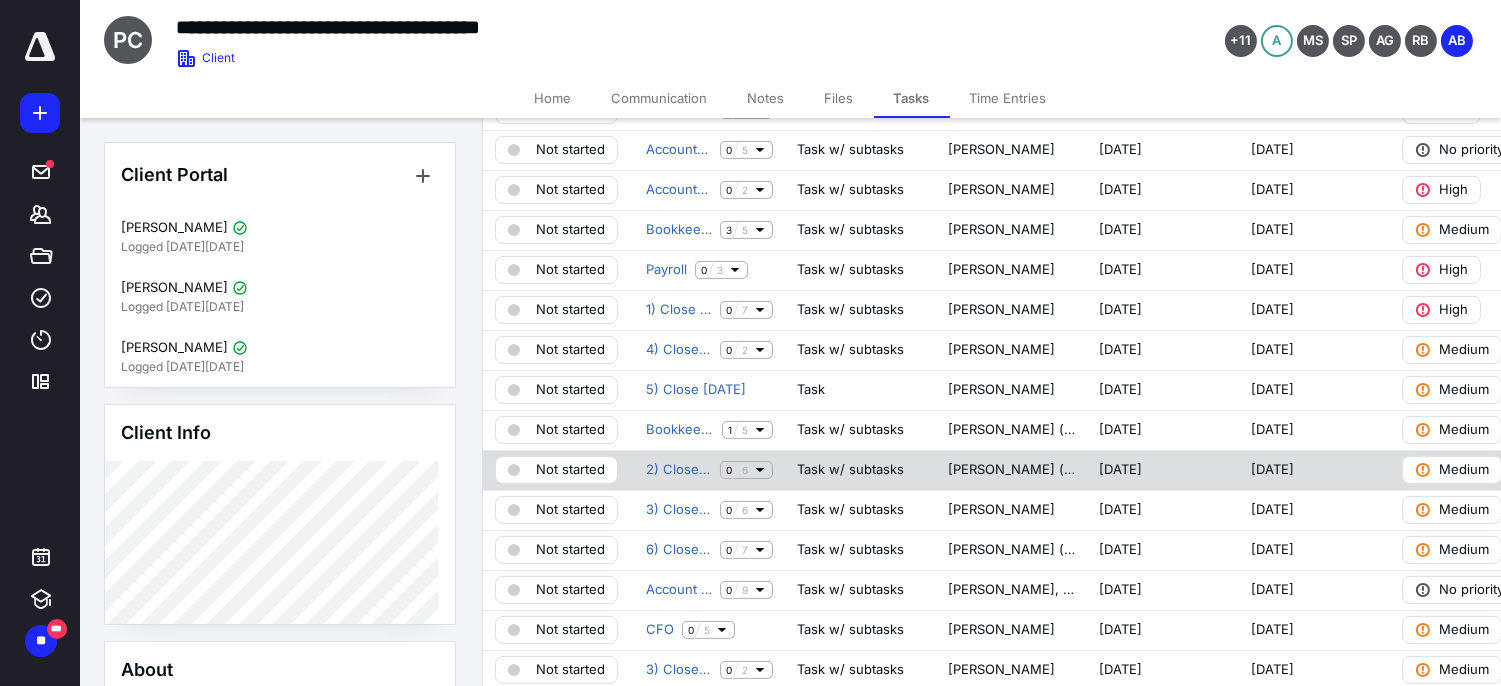 scroll, scrollTop: 705, scrollLeft: 0, axis: vertical 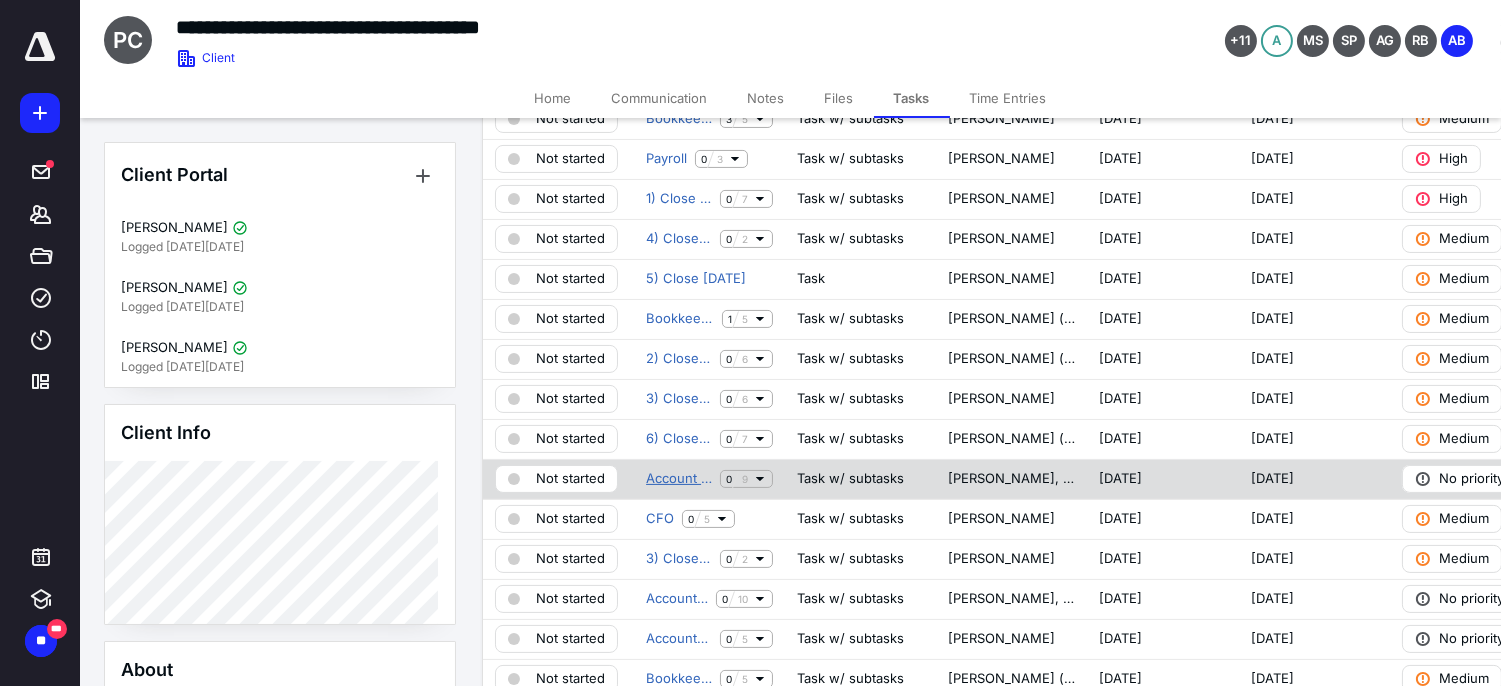 click on "Account Management" at bounding box center [679, 479] 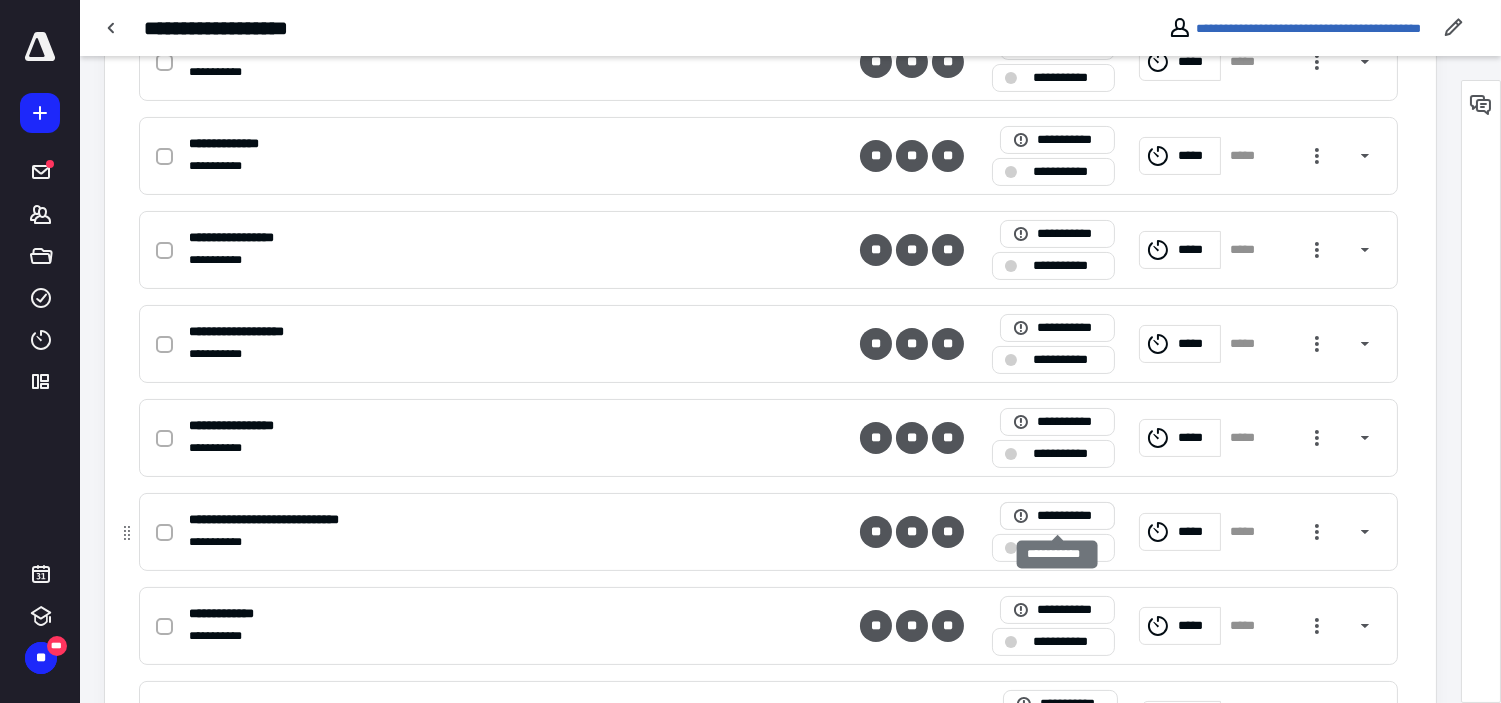 scroll, scrollTop: 755, scrollLeft: 0, axis: vertical 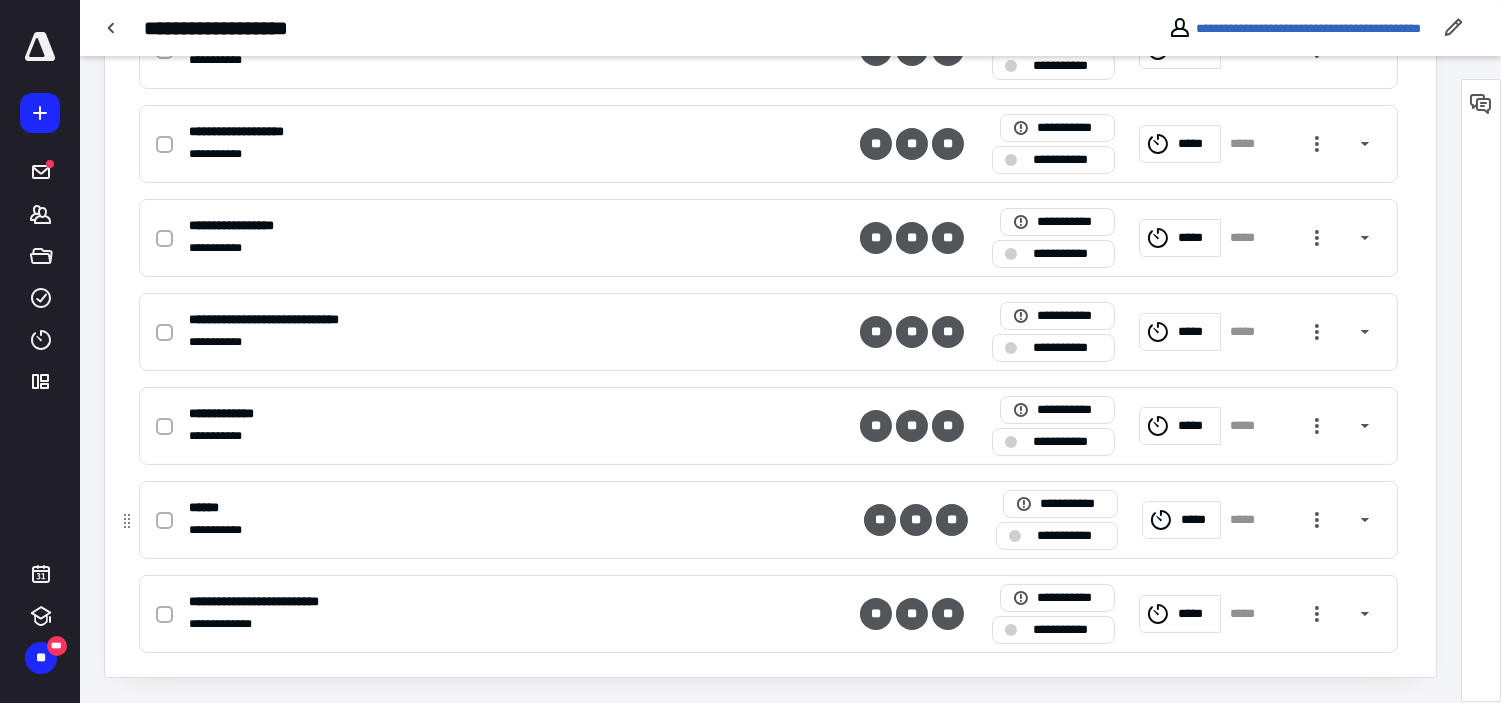 click on "*****" at bounding box center [1181, 520] 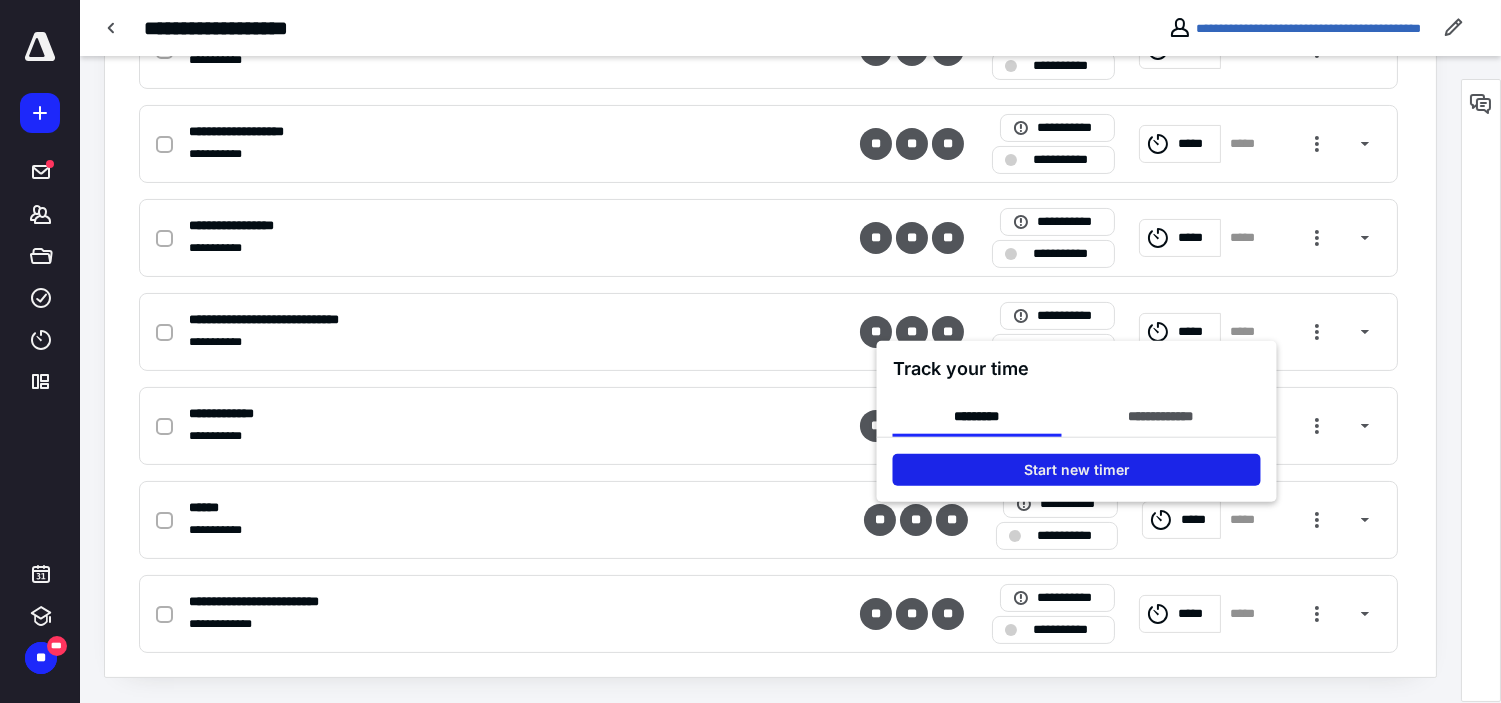 click on "Start new timer" at bounding box center [1077, 469] 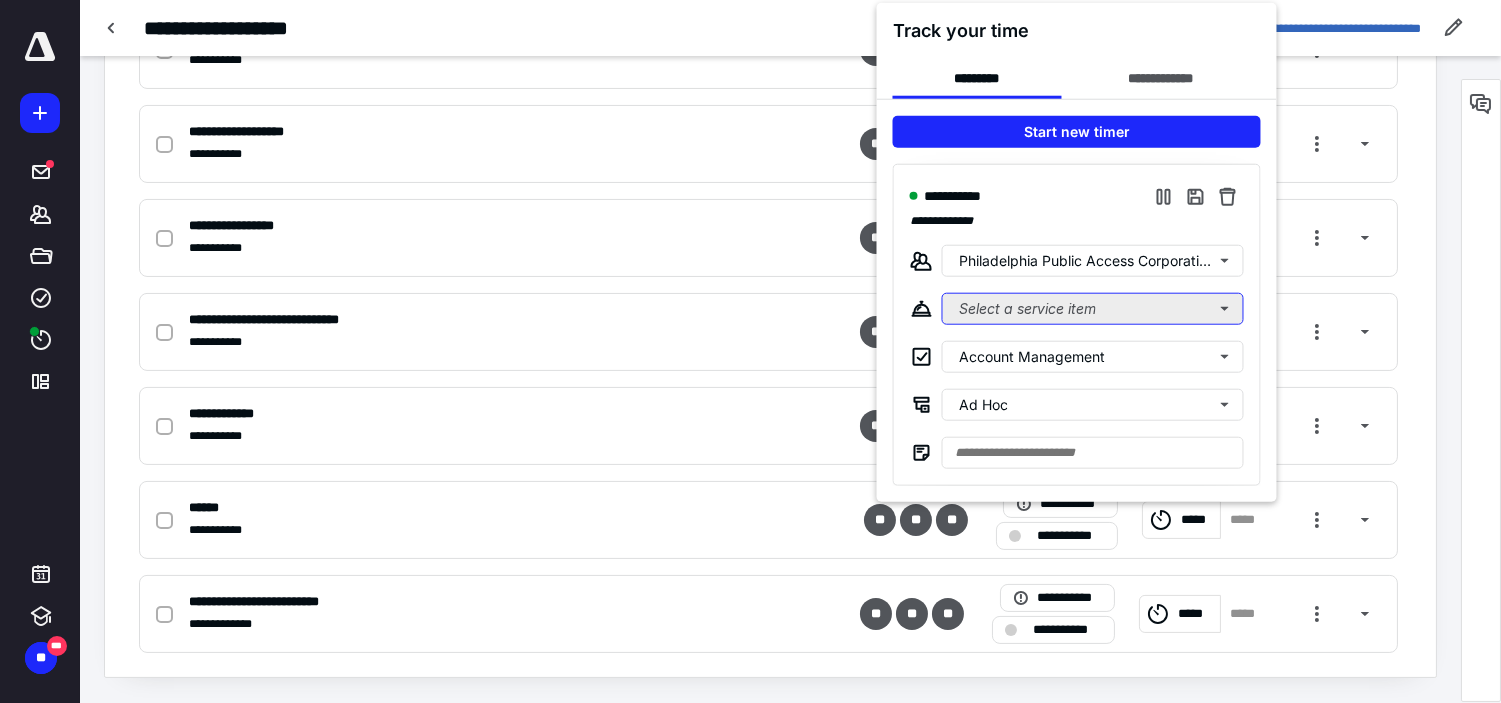 click on "Select a service item" at bounding box center (1093, 308) 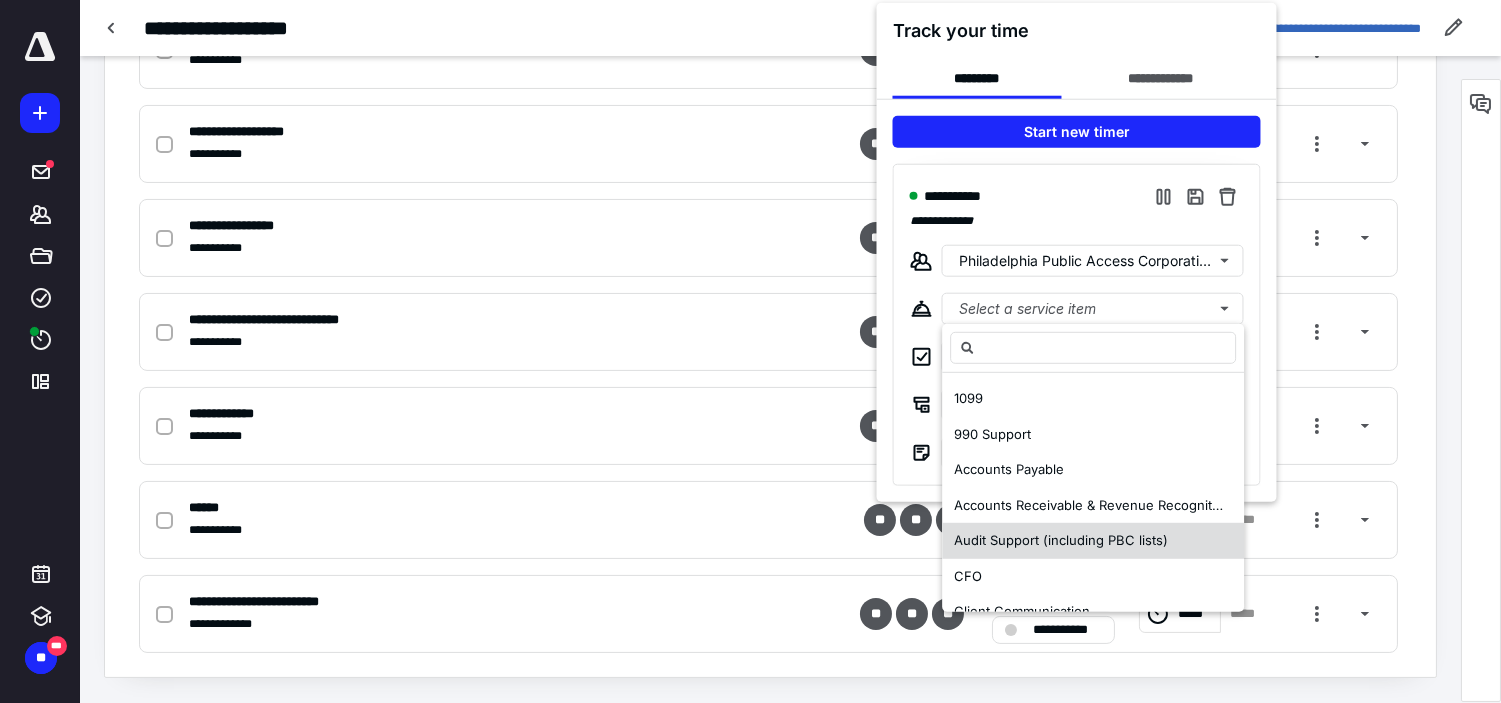 scroll, scrollTop: 222, scrollLeft: 0, axis: vertical 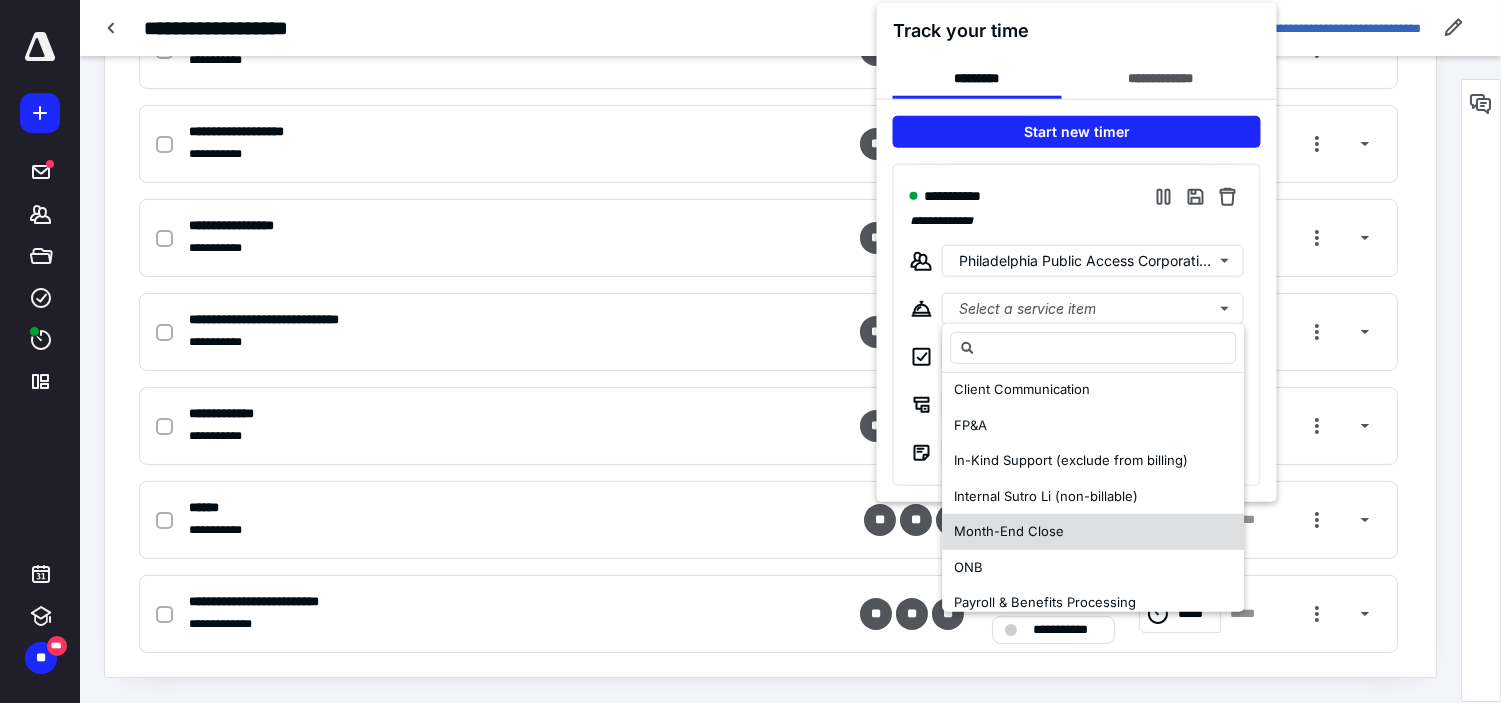 click on "Month-End Close" at bounding box center [1009, 531] 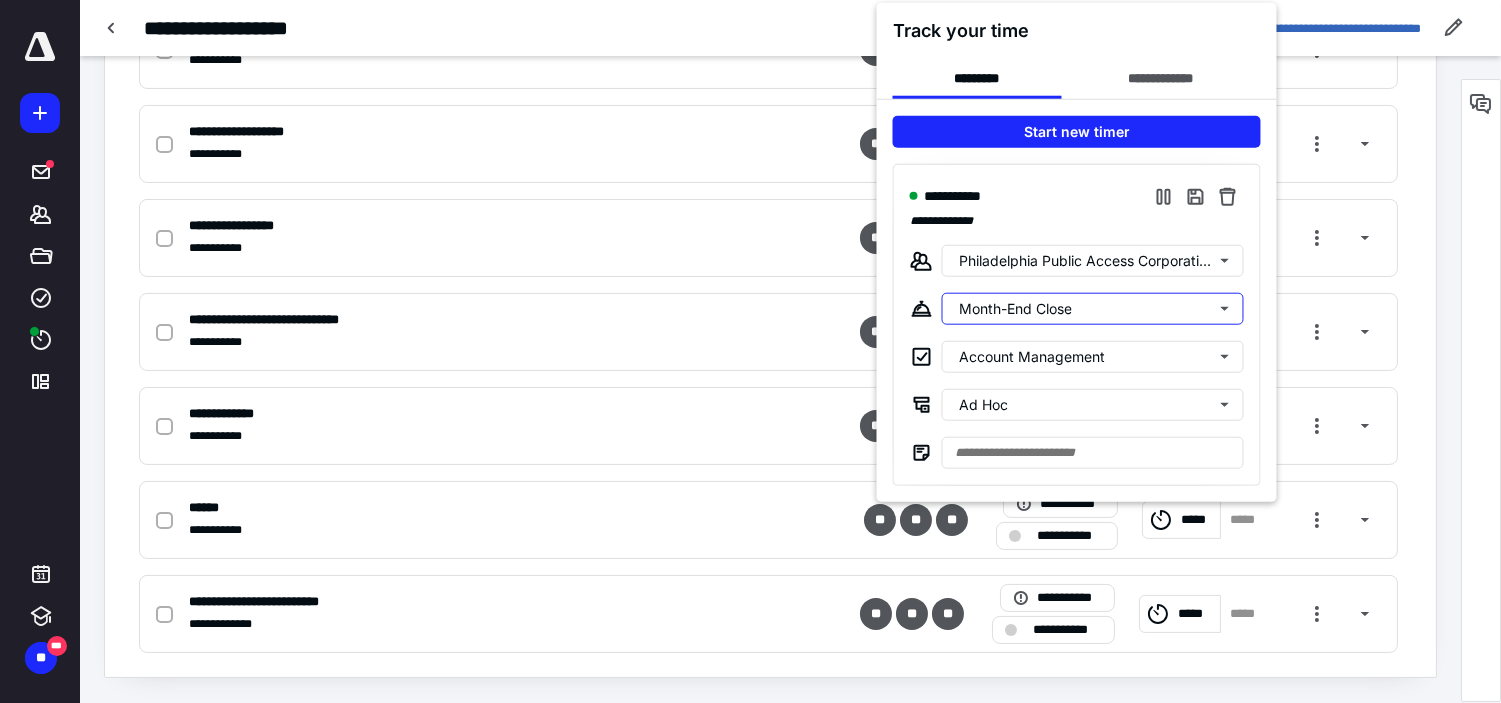 scroll, scrollTop: 0, scrollLeft: 0, axis: both 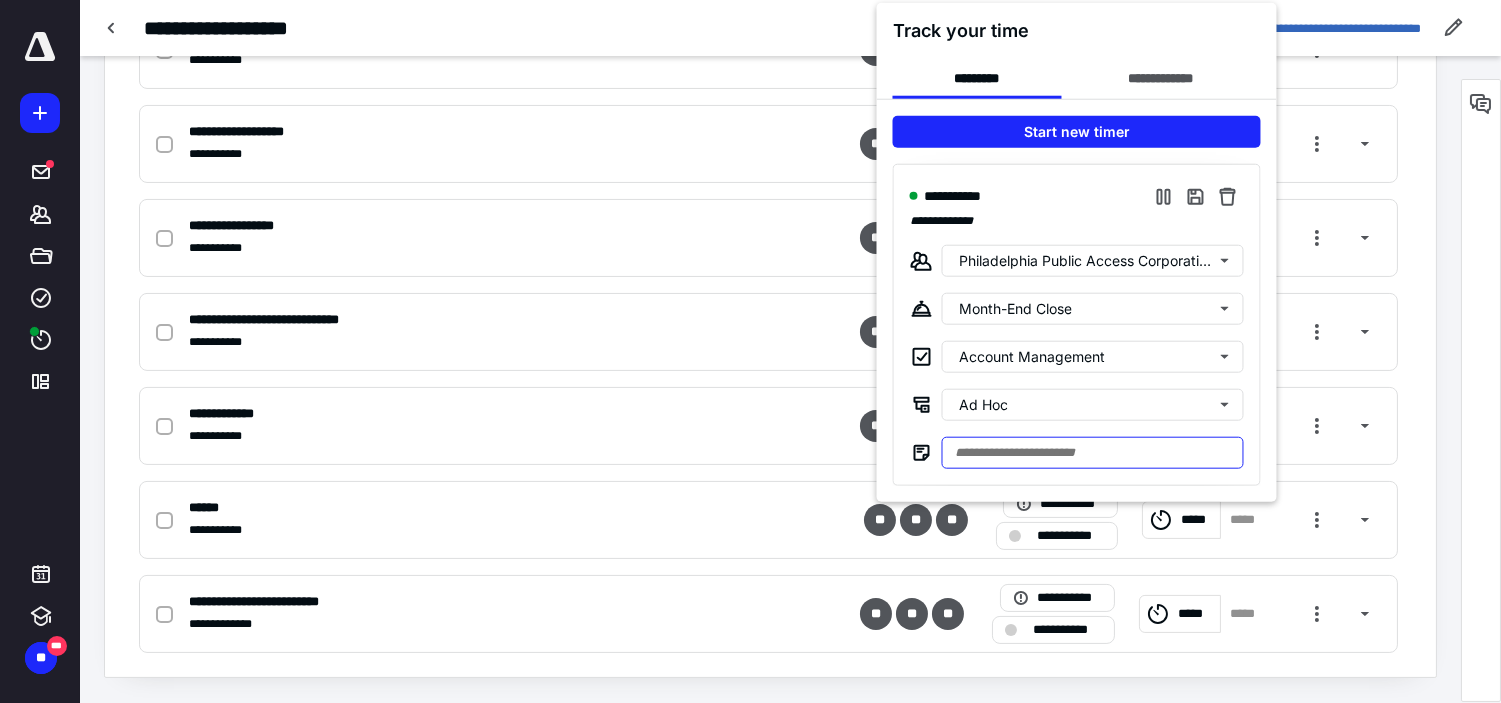 click at bounding box center [1093, 452] 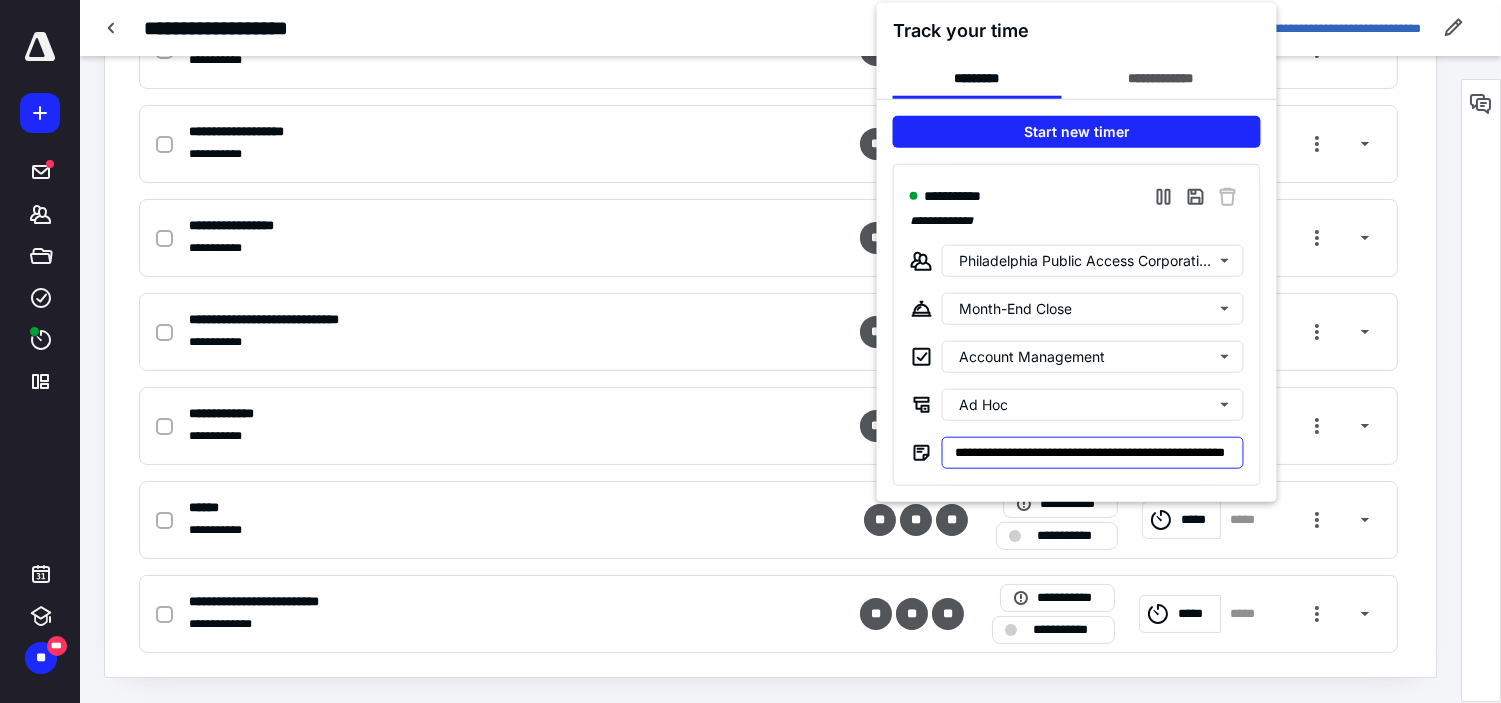 scroll, scrollTop: 0, scrollLeft: 50, axis: horizontal 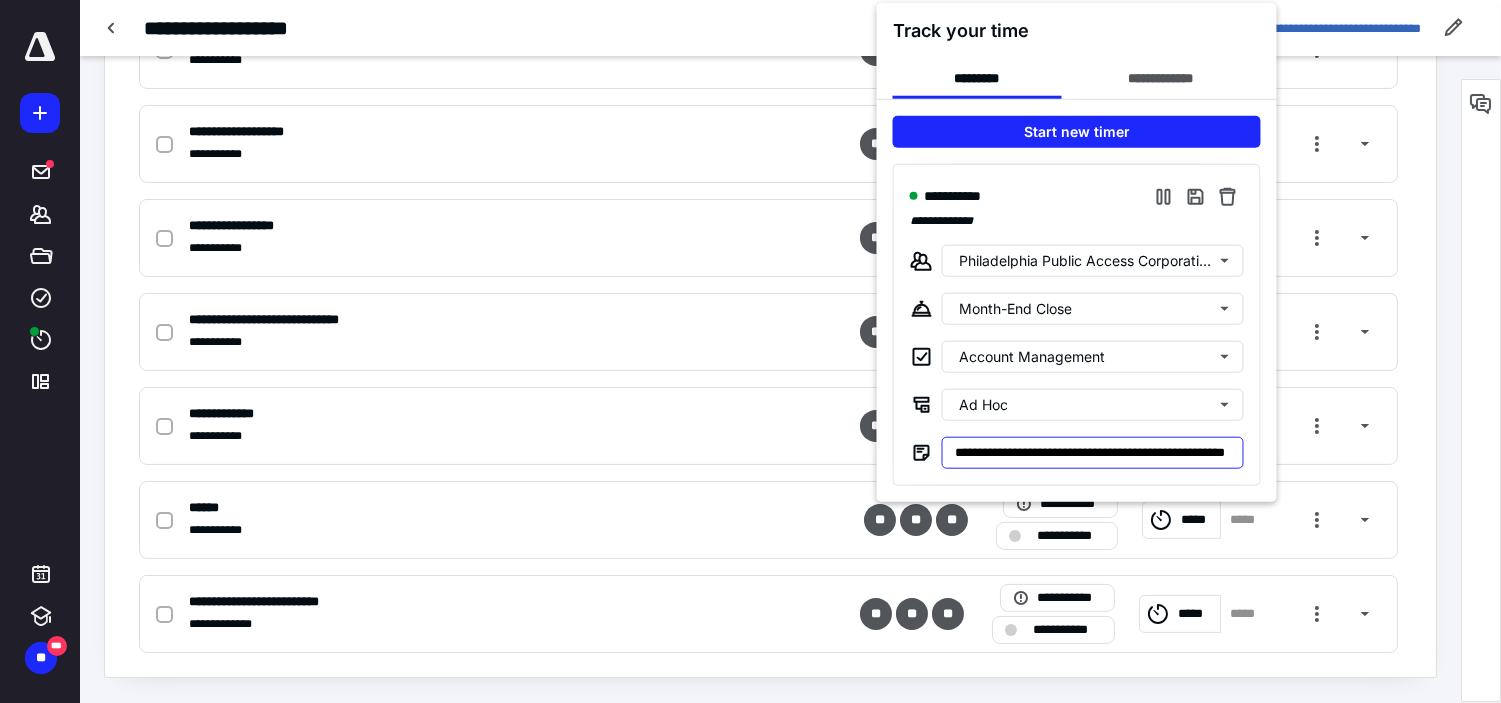 type on "**********" 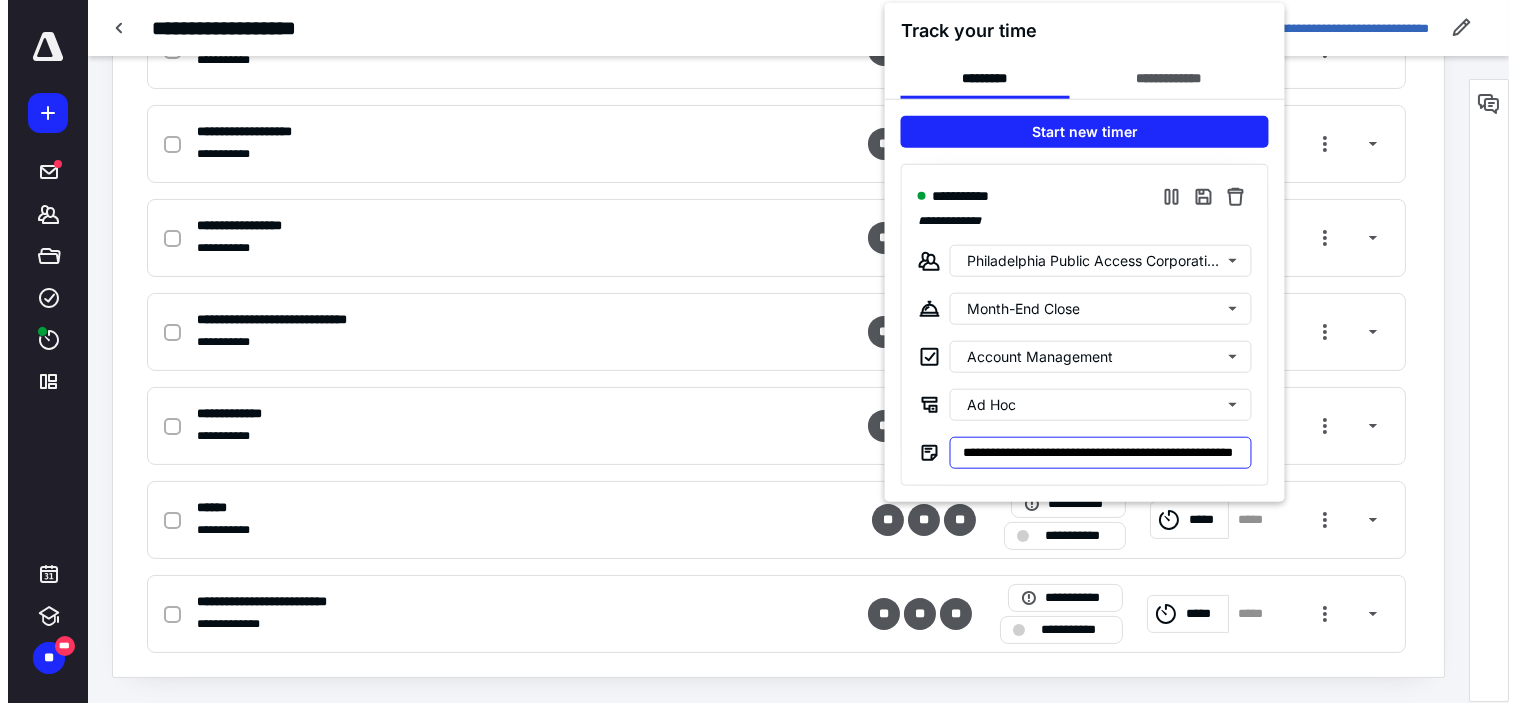 scroll, scrollTop: 0, scrollLeft: 0, axis: both 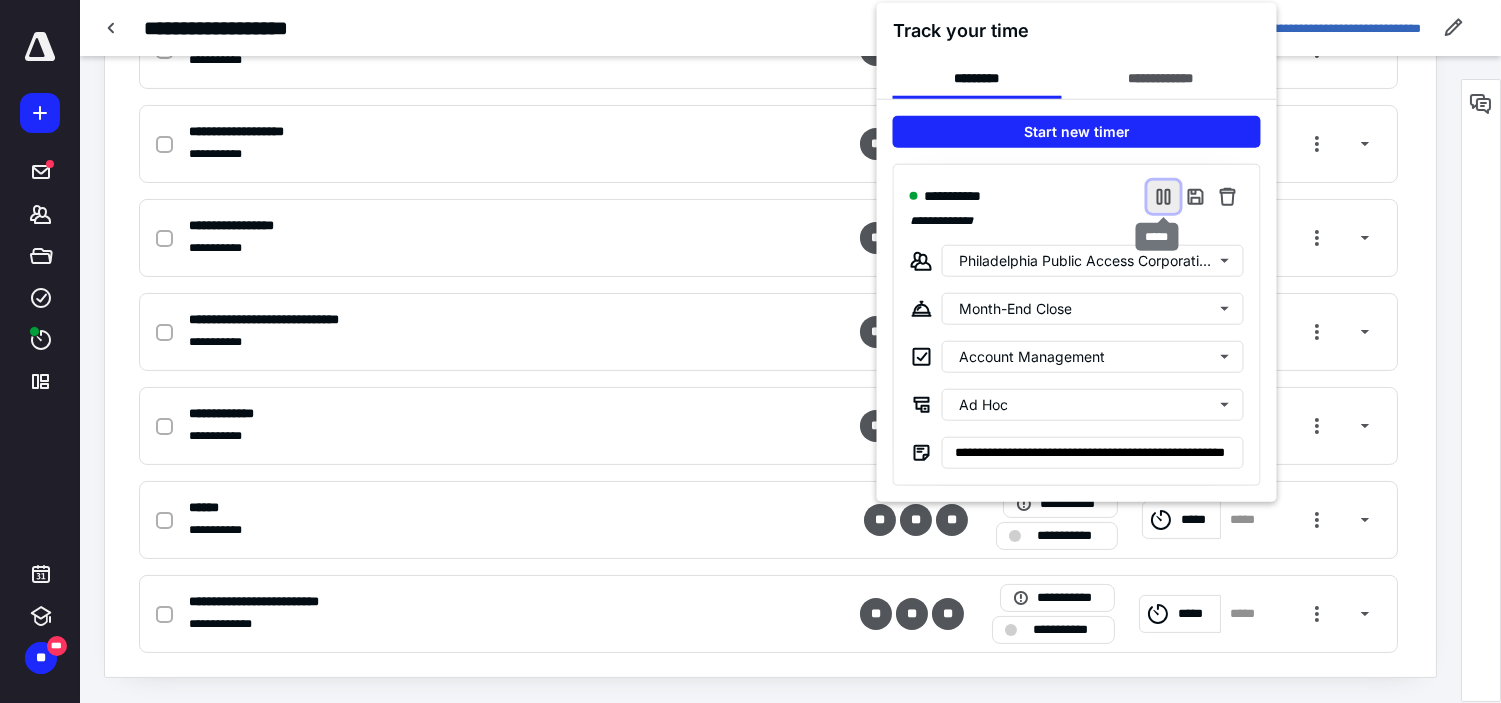 click at bounding box center (1164, 196) 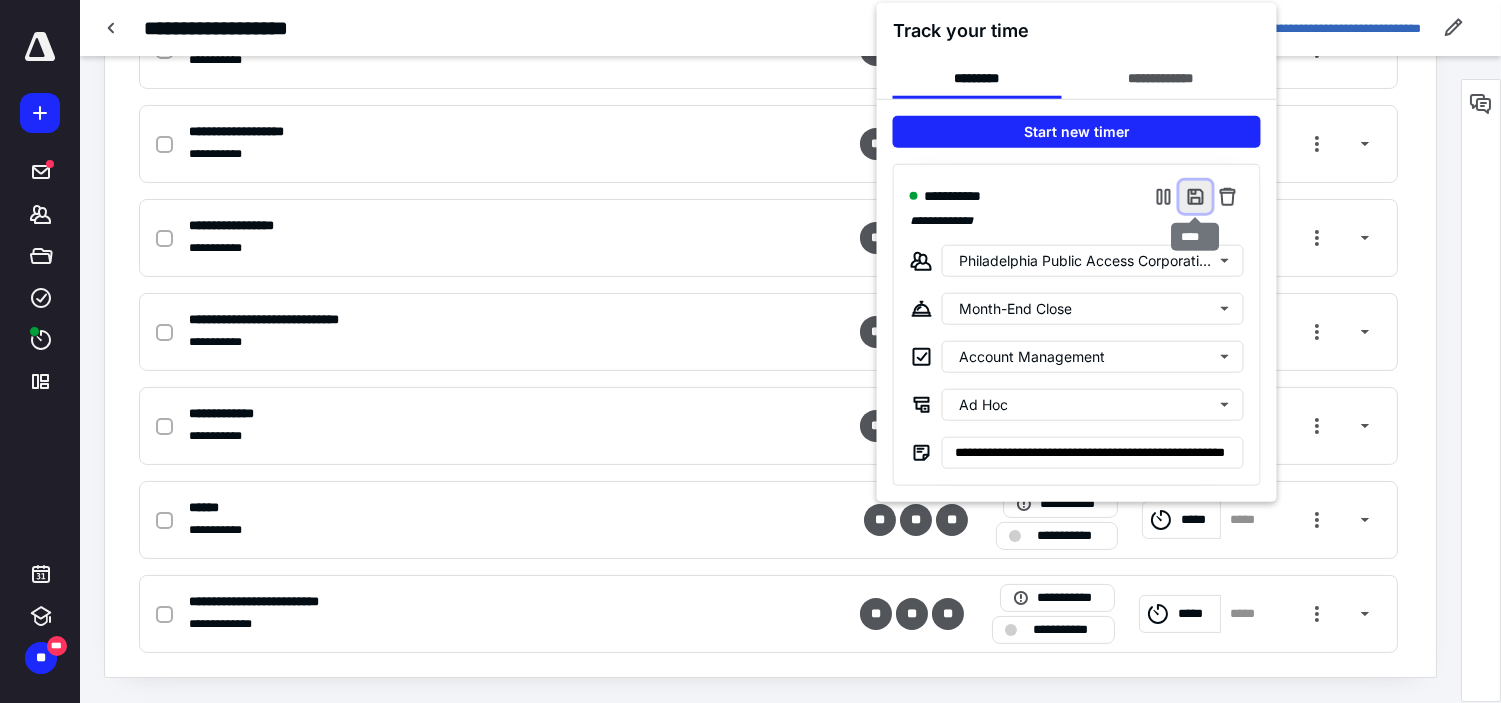 click at bounding box center [1196, 196] 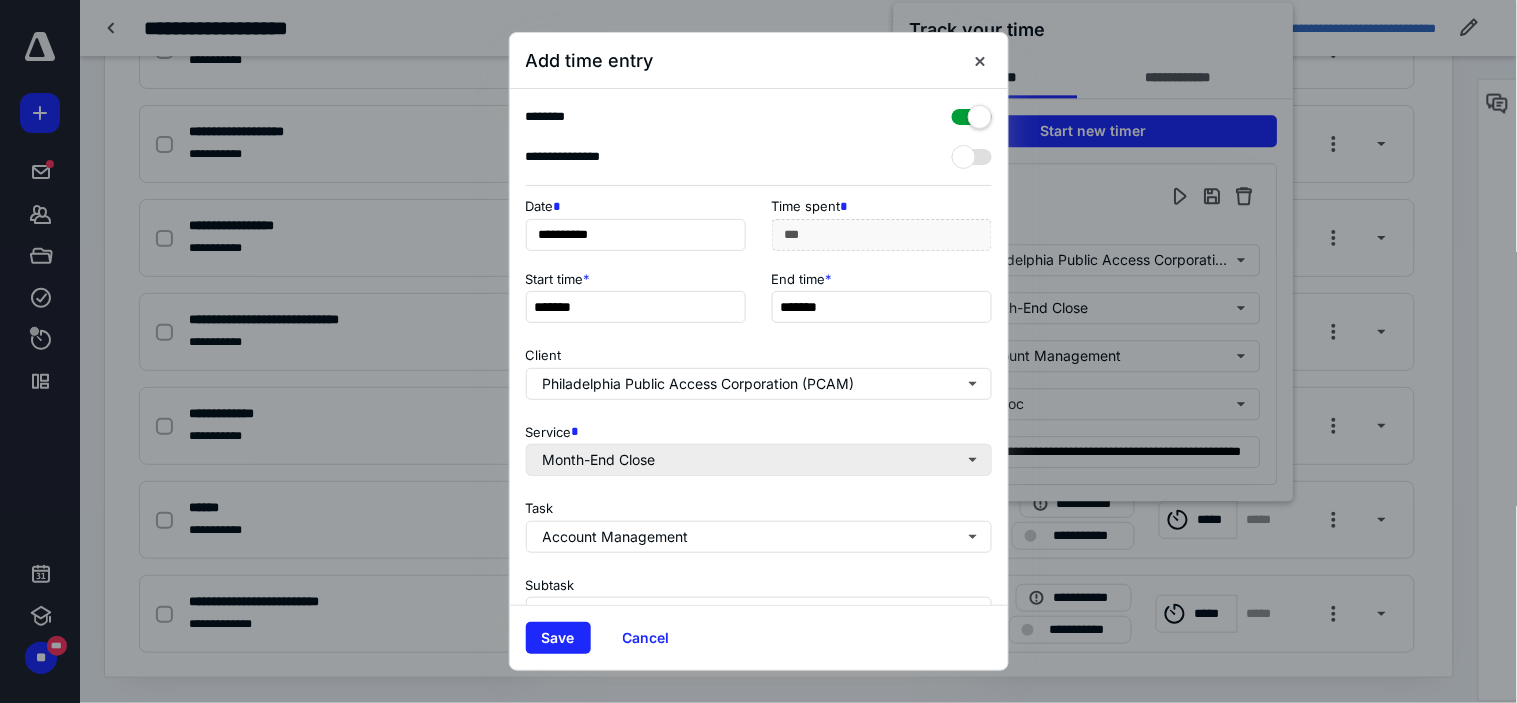 scroll, scrollTop: 272, scrollLeft: 0, axis: vertical 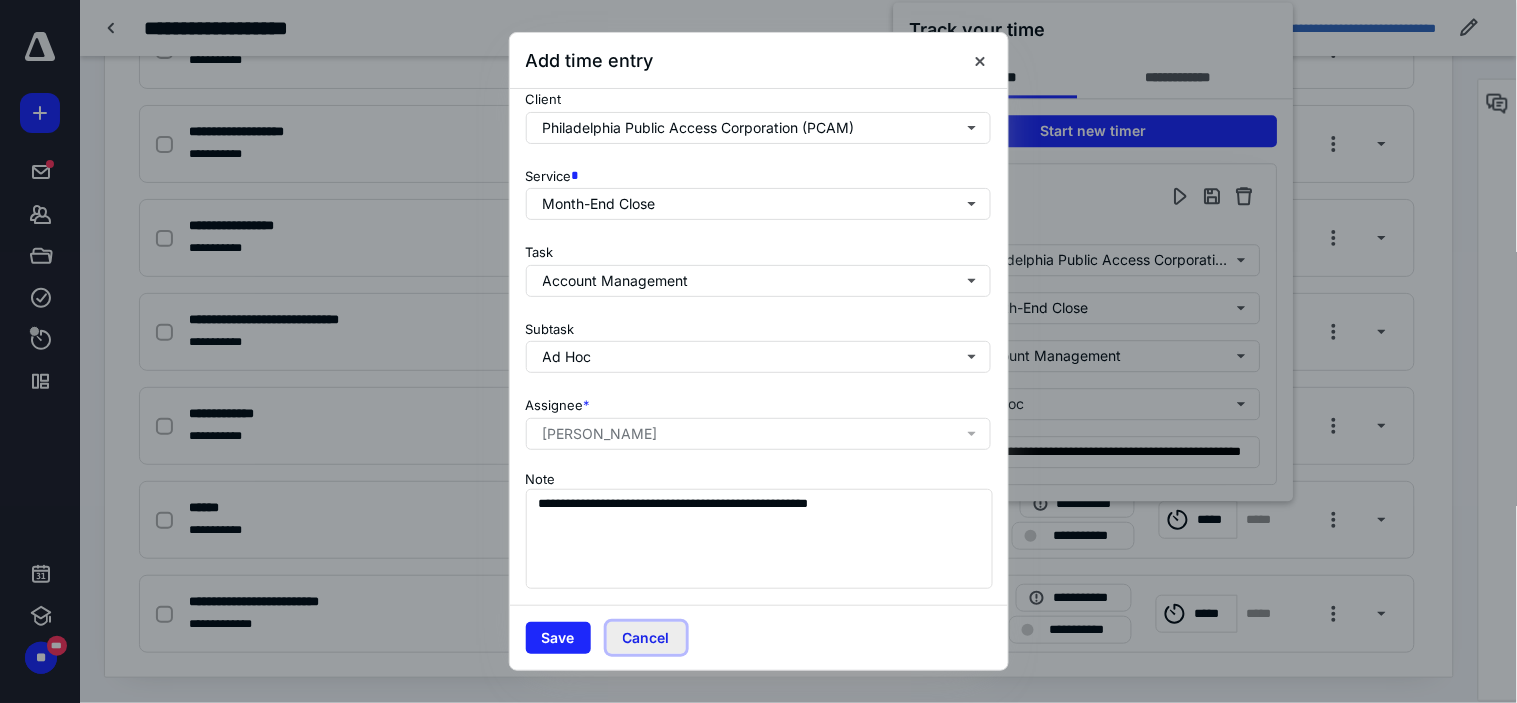 click on "Cancel" at bounding box center [646, 638] 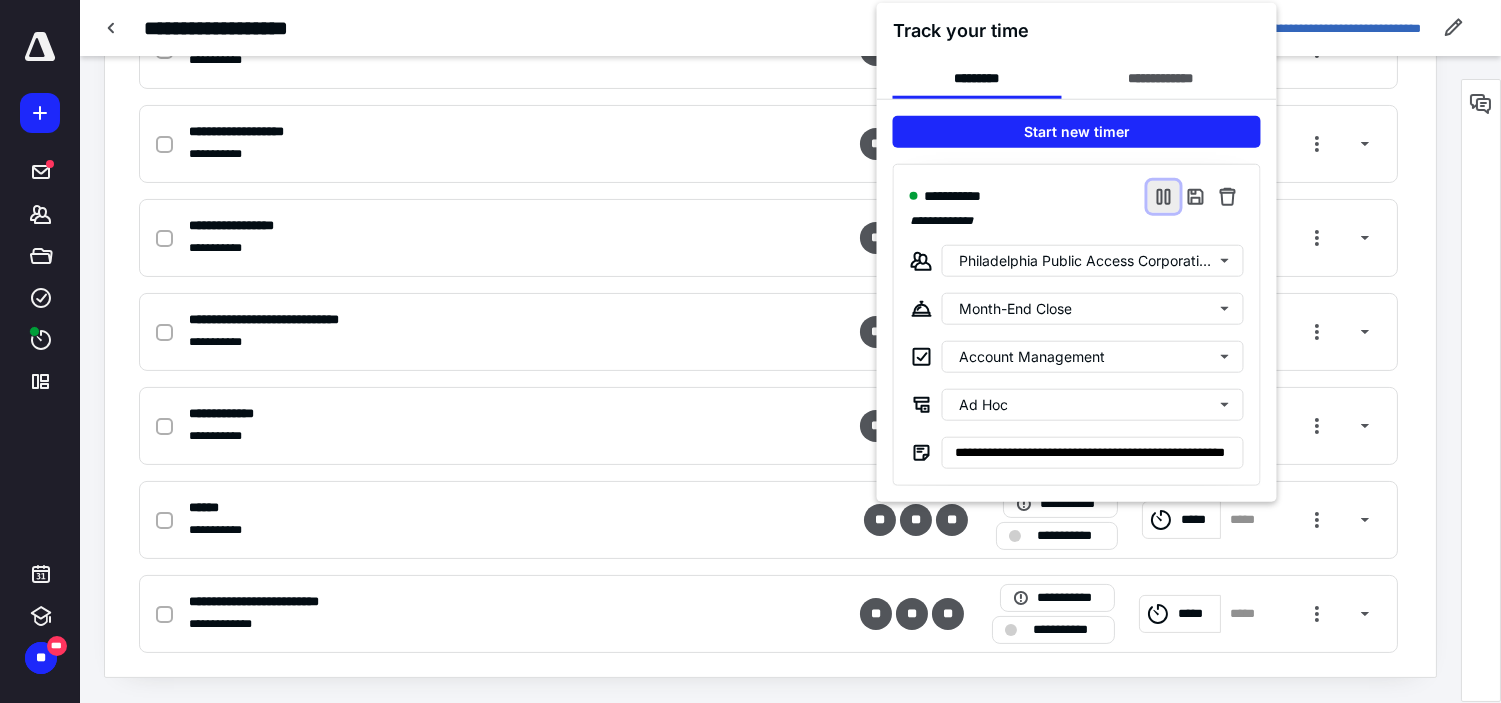 click at bounding box center (1164, 196) 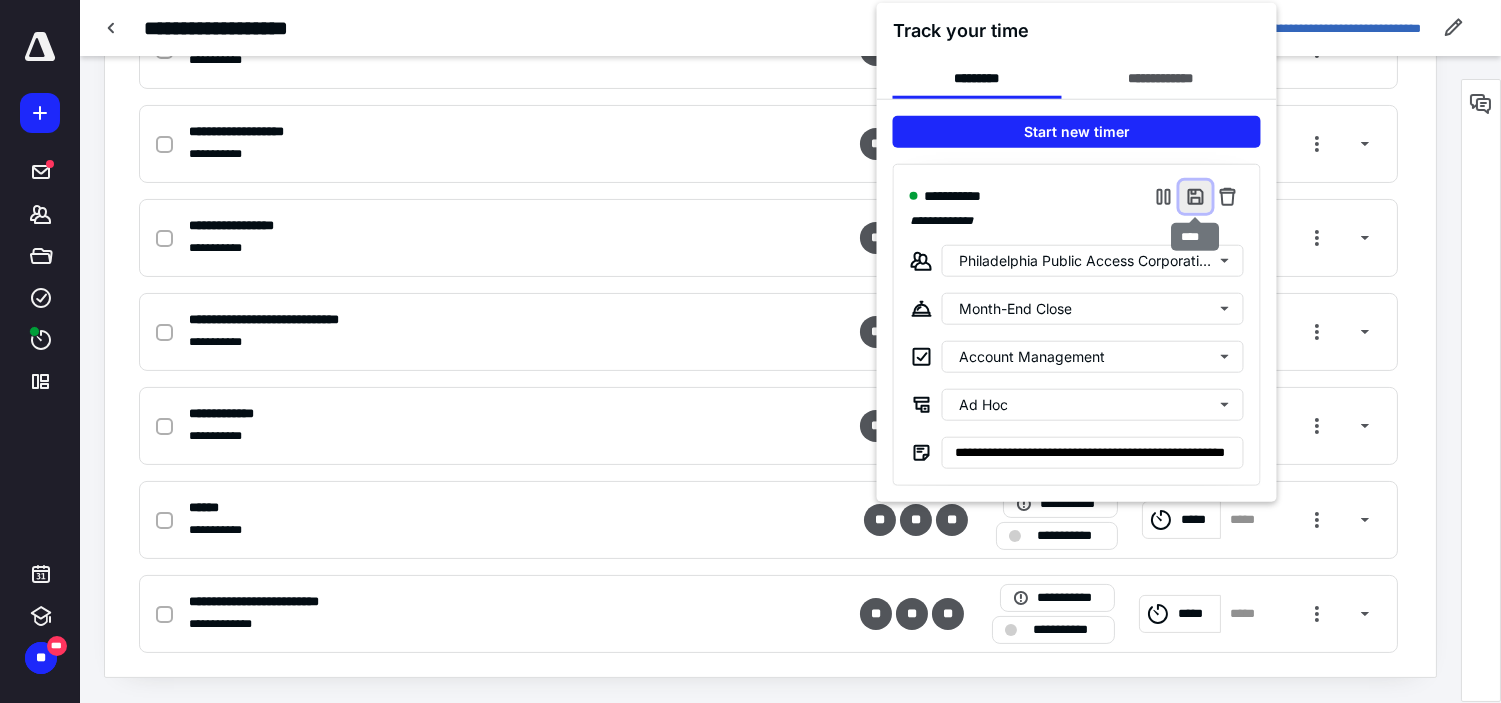 click at bounding box center (1196, 196) 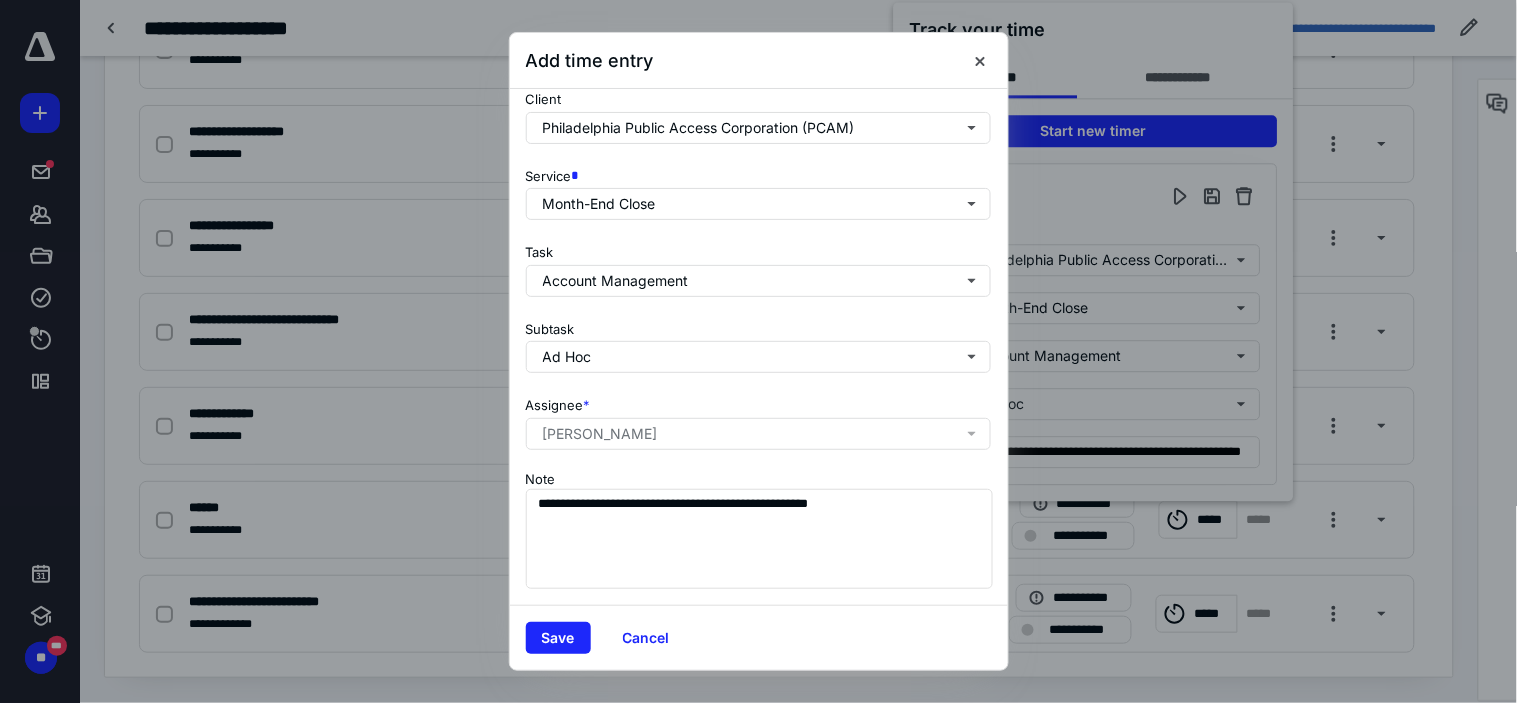 scroll, scrollTop: 272, scrollLeft: 0, axis: vertical 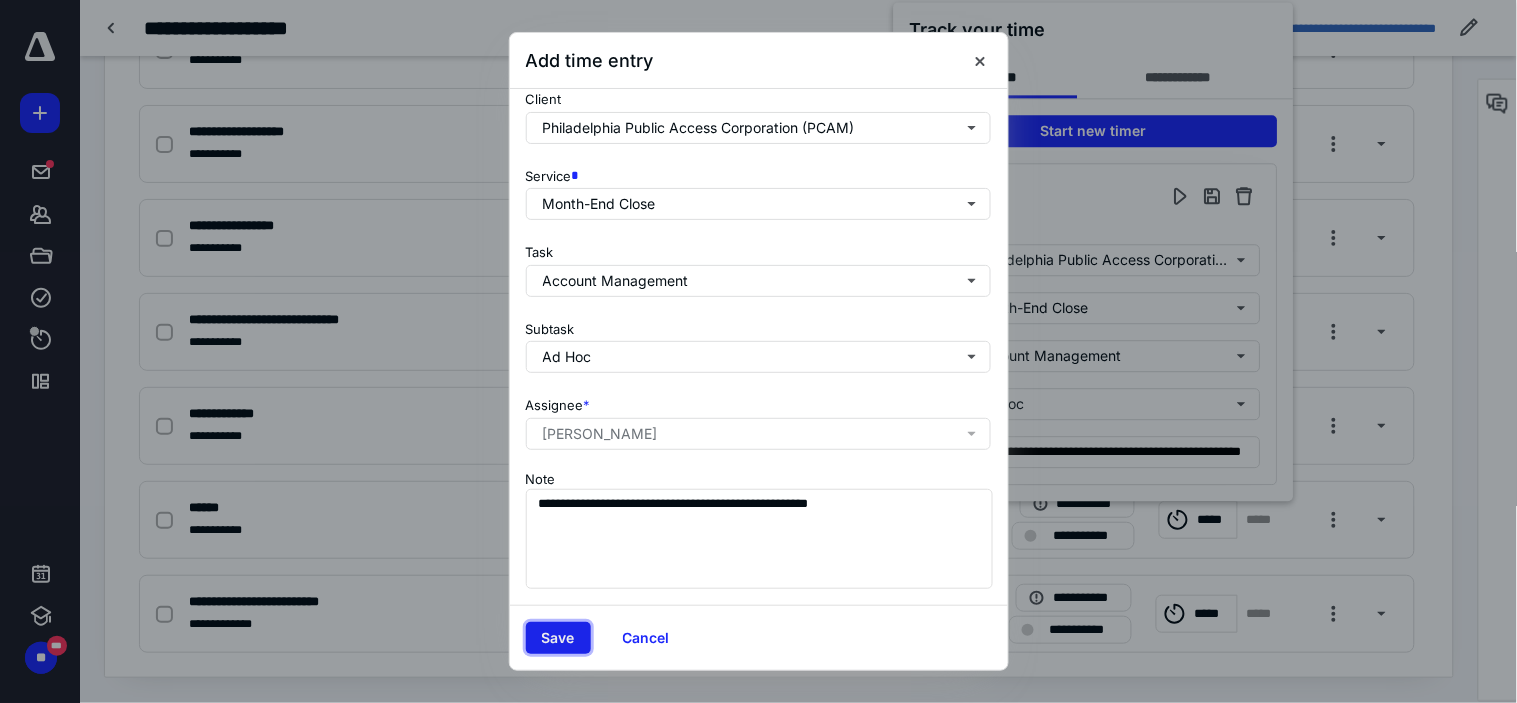 click on "Save" at bounding box center (558, 638) 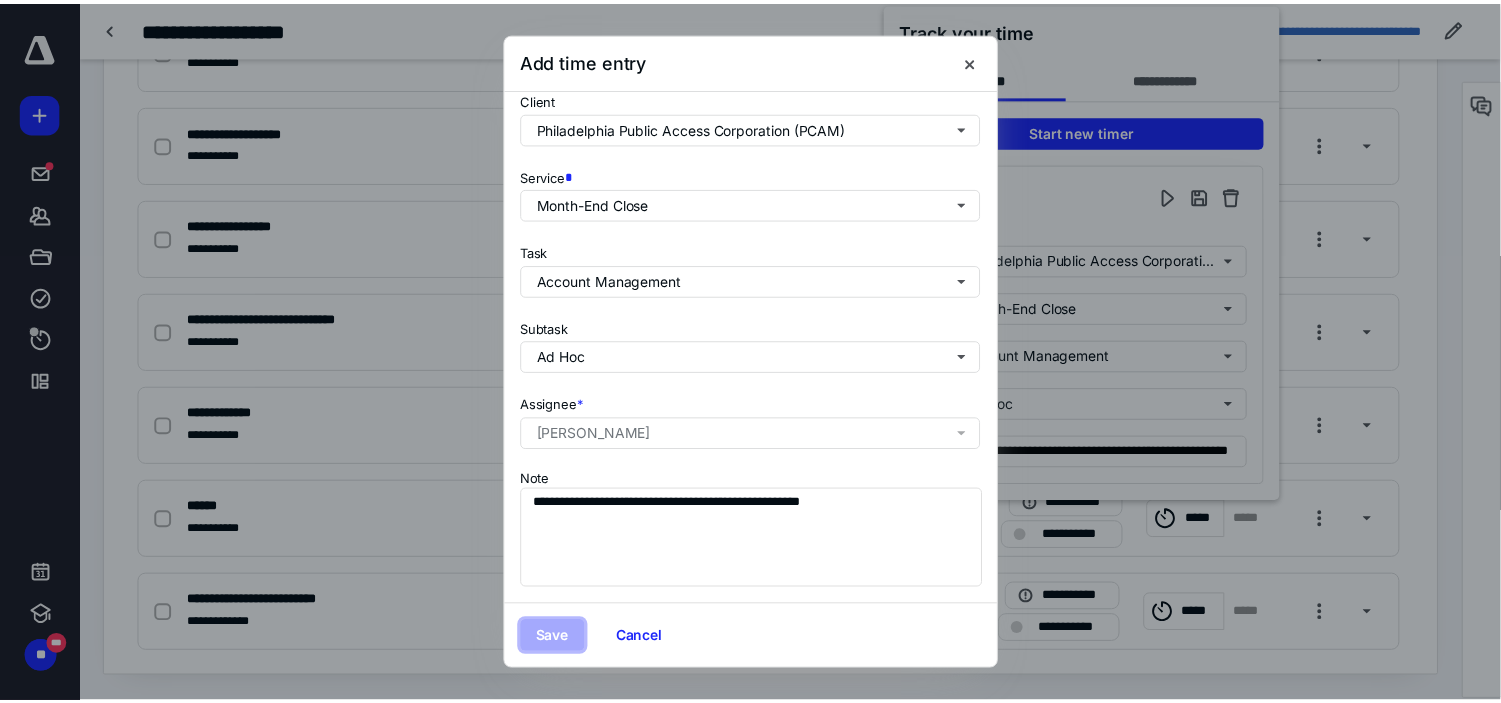 scroll, scrollTop: 0, scrollLeft: 0, axis: both 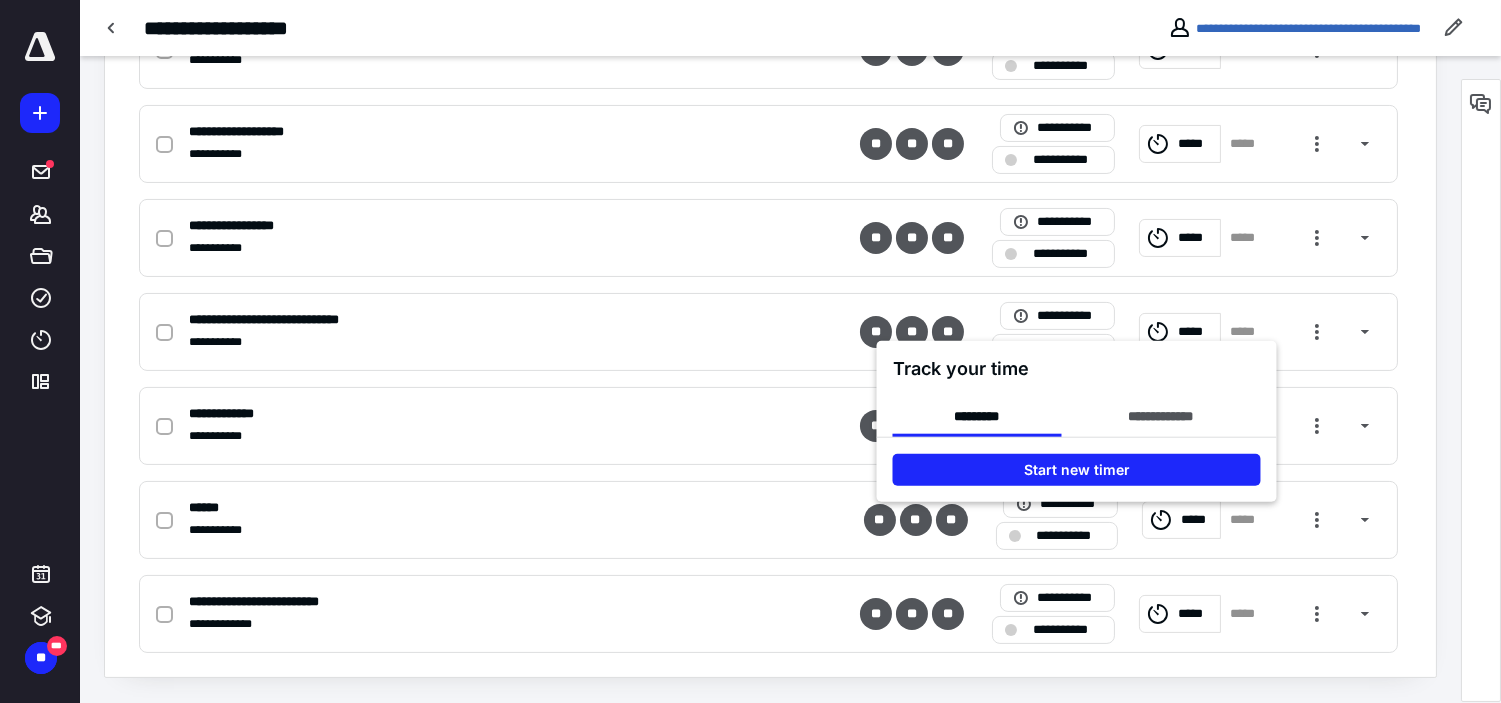 click at bounding box center (750, 351) 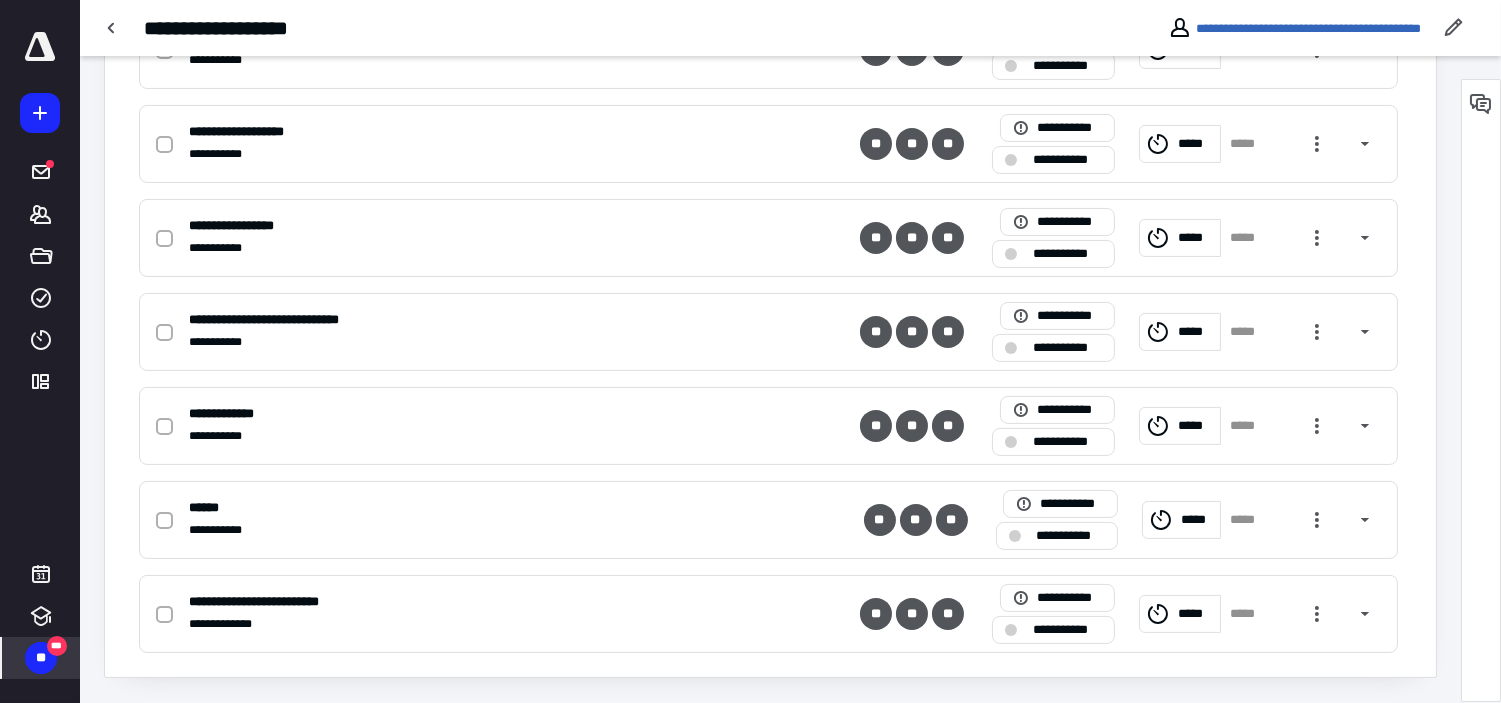 click on "**" at bounding box center [41, 658] 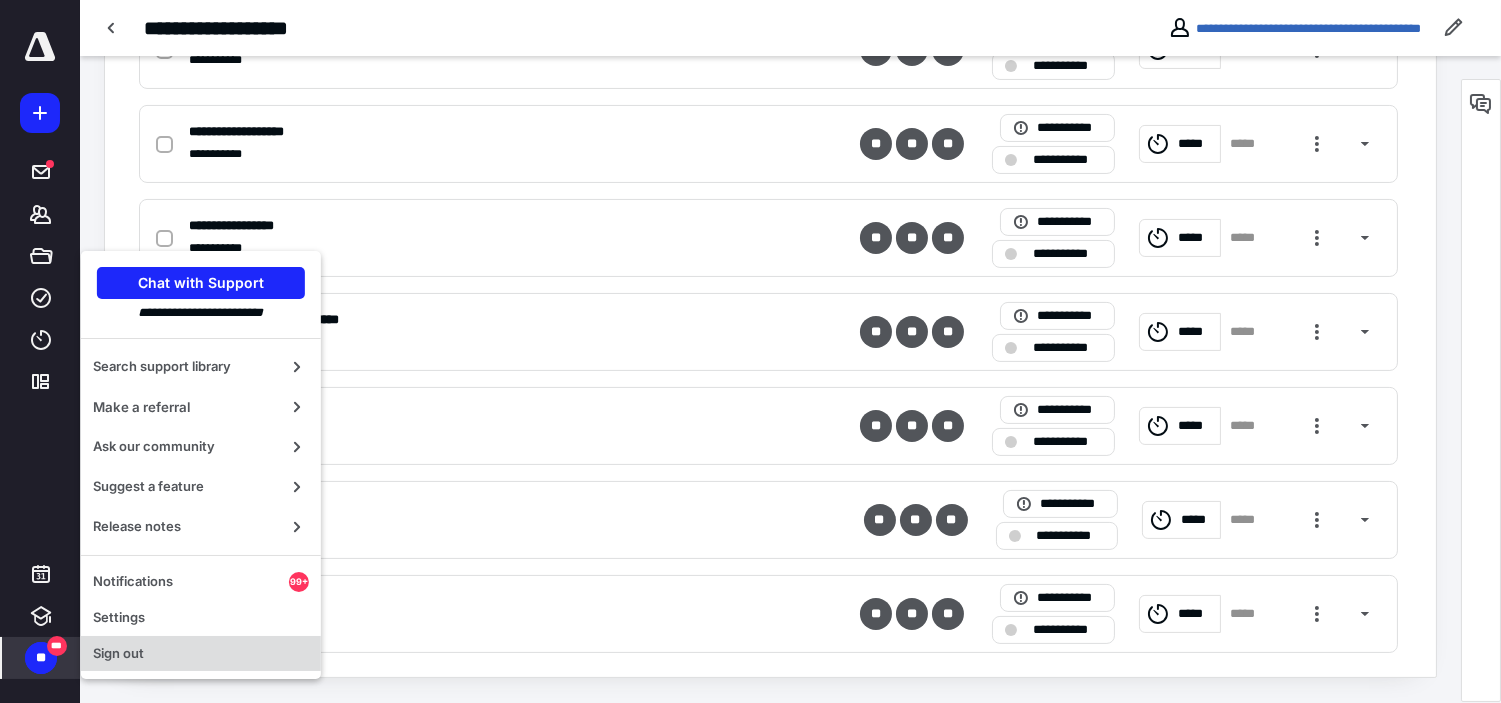 click on "Sign out" at bounding box center [201, 654] 